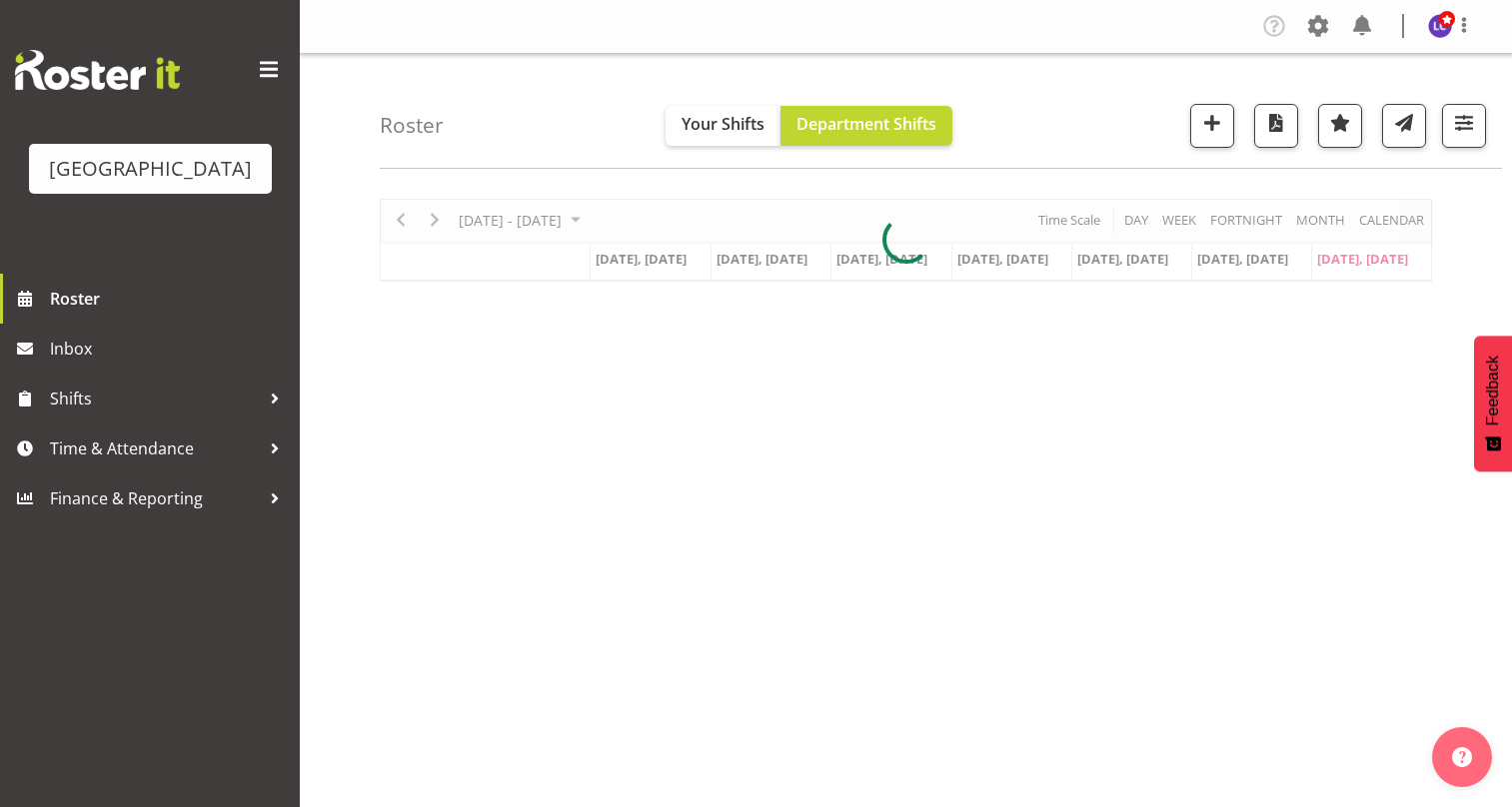 scroll, scrollTop: 0, scrollLeft: 0, axis: both 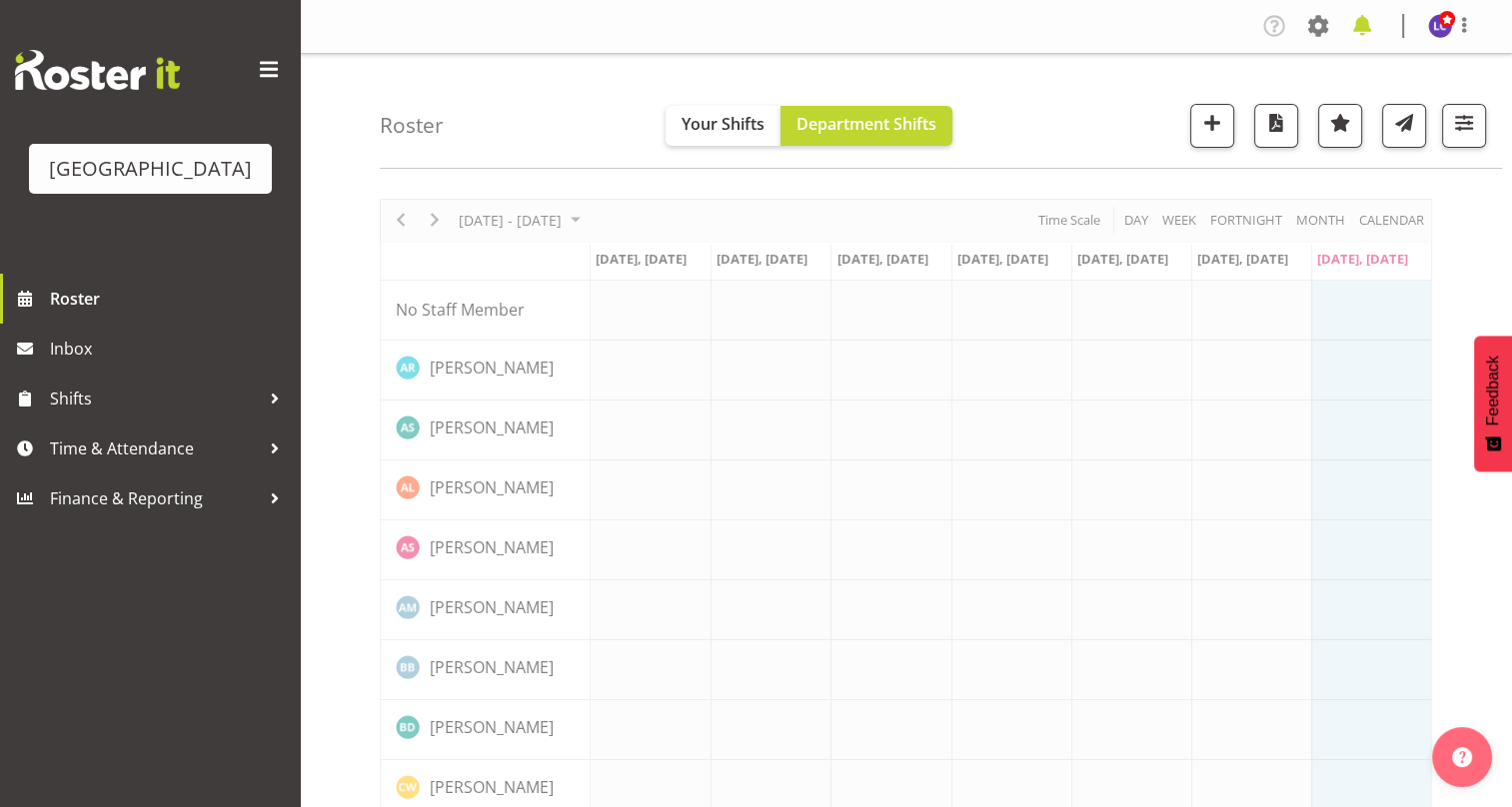 click at bounding box center (1362, 26) 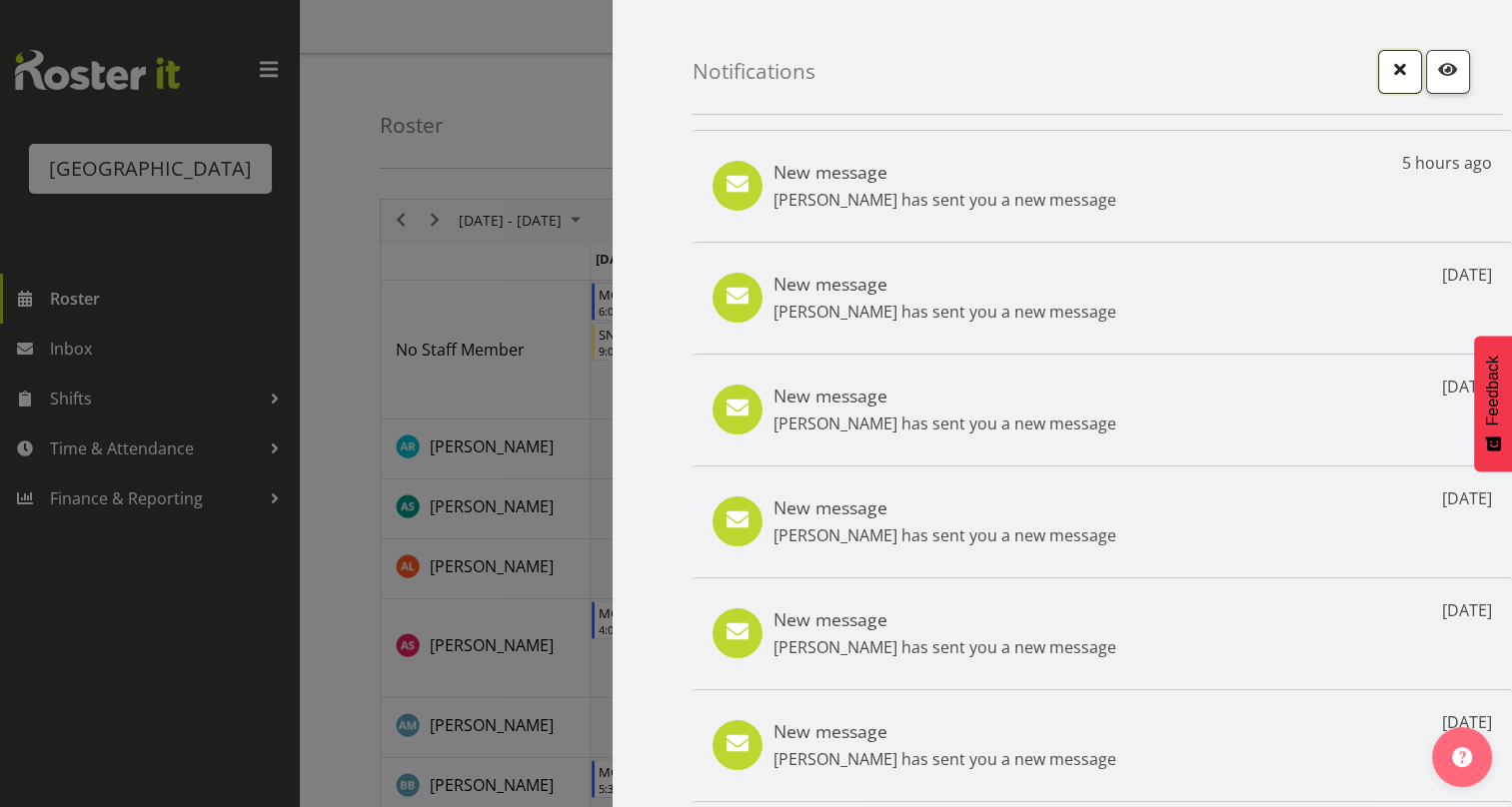 click at bounding box center [1400, 69] 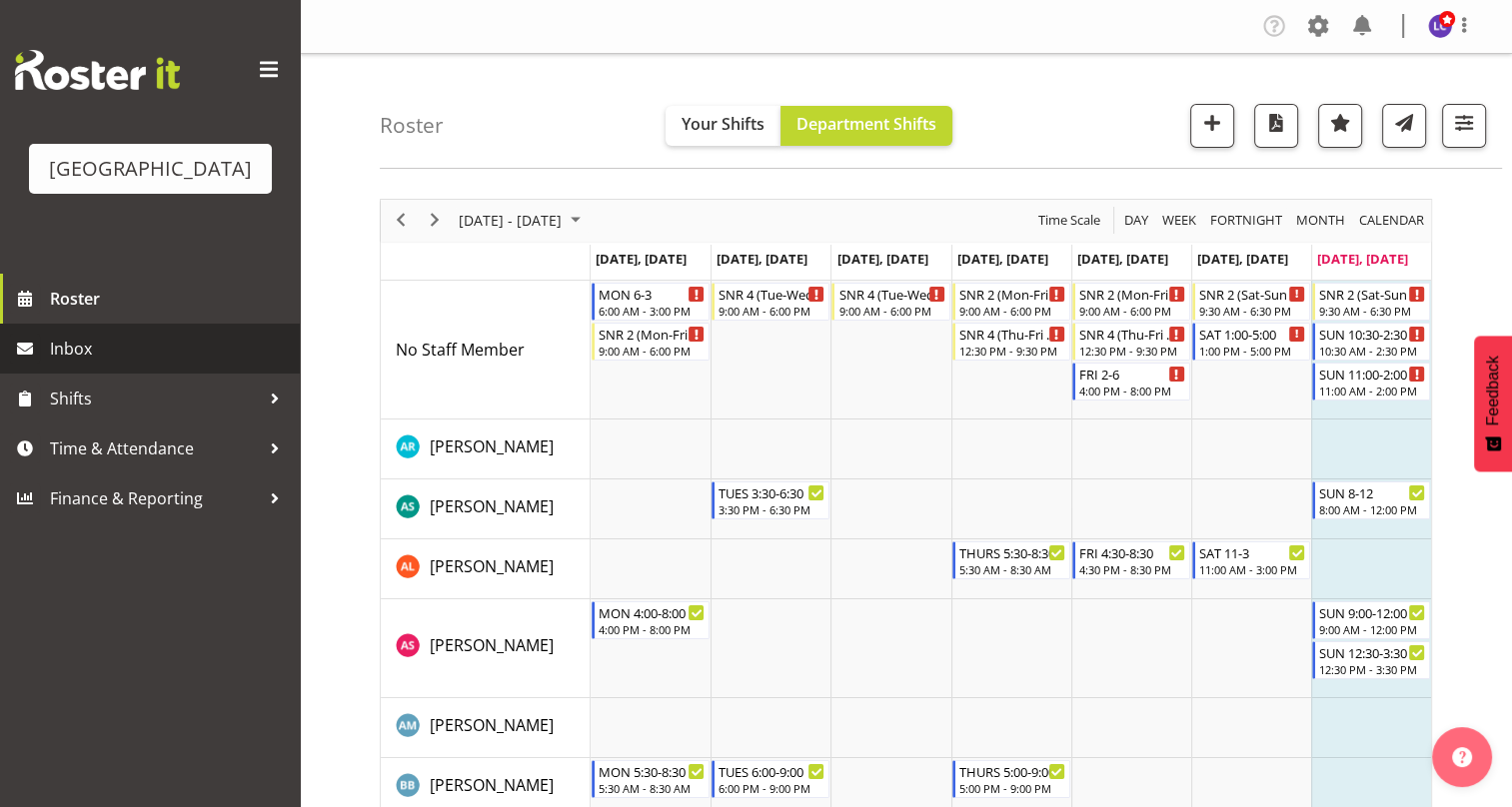 click on "Inbox" at bounding box center [170, 349] 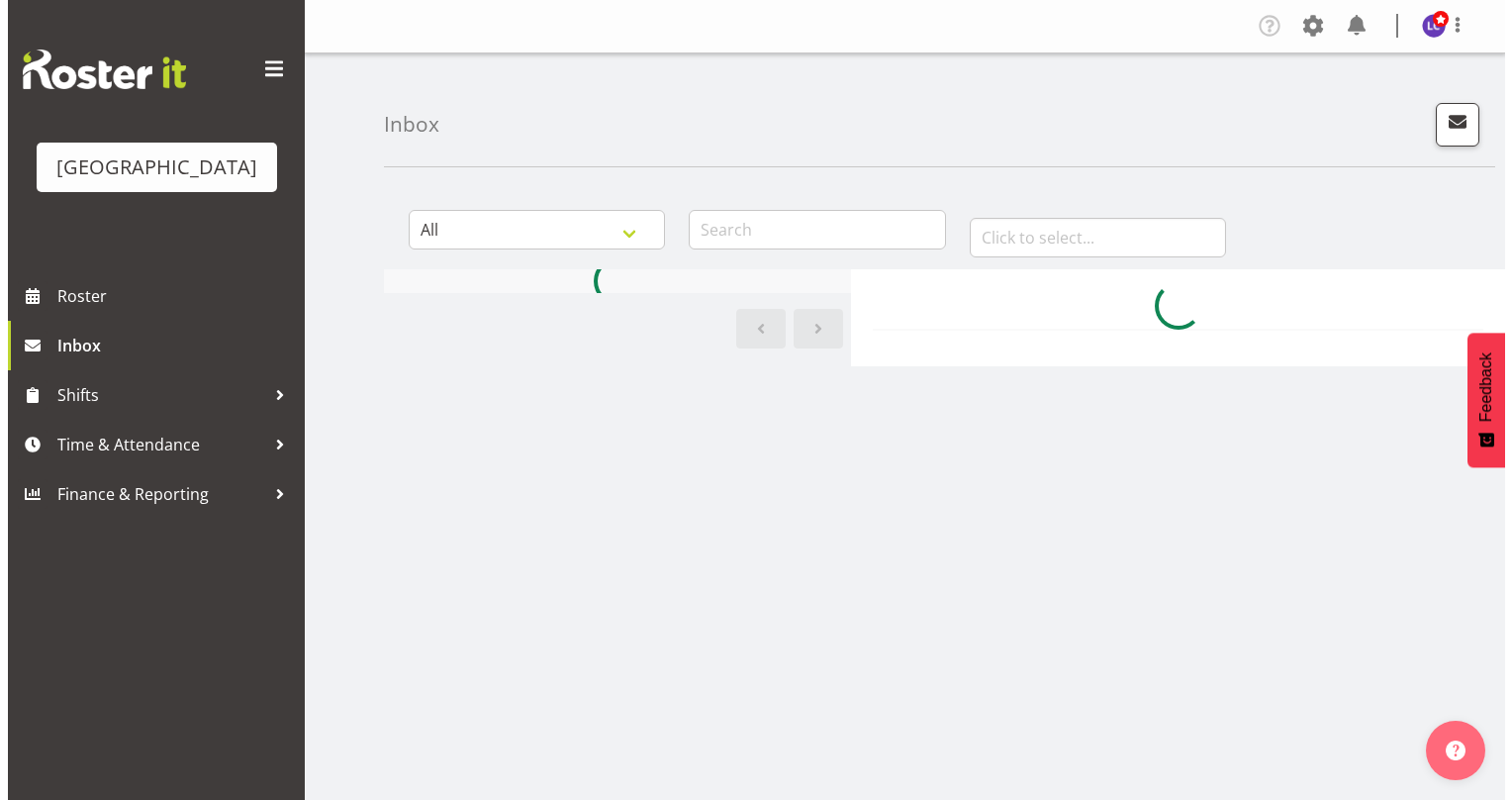 scroll, scrollTop: 0, scrollLeft: 0, axis: both 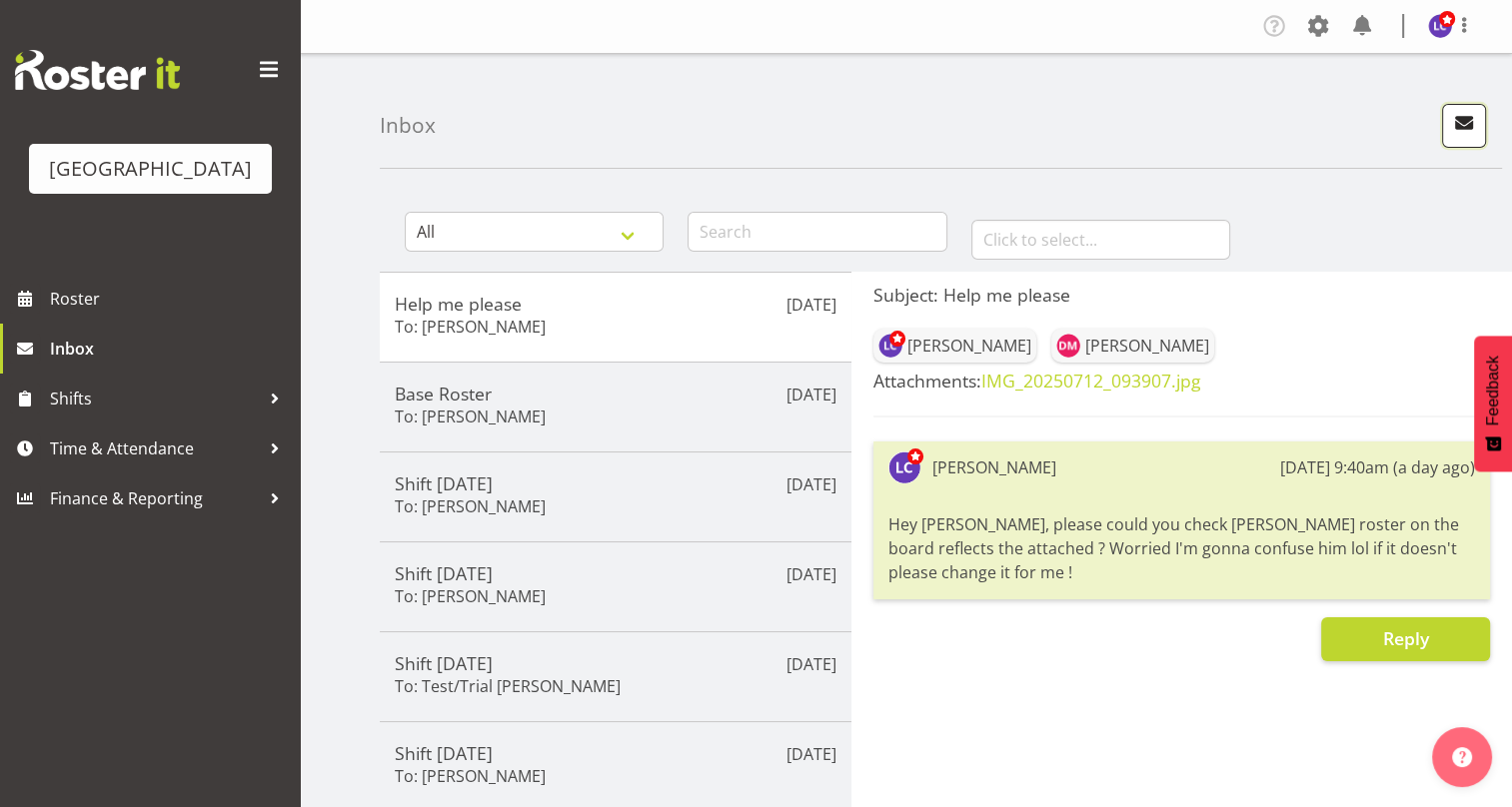 click at bounding box center (1464, 123) 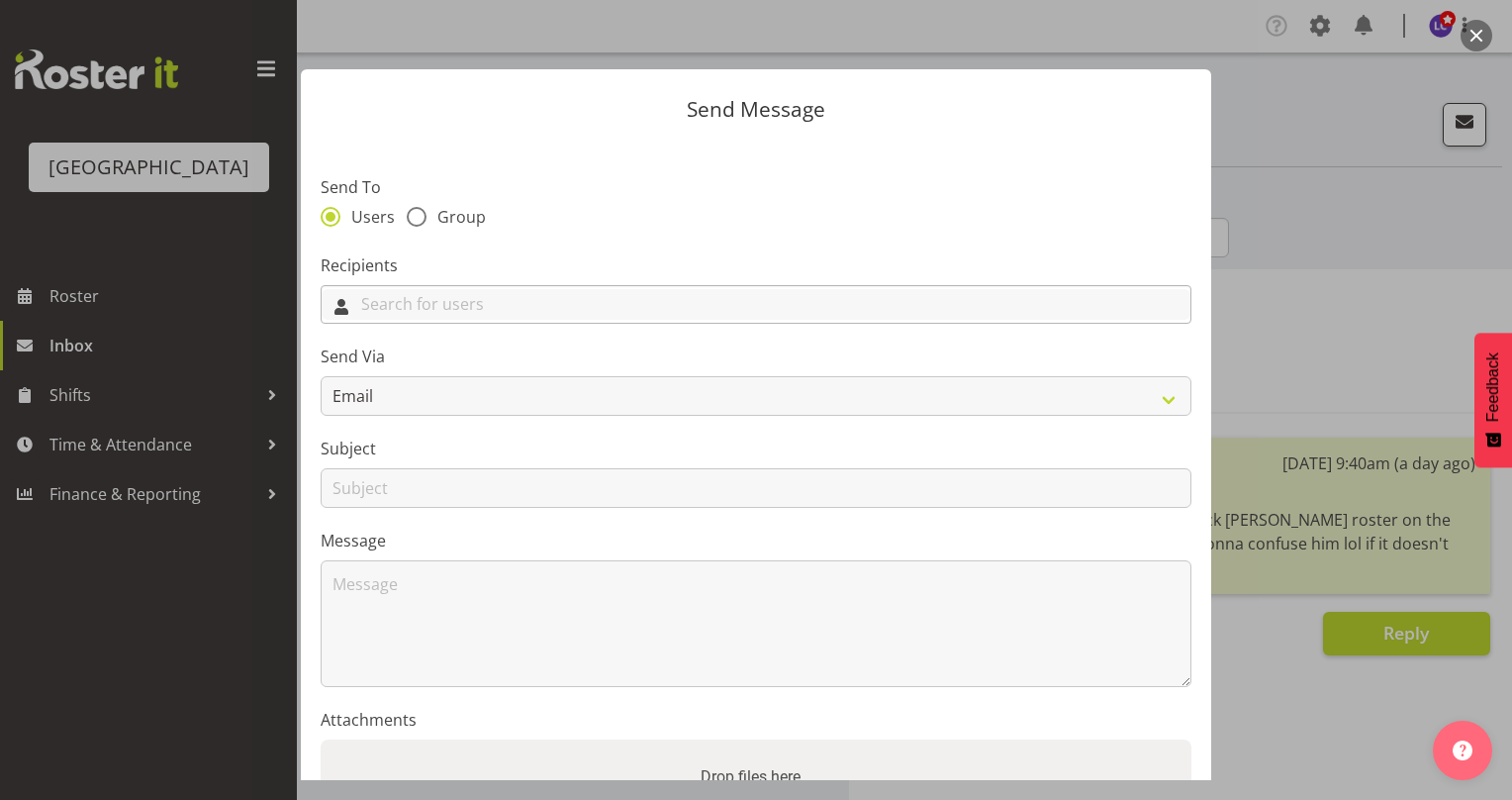 click at bounding box center (756, 304) 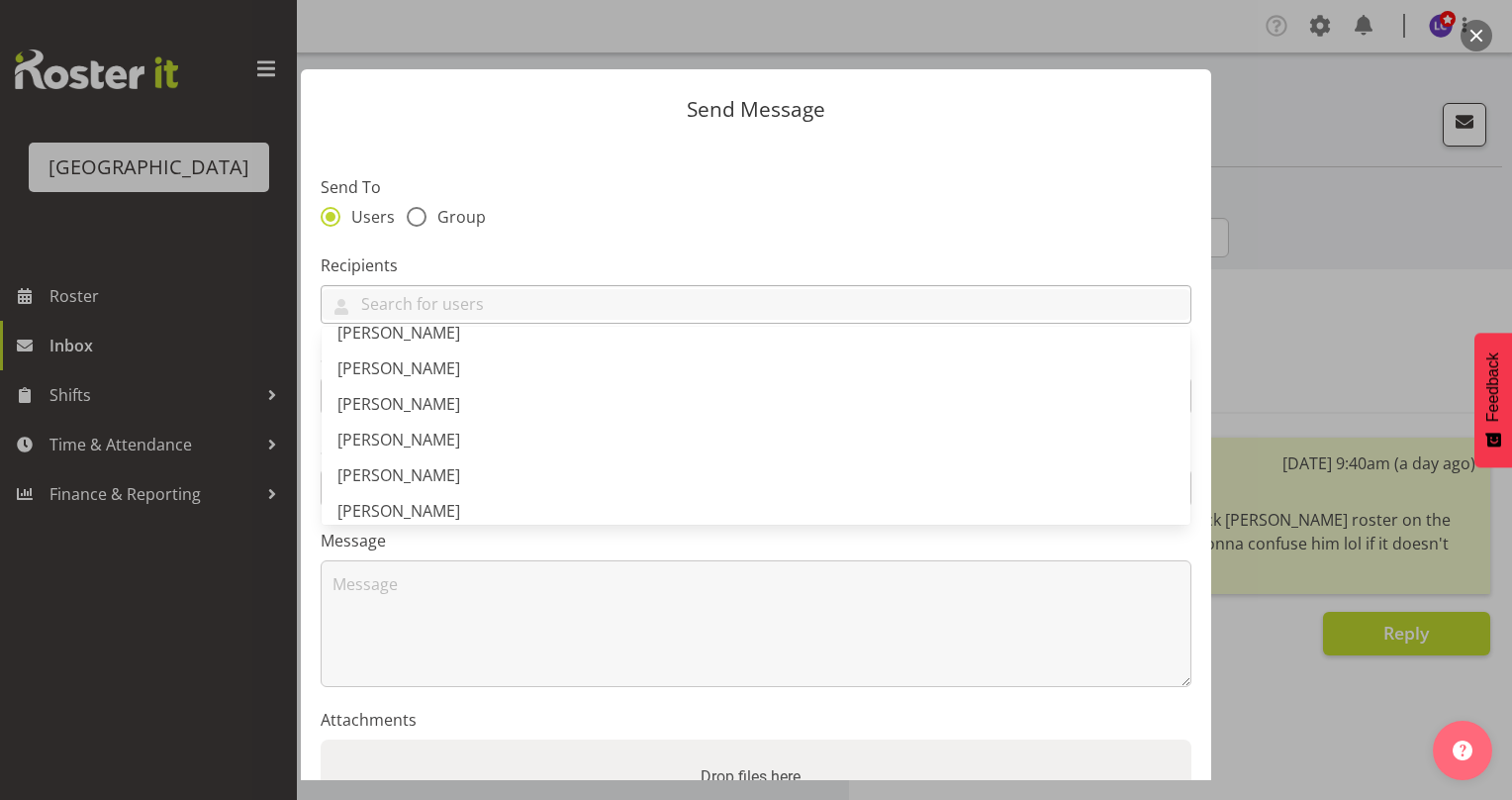 scroll, scrollTop: 594, scrollLeft: 0, axis: vertical 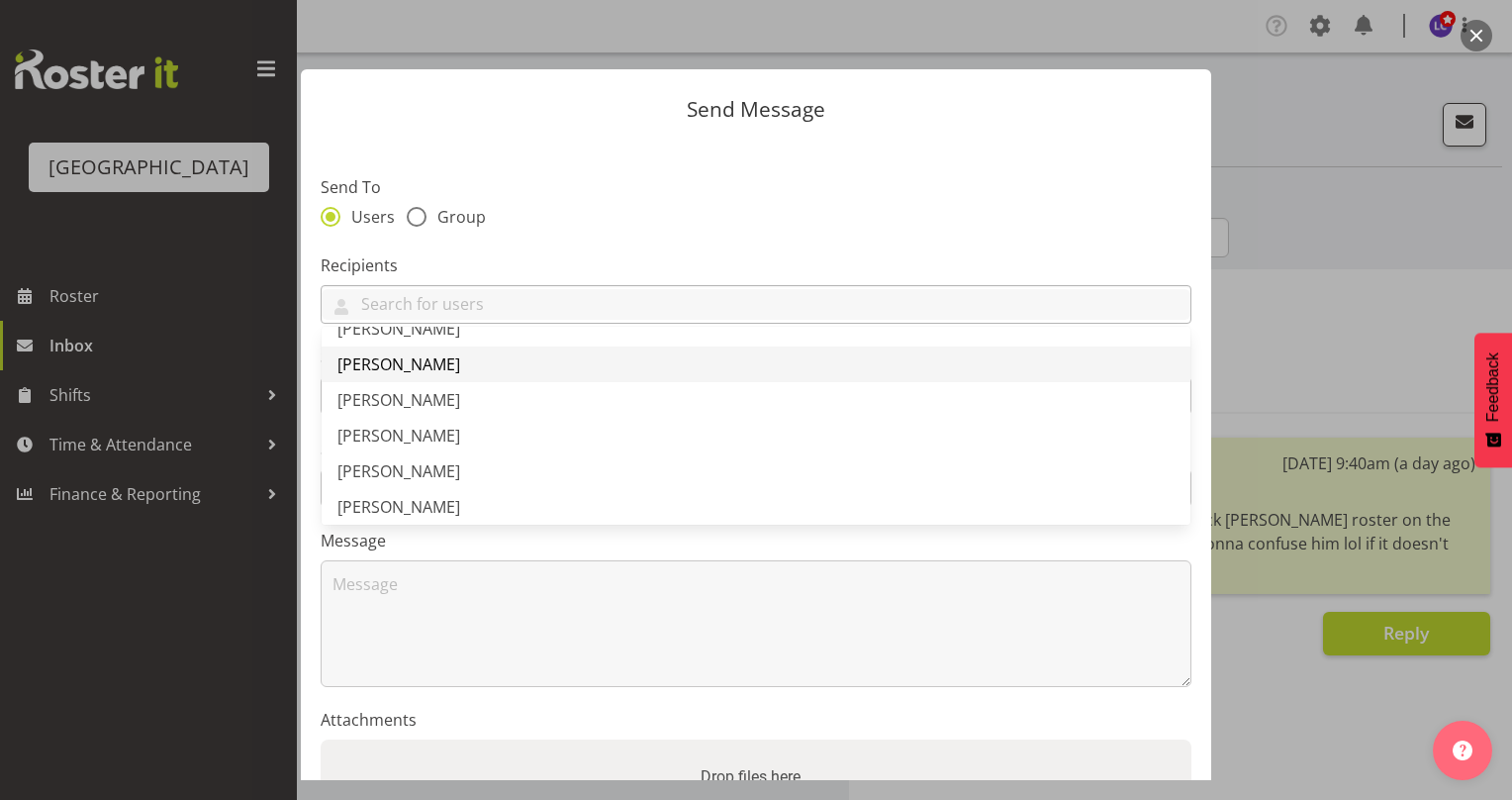 click on "[PERSON_NAME]" at bounding box center (756, 364) 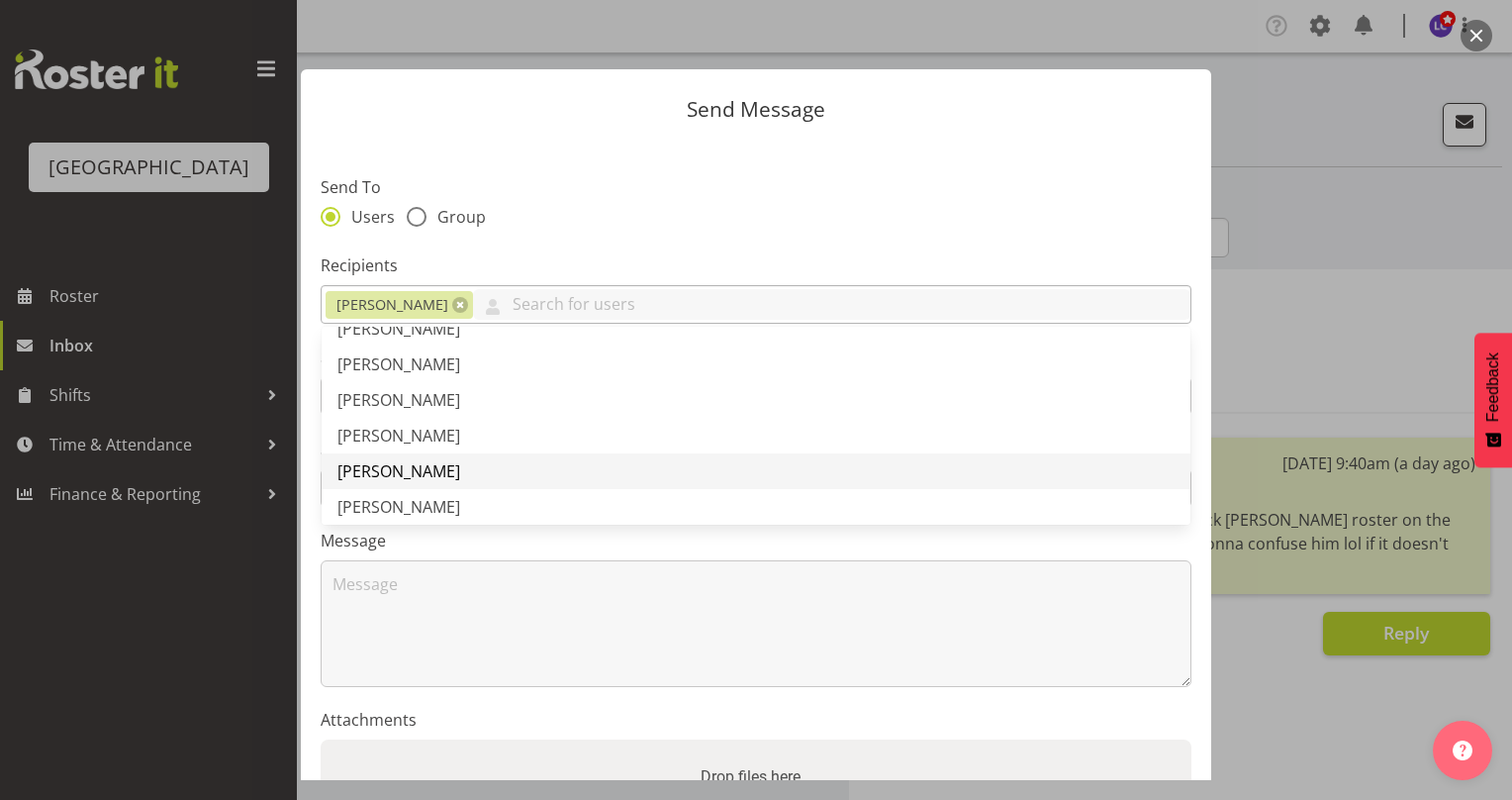 click on "[PERSON_NAME]" at bounding box center [756, 471] 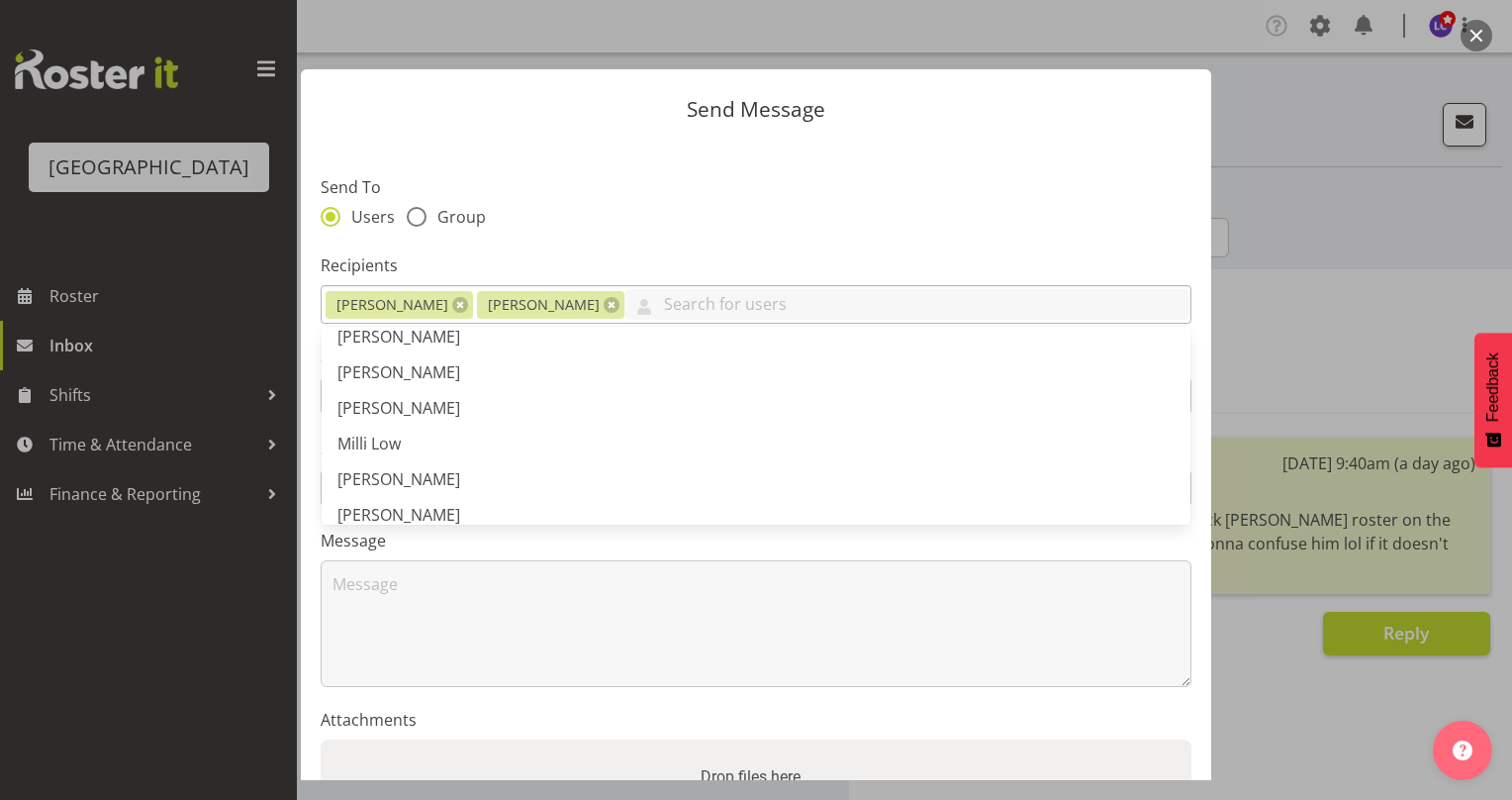 scroll, scrollTop: 1980, scrollLeft: 0, axis: vertical 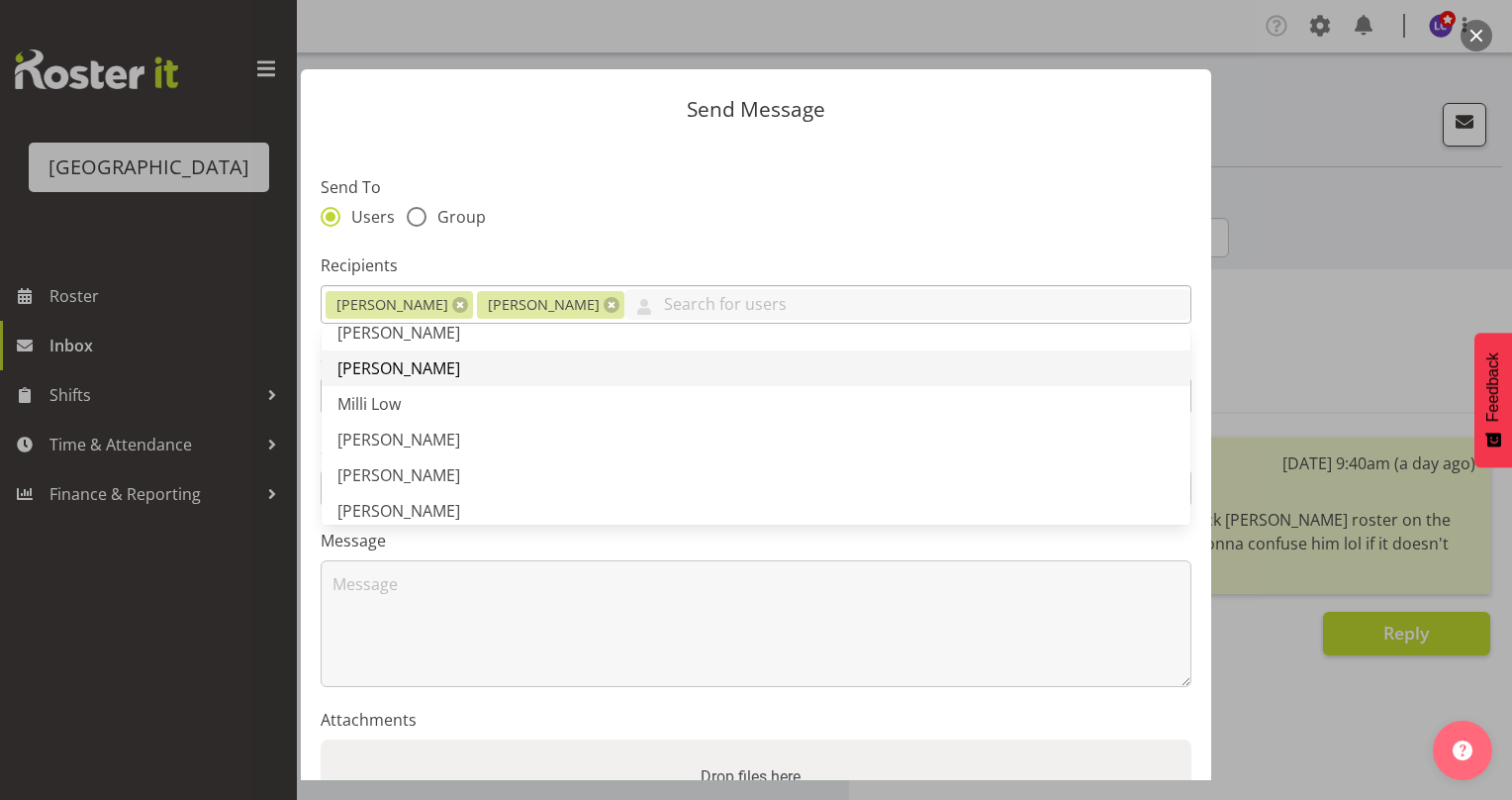 click on "[PERSON_NAME]" at bounding box center [756, 368] 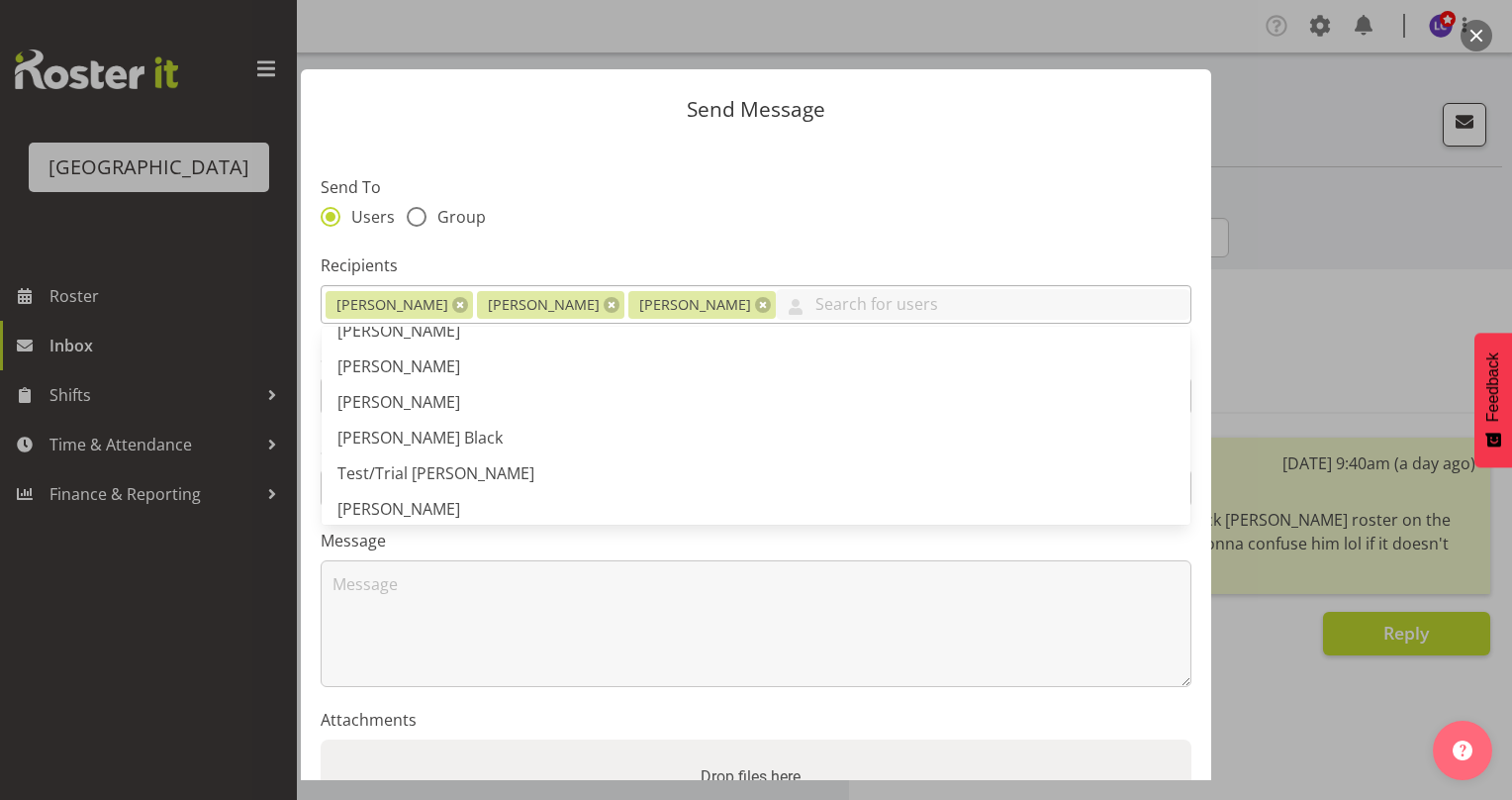 scroll, scrollTop: 2535, scrollLeft: 0, axis: vertical 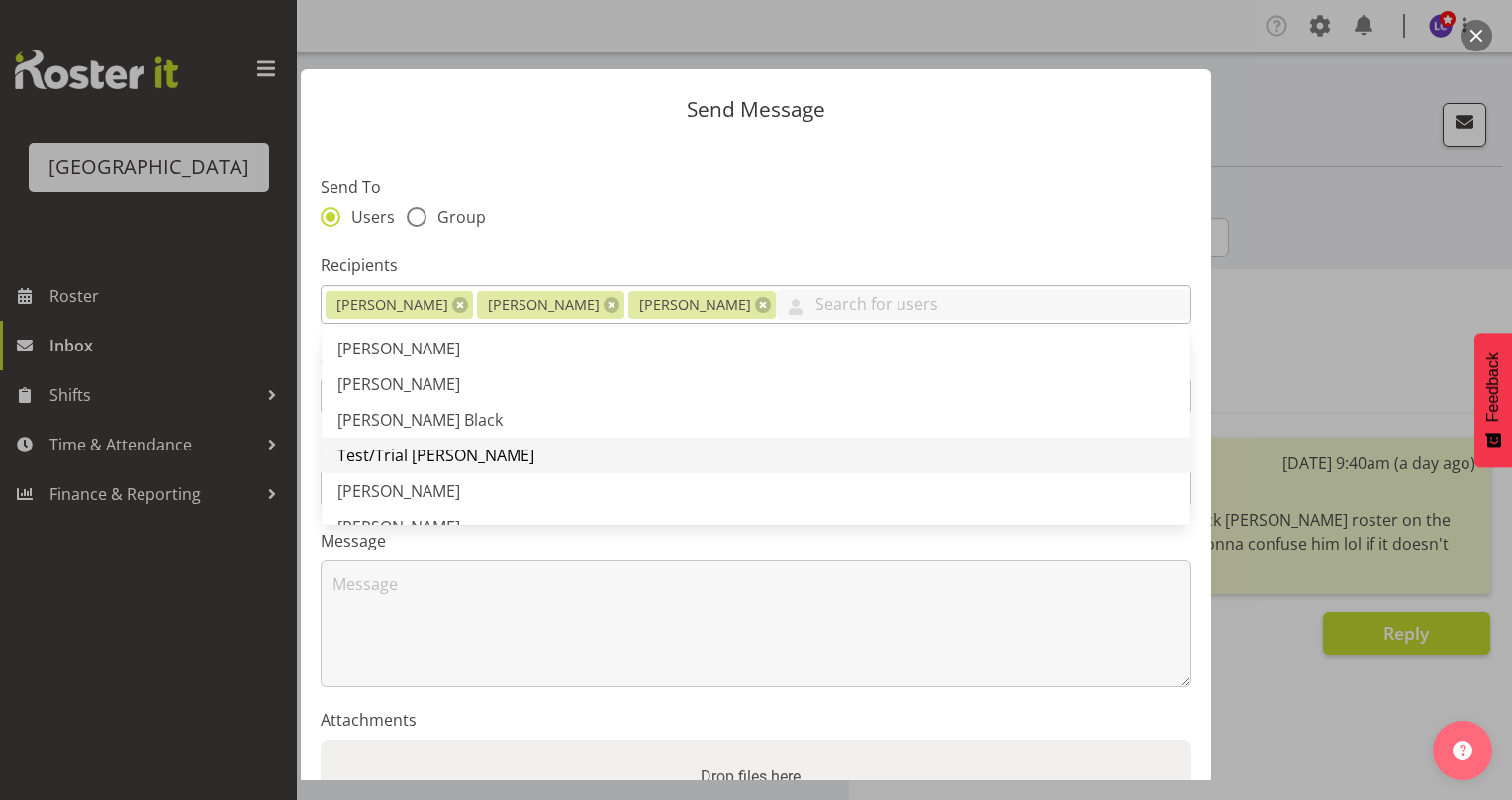 click on "Test/Trial [PERSON_NAME]" at bounding box center (756, 455) 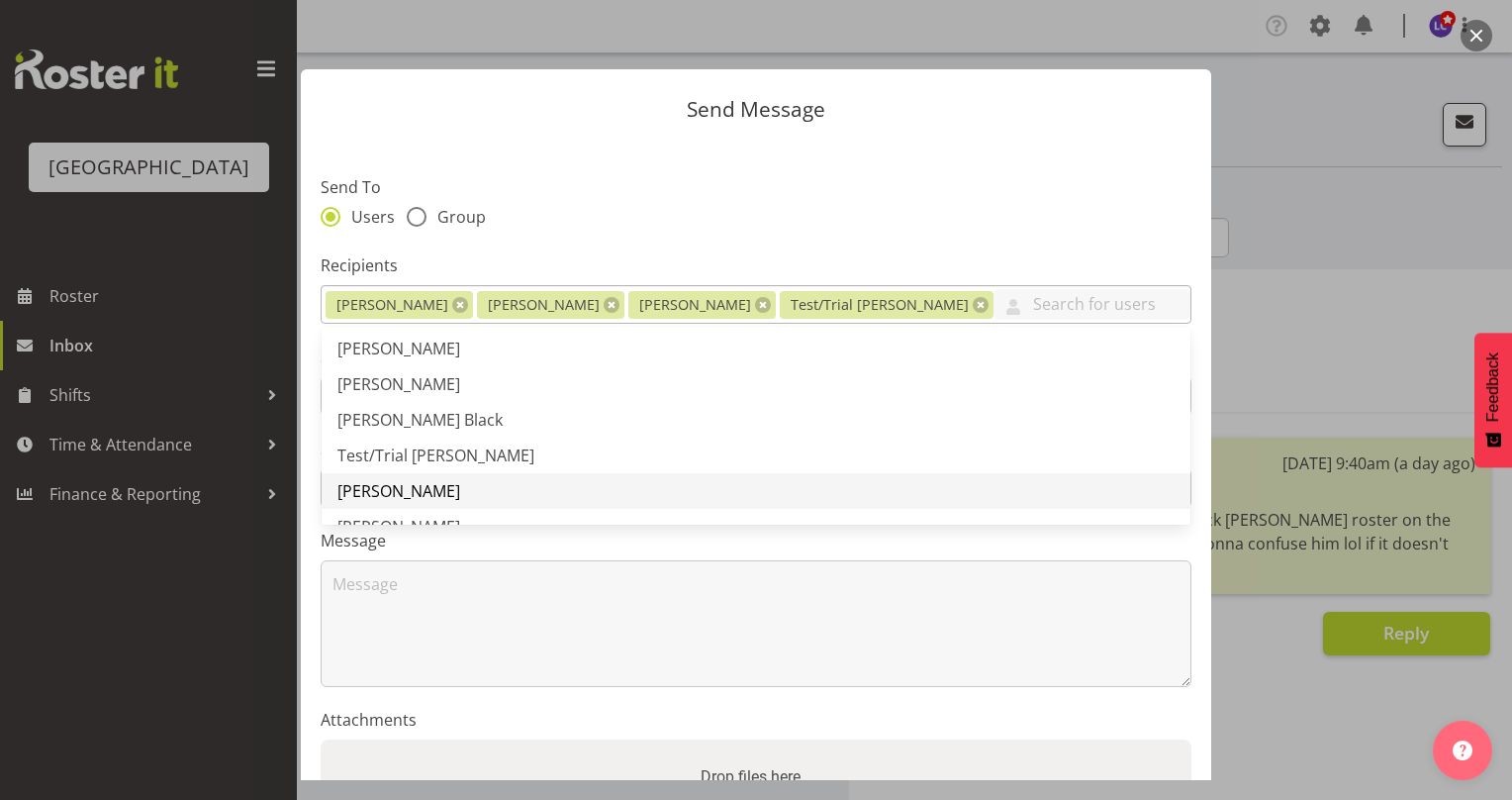 click on "[PERSON_NAME]" at bounding box center [756, 491] 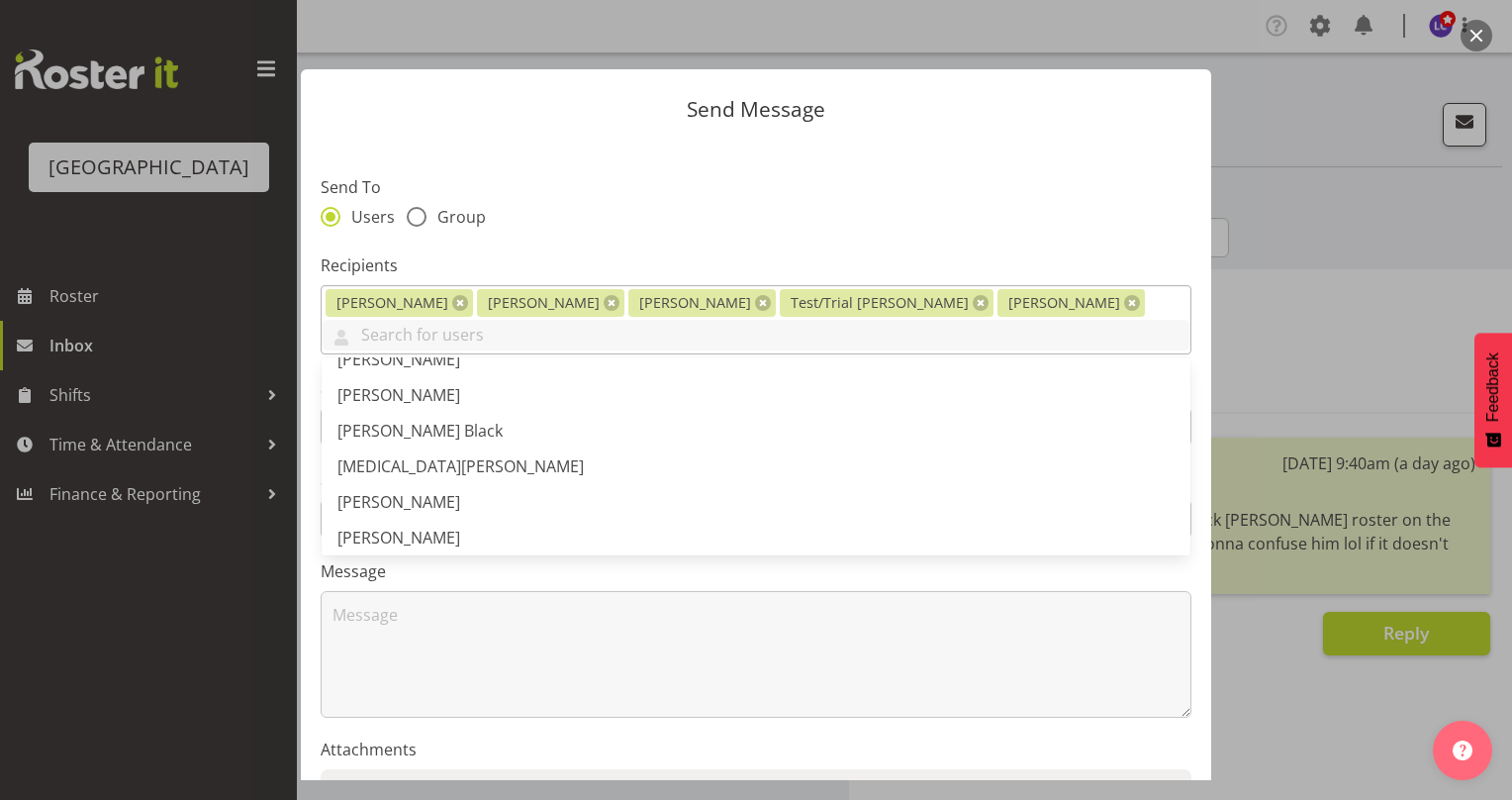 scroll, scrollTop: 2741, scrollLeft: 0, axis: vertical 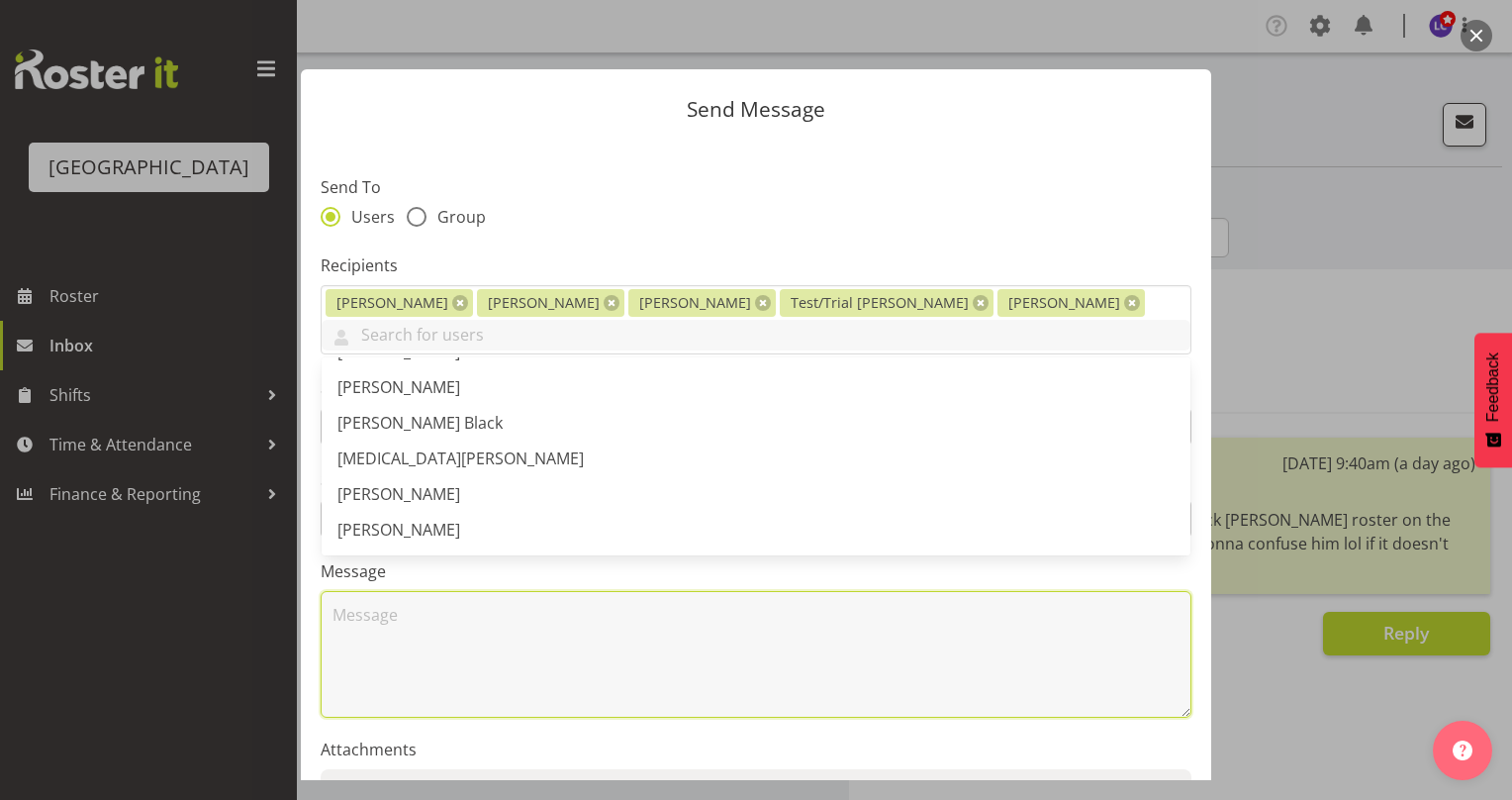 click at bounding box center (756, 654) 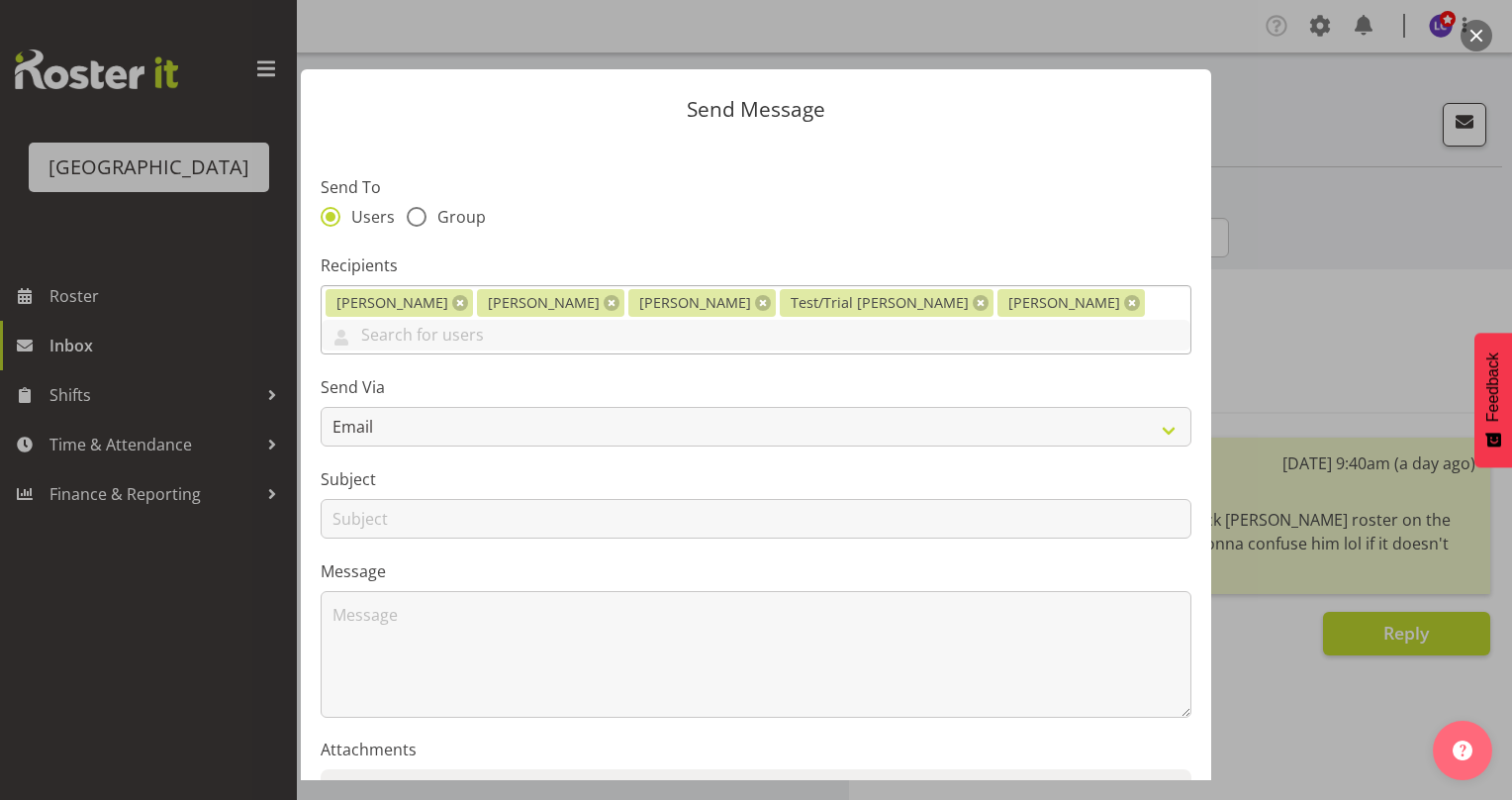 click on "Devon Morris-Brown   Earl Foran   Mark Lieshout   Test/Trial Laurie   Thomas Meulenbroek   Abbey Crowther   Addison Robertson   Ajay Smith   Alex Laverty   Alex Sansom   Amber-Jade Brass   Andreea Muicaru   Angus McLeay   Argus Chay   Bailey Blomfield   Bim Rajasinghe Rajasinghe Diyawadanage   Bradley Barton   Braedyn Dykes   Cain Wilson   Caley Low   Ceara Dennison   Chelsea Garron   Devon Morris-Brown   Donna Euston   Drew Nielsen   Earl Foran   Emily Wheeler   Finn Edwards   Fred Woller   Greer Dawson   Hamish McKenzie   Hana Davis   Iara Pekar   Isaac Smith   Jack Bailey   Jade Johnson   James McLeay   Jasika Rohloff   Jason Wong   Jayden O'Byrne   Jayden Horsley   Jenny Watts   Joshua Keen   Kaelah Dondero   Kate Lawless   Kirsteen Wilson   Kylea Gough   Lara Von Fintel   Laura McDowall   Laurie Cook   Libby Pawley   Lilah Jack   Lily McDowall   Loralye McLean   Luca Pudda   Lynley Hamlin   Maddison Schultz   Maddison Mason-Pine   Madison Brown   Madison Wills   Maree Ayto   Mark Lieshout   Milli Low" at bounding box center (756, 320) 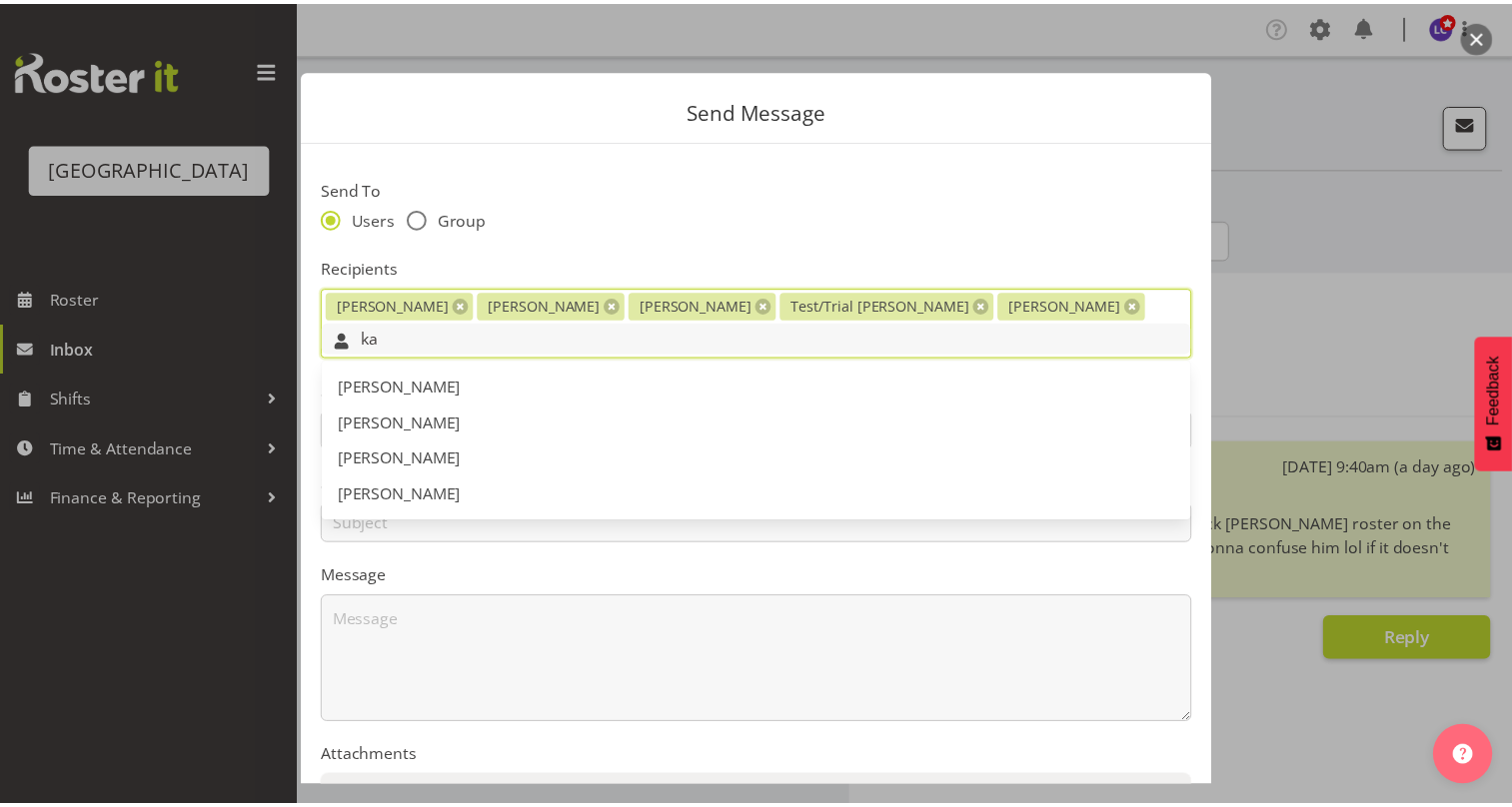 scroll, scrollTop: 0, scrollLeft: 0, axis: both 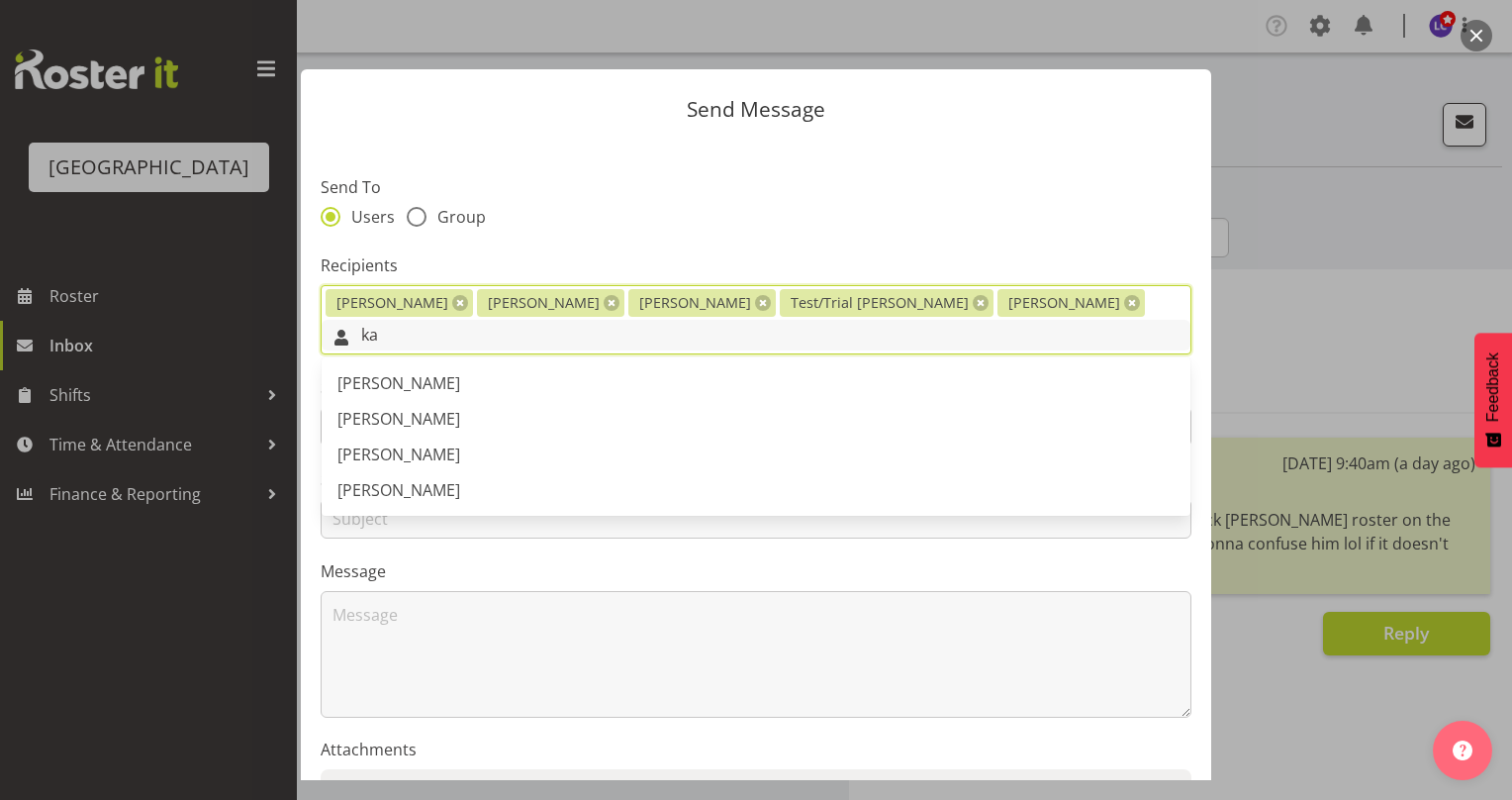 type on "kat" 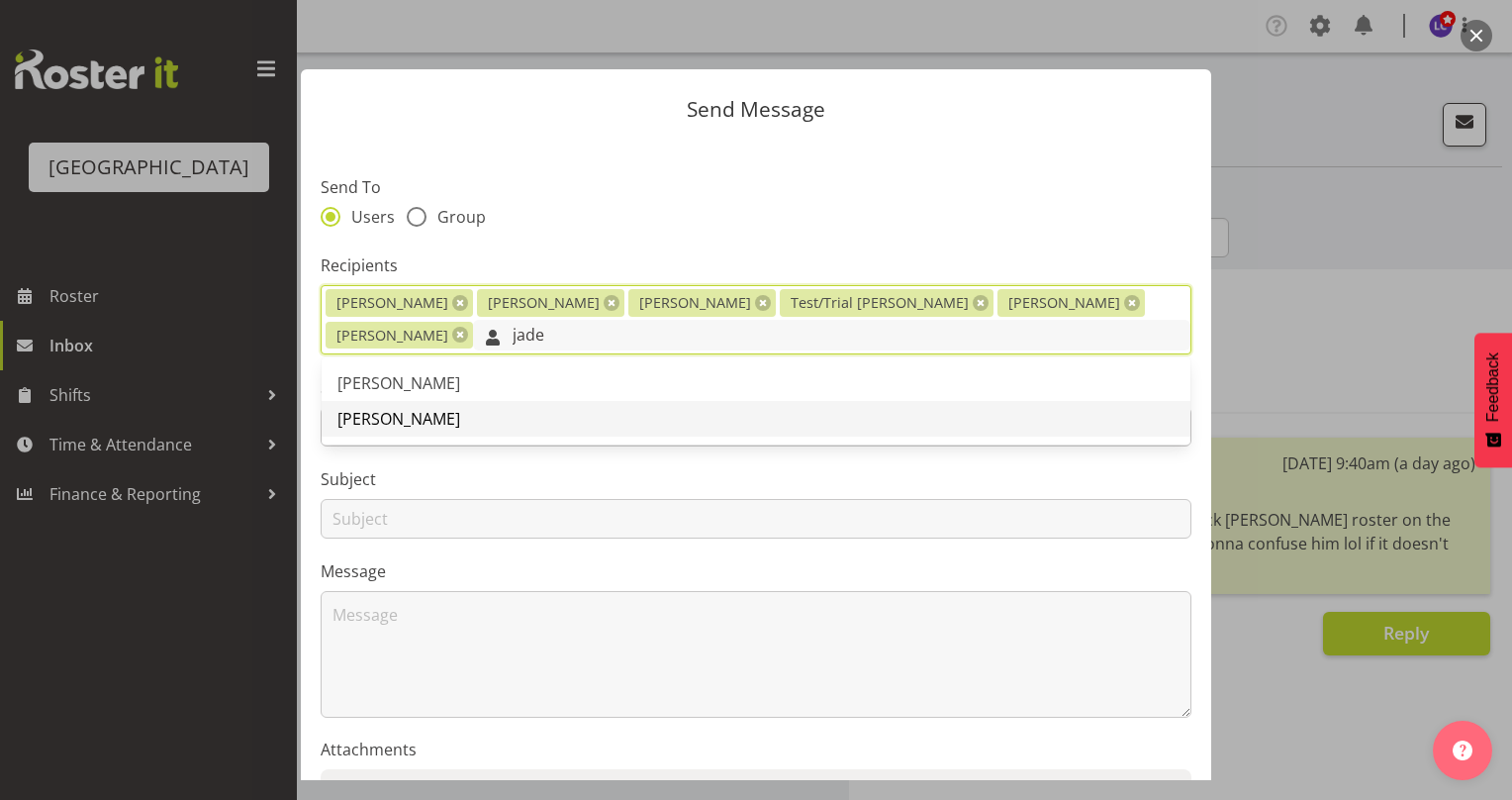 type on "jade" 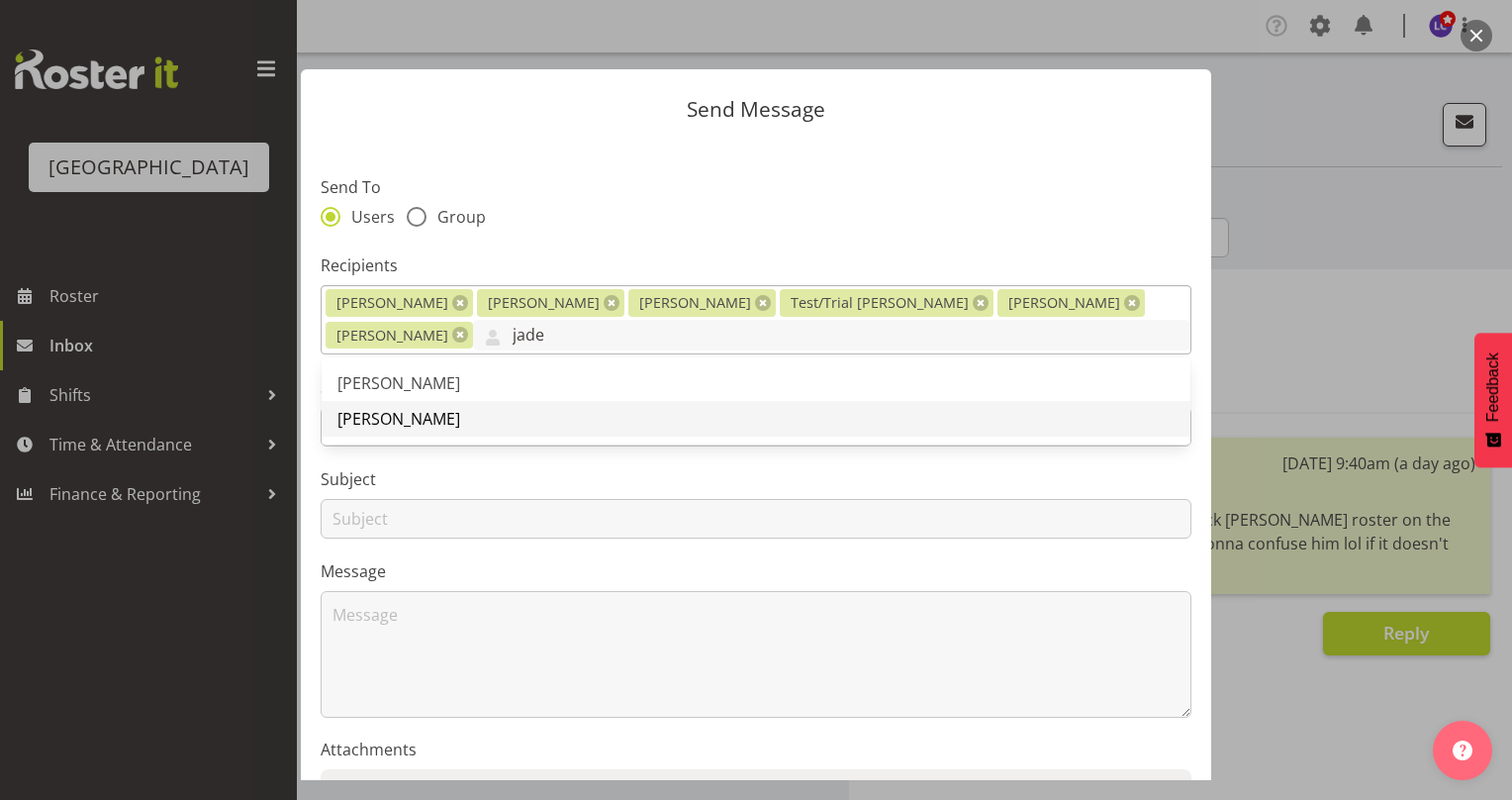 click on "[PERSON_NAME]" at bounding box center [756, 419] 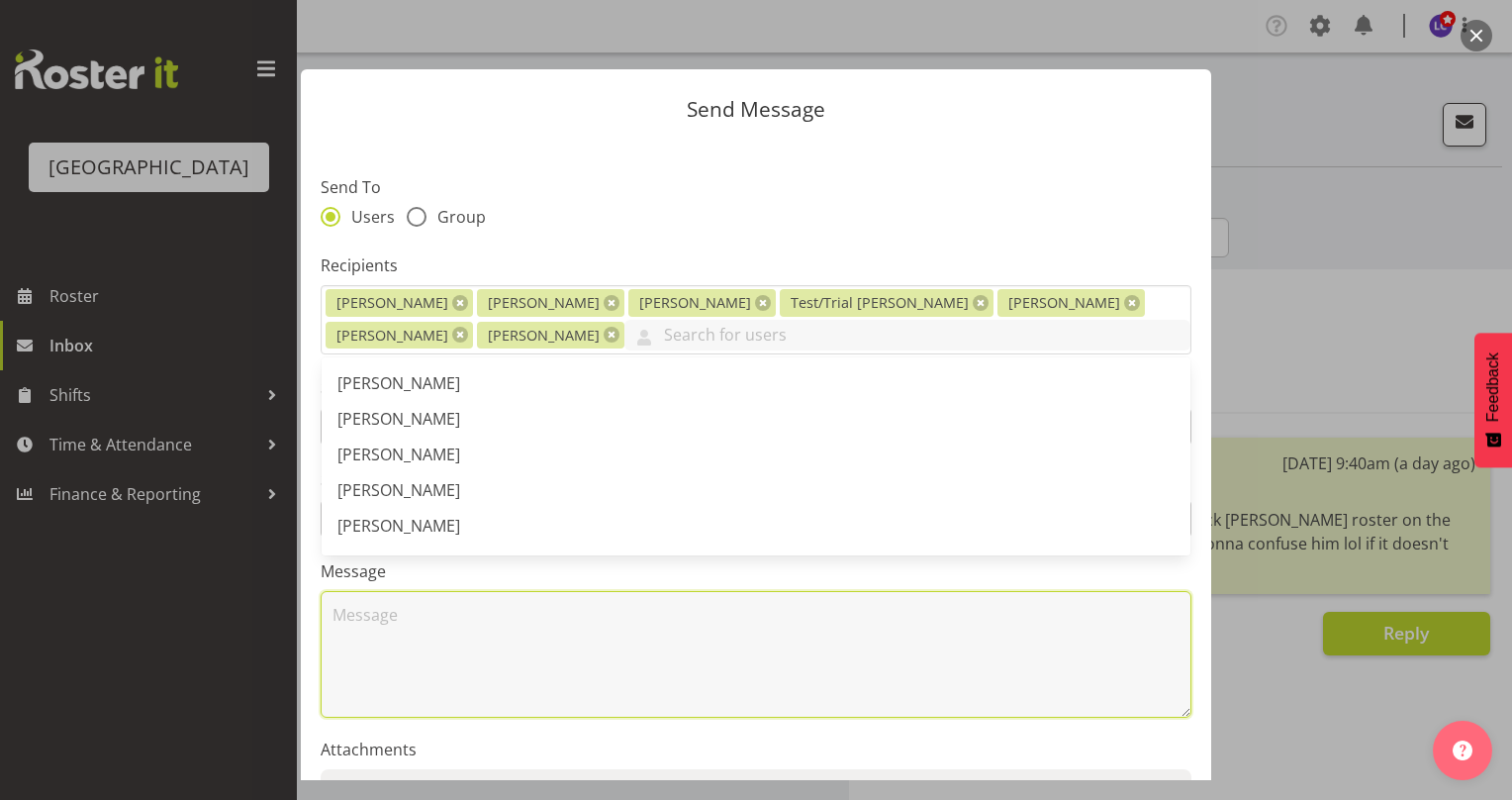 click at bounding box center (756, 654) 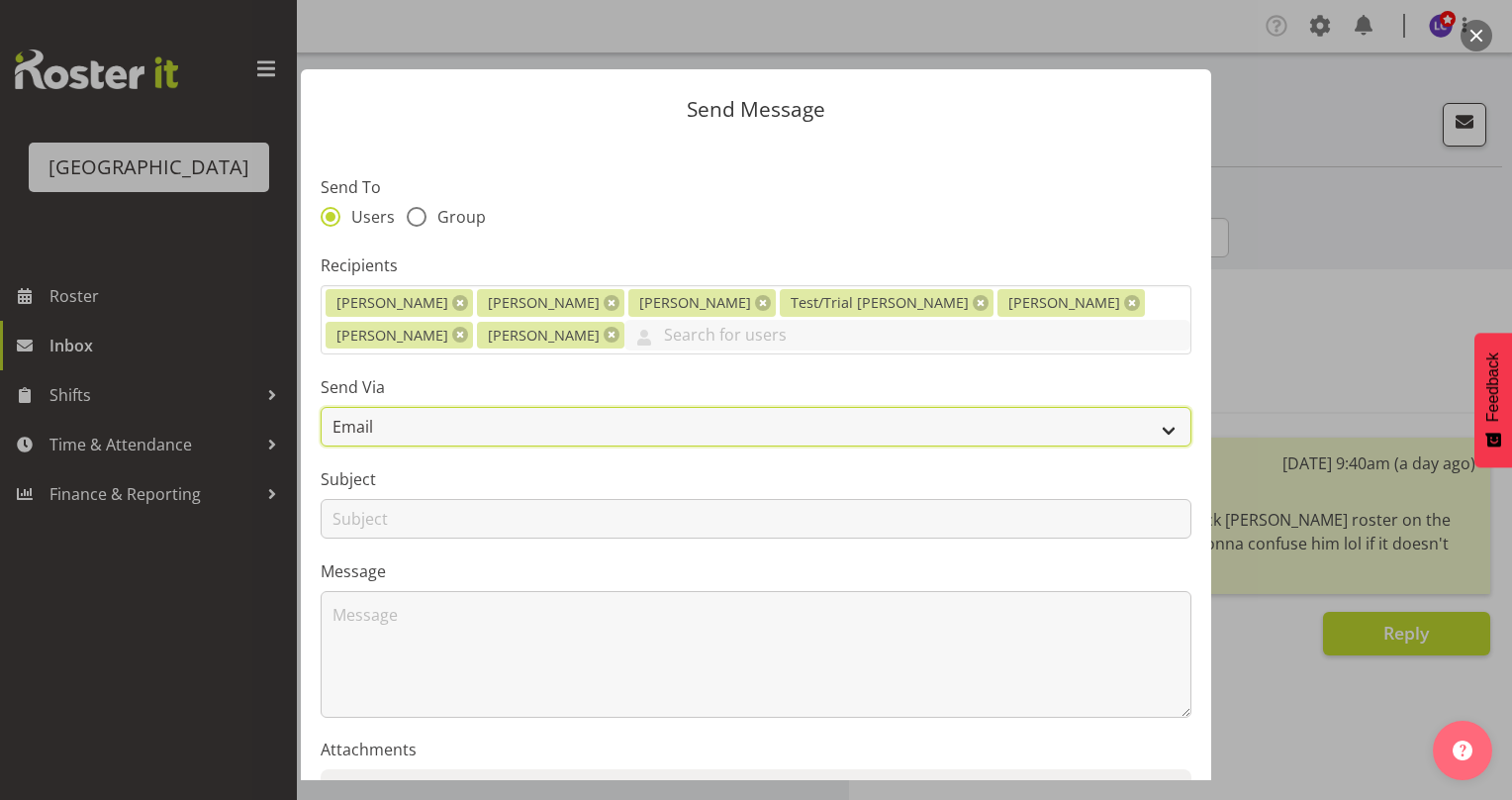 click on "Email" at bounding box center [756, 427] 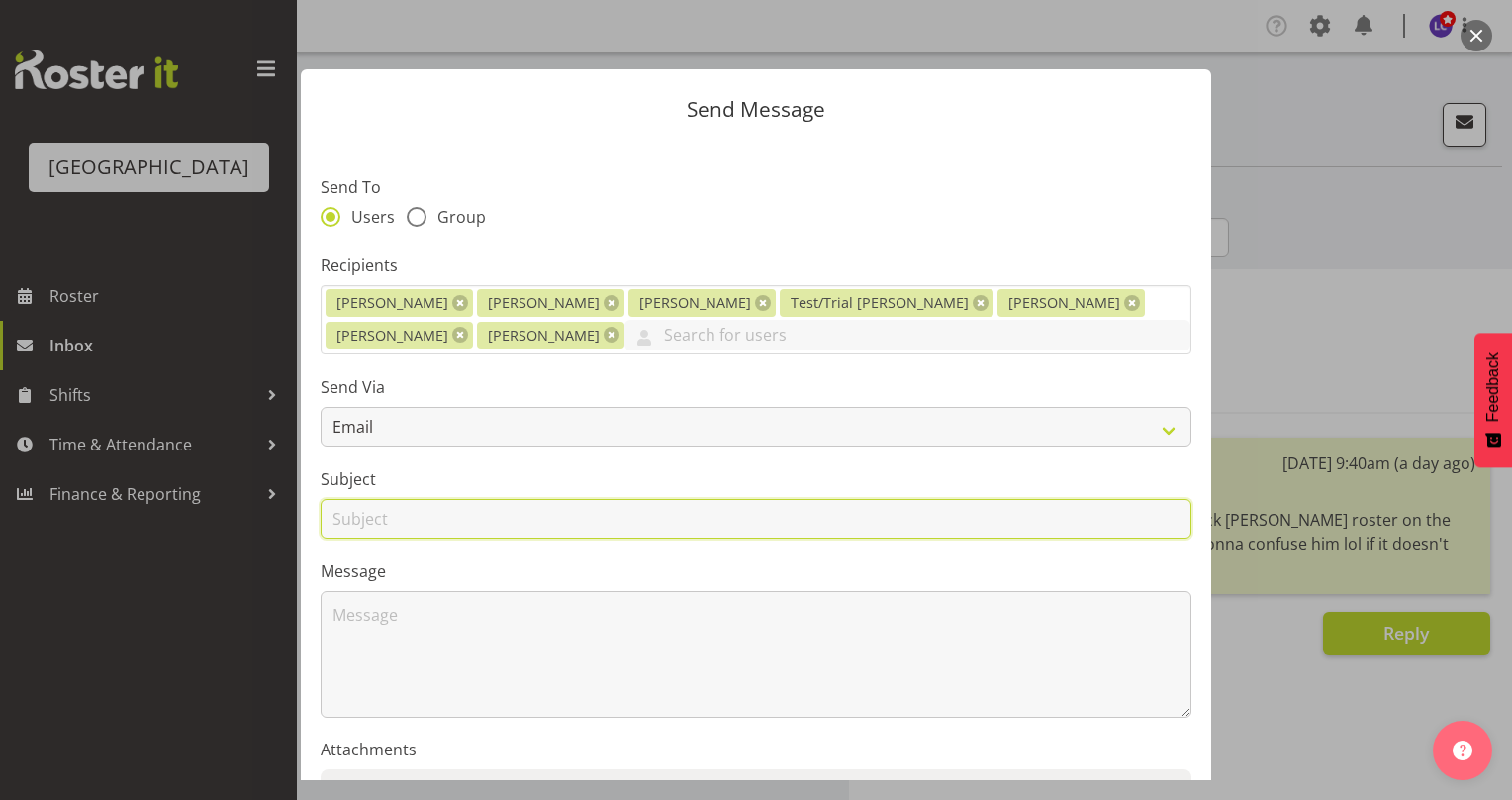 click at bounding box center [756, 519] 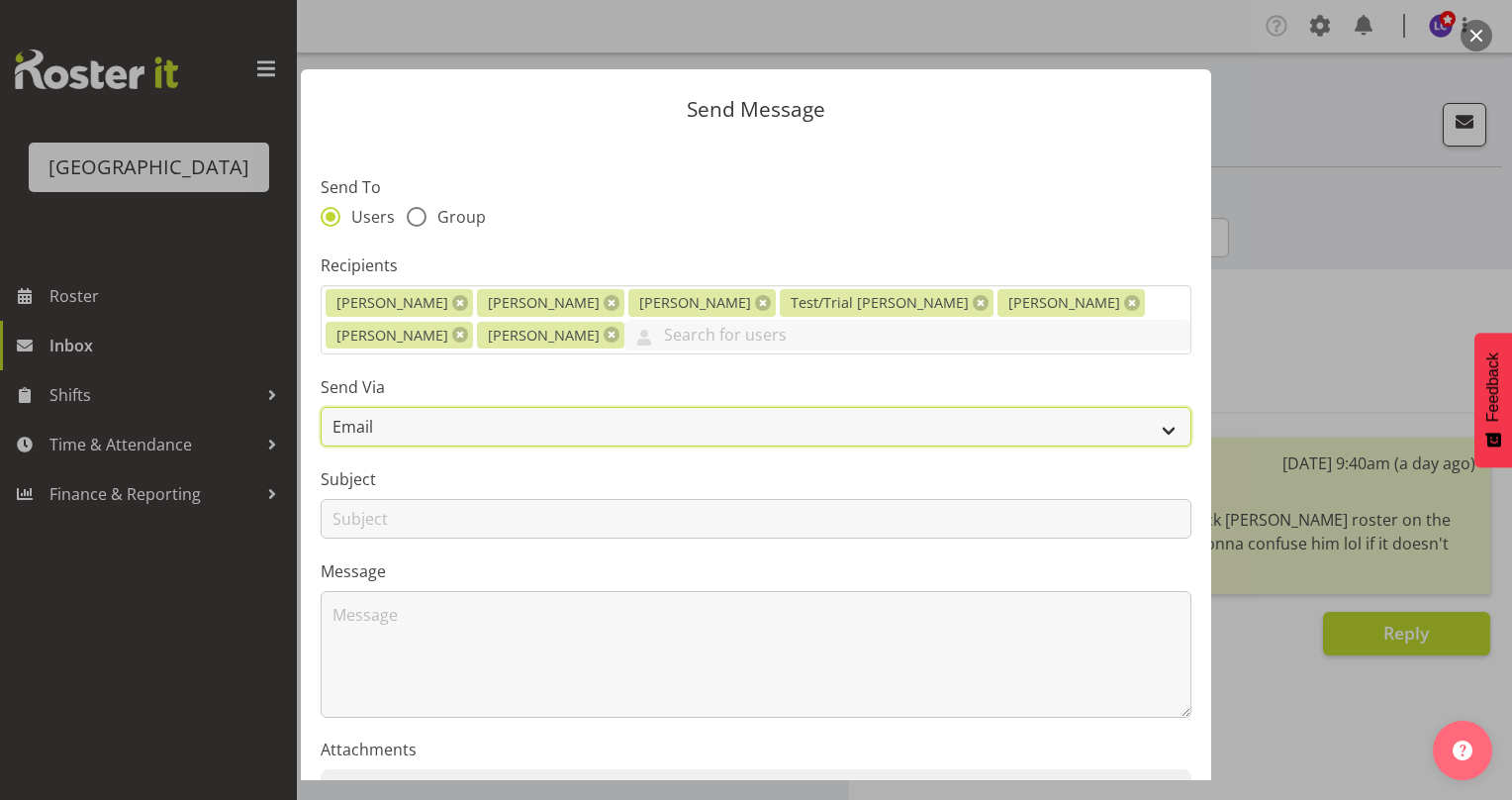 click on "Email" at bounding box center [756, 427] 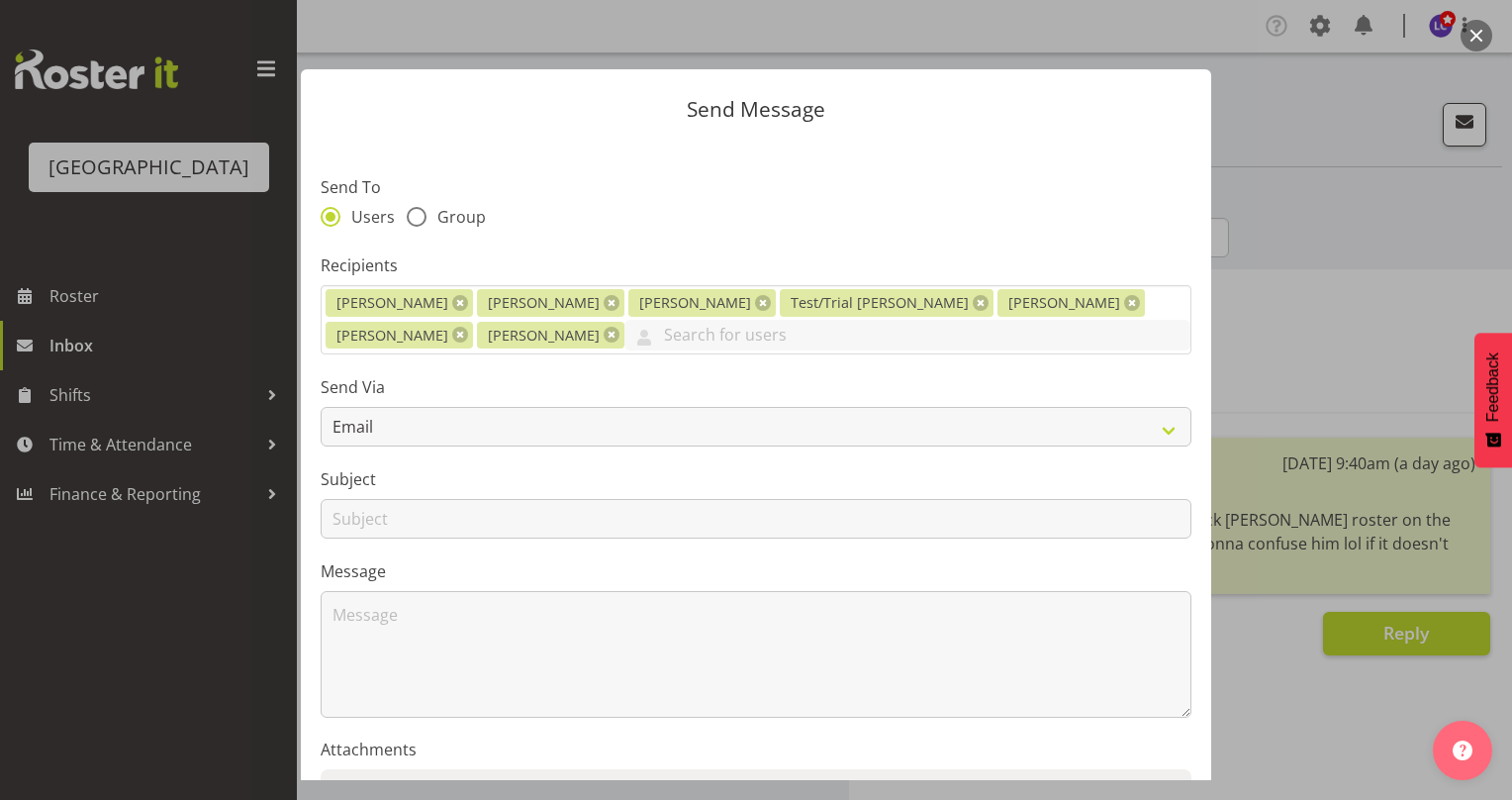 click on "Send Via" at bounding box center (756, 387) 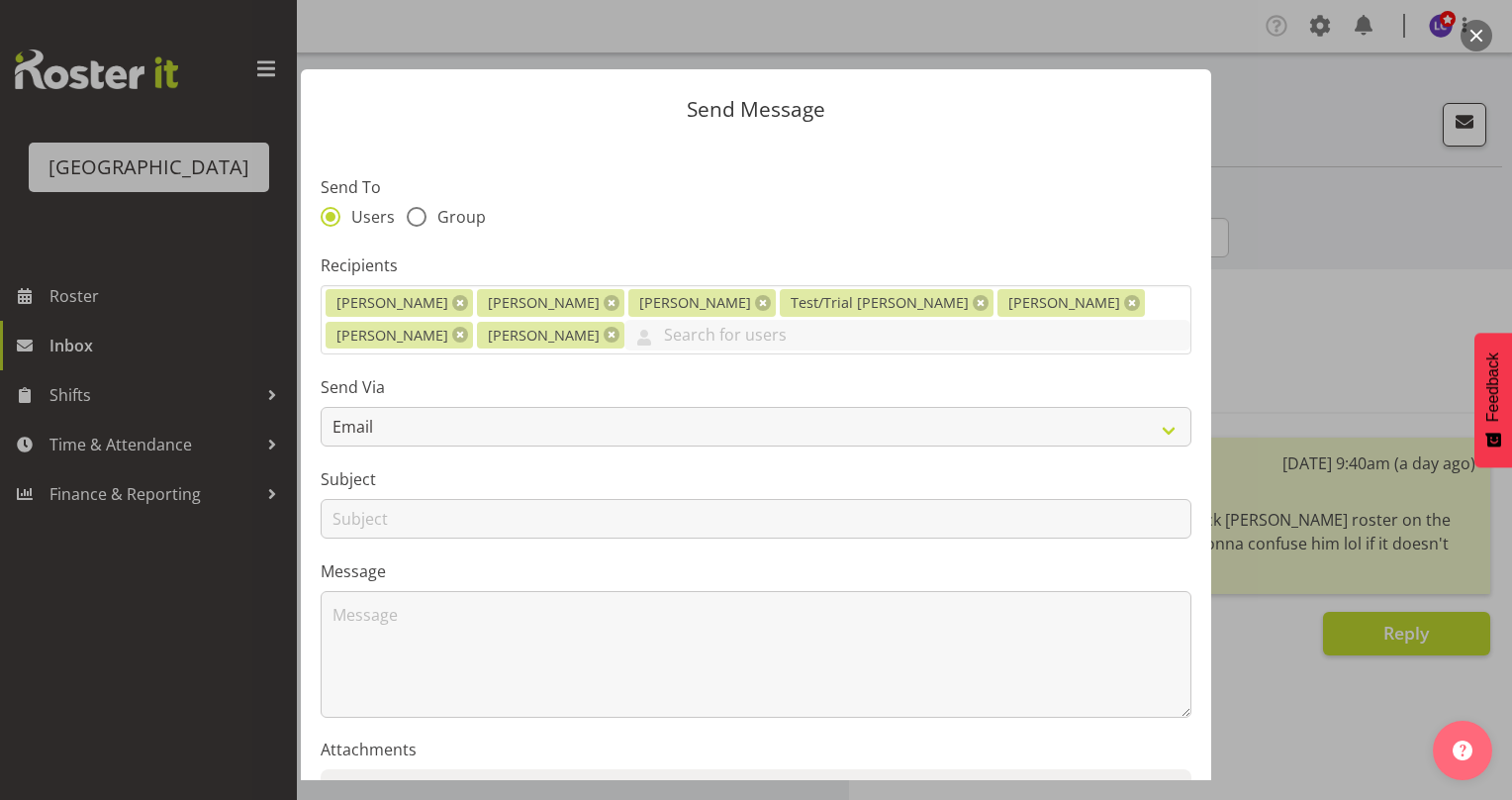 click at bounding box center (756, 400) 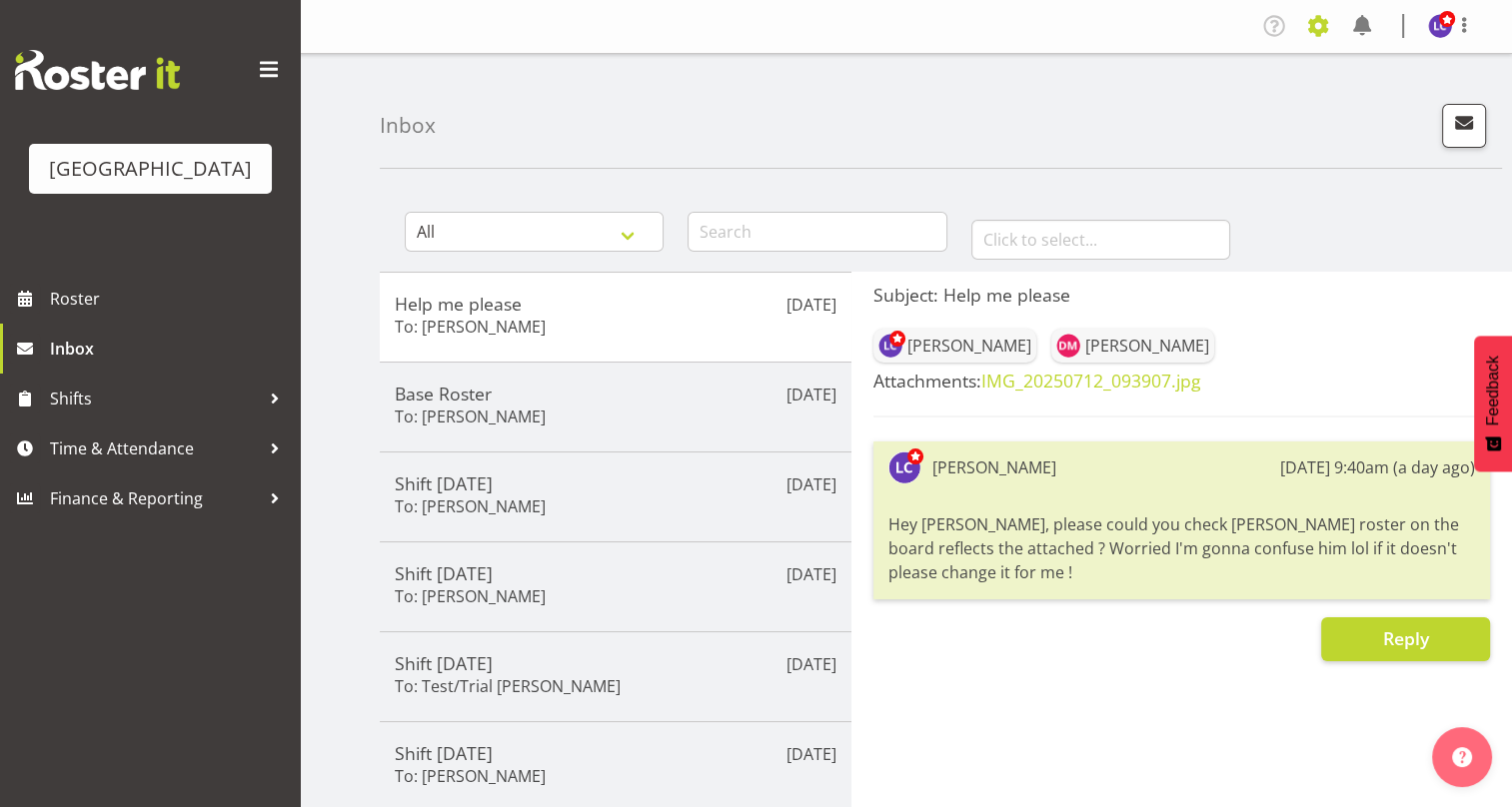 click at bounding box center [1318, 26] 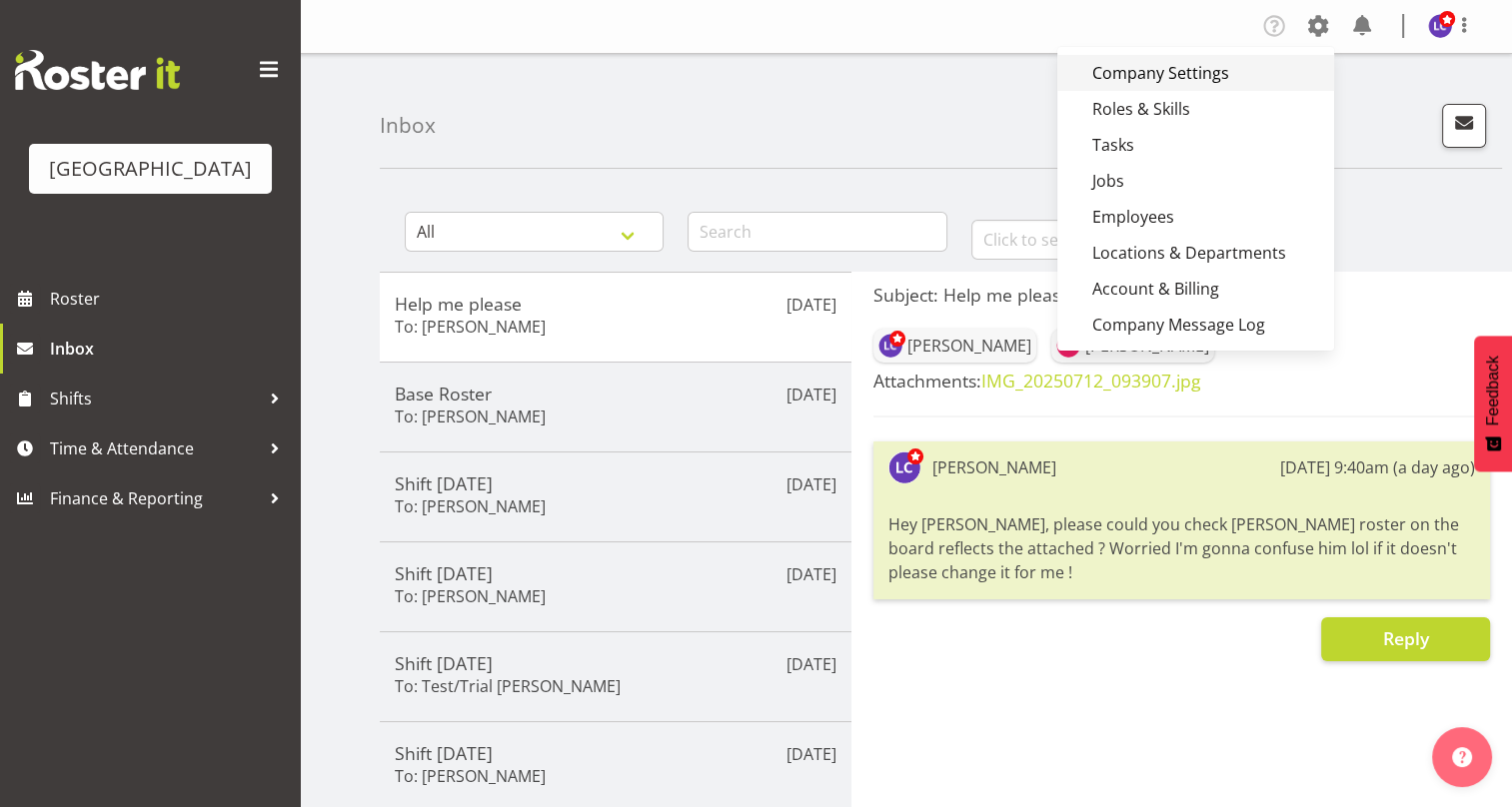 click on "Company Settings" at bounding box center [1195, 73] 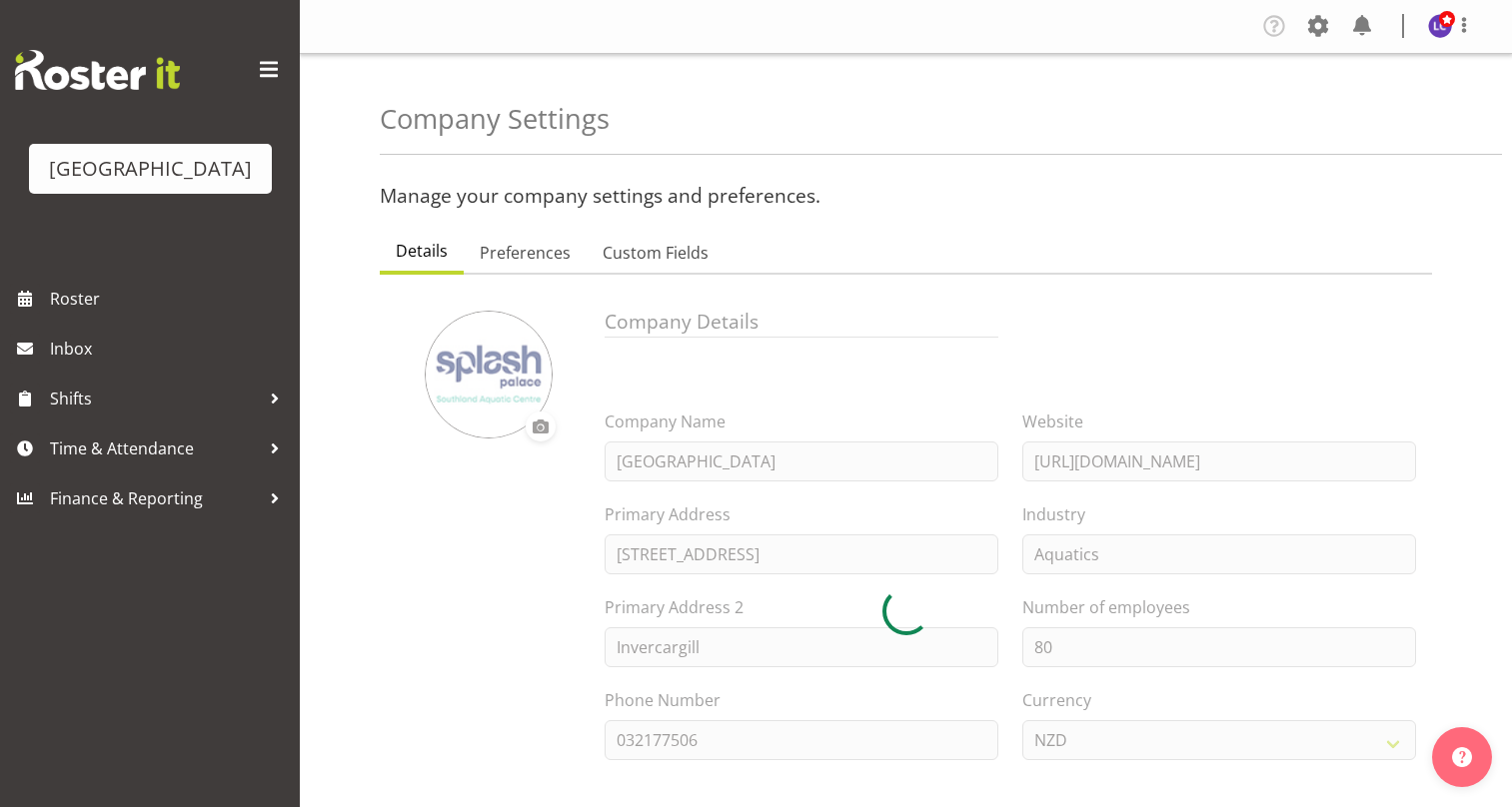 scroll, scrollTop: 0, scrollLeft: 0, axis: both 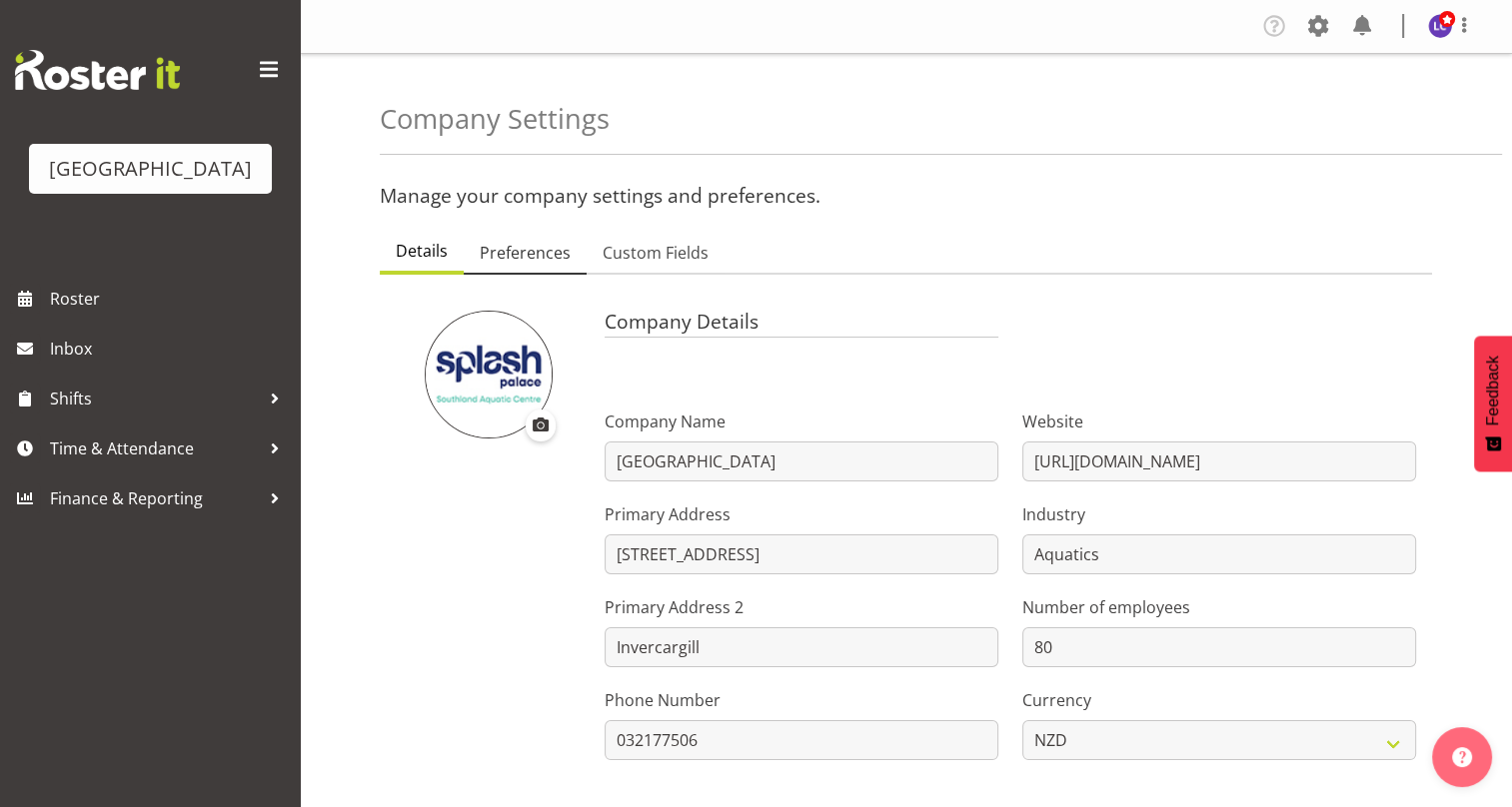 click on "Preferences" at bounding box center [525, 253] 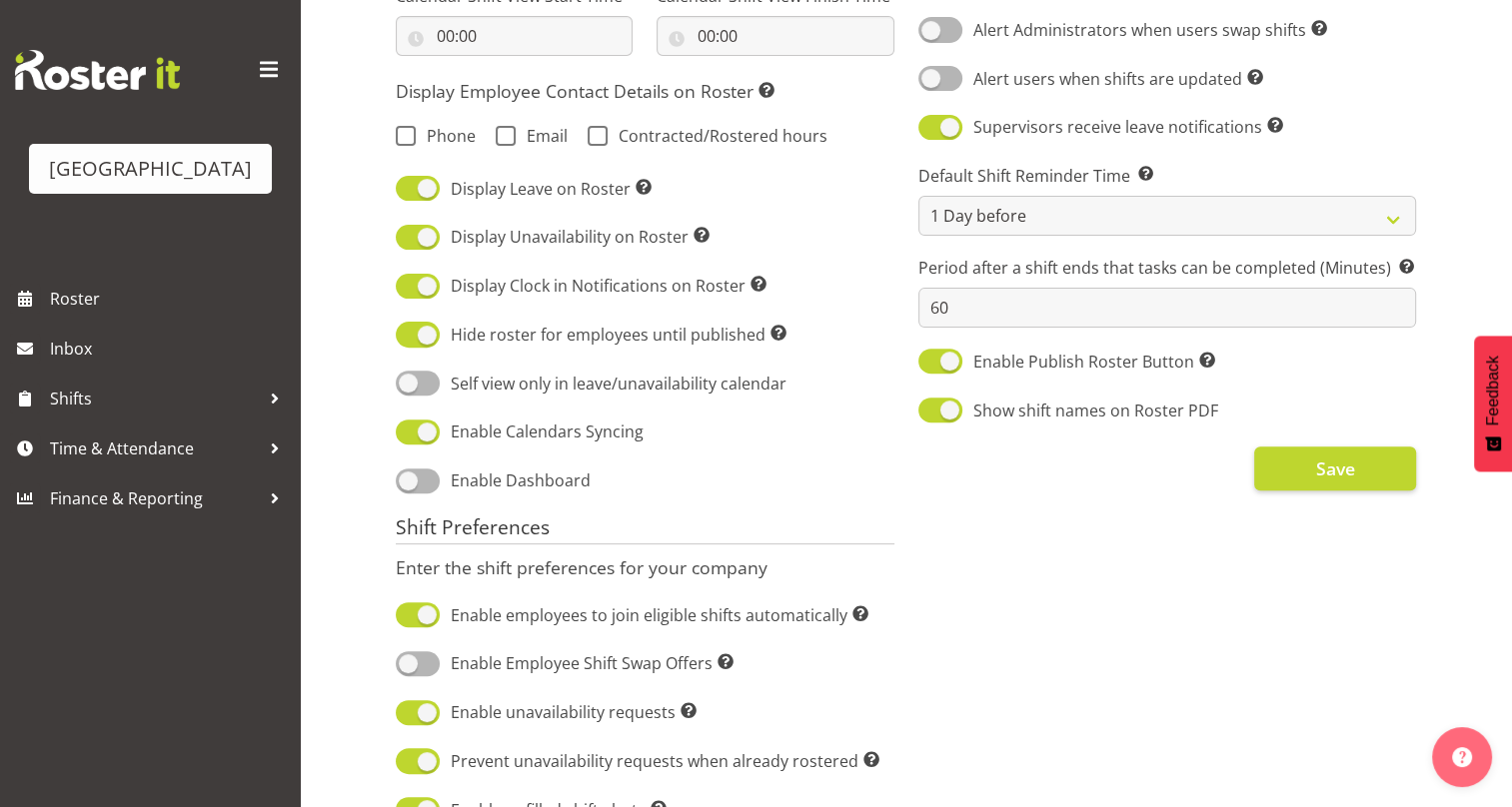 scroll, scrollTop: 616, scrollLeft: 0, axis: vertical 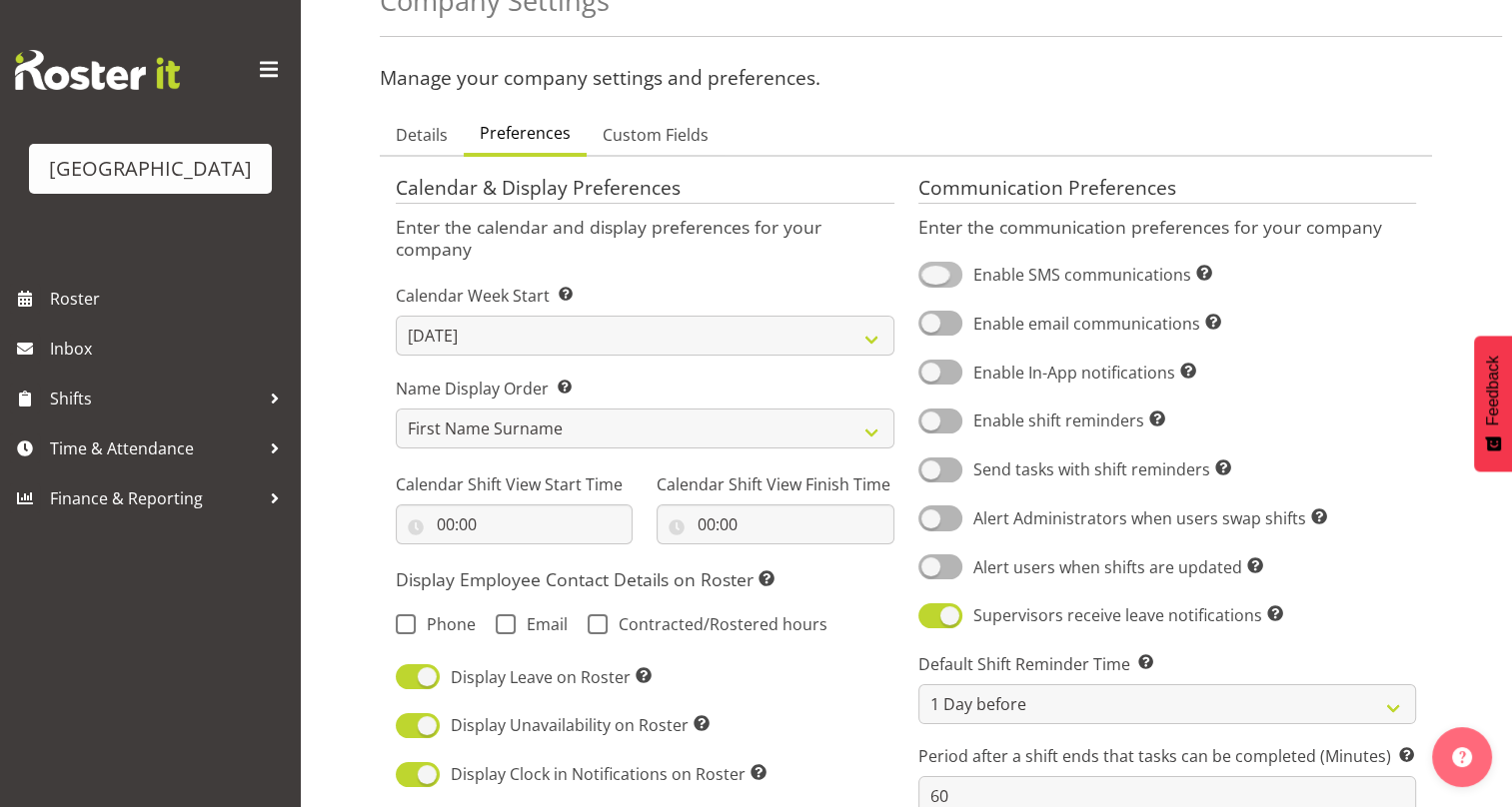click at bounding box center (940, 274) 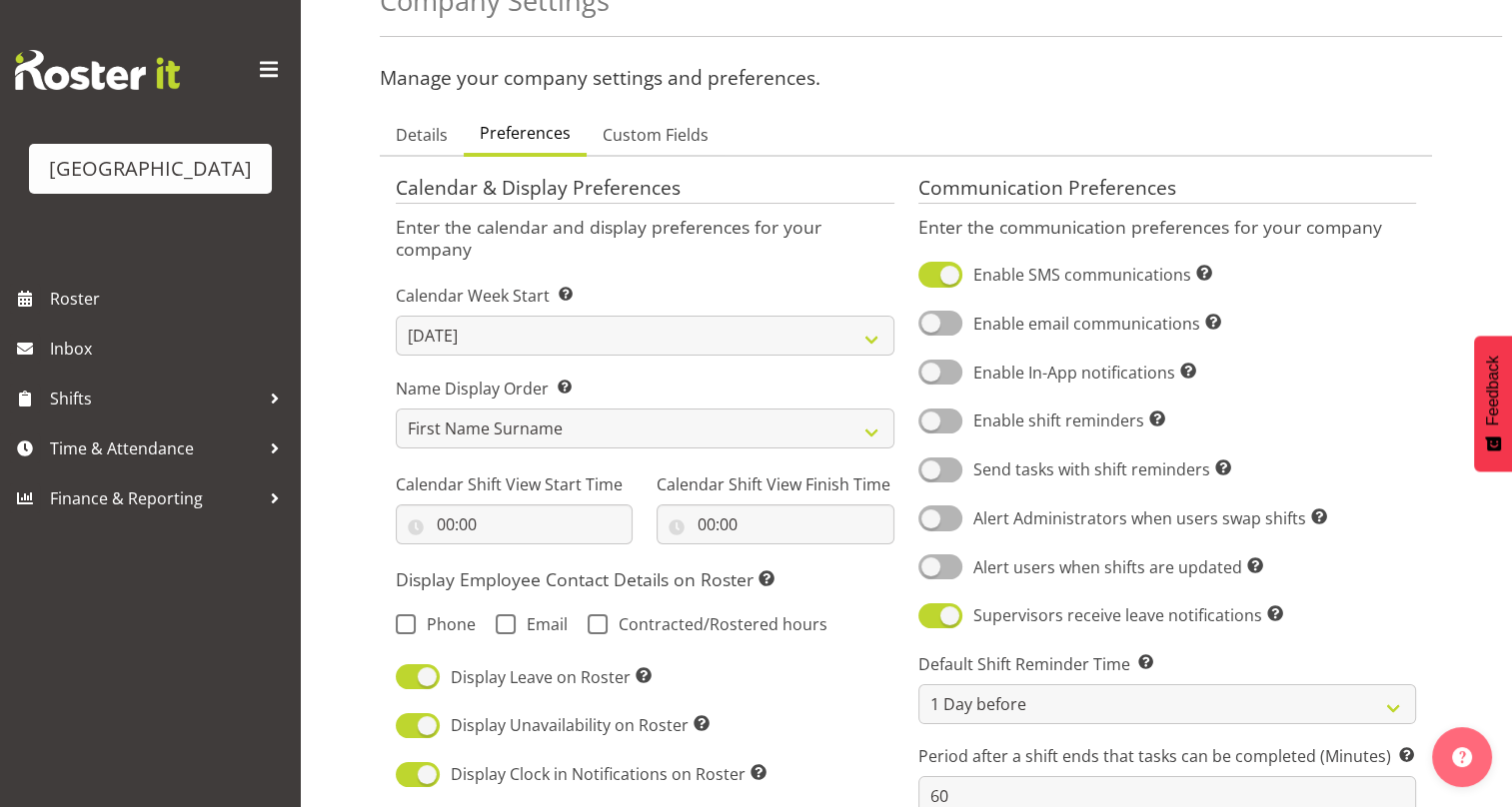 click on "Enter the communication preferences for your company" at bounding box center [1167, 227] 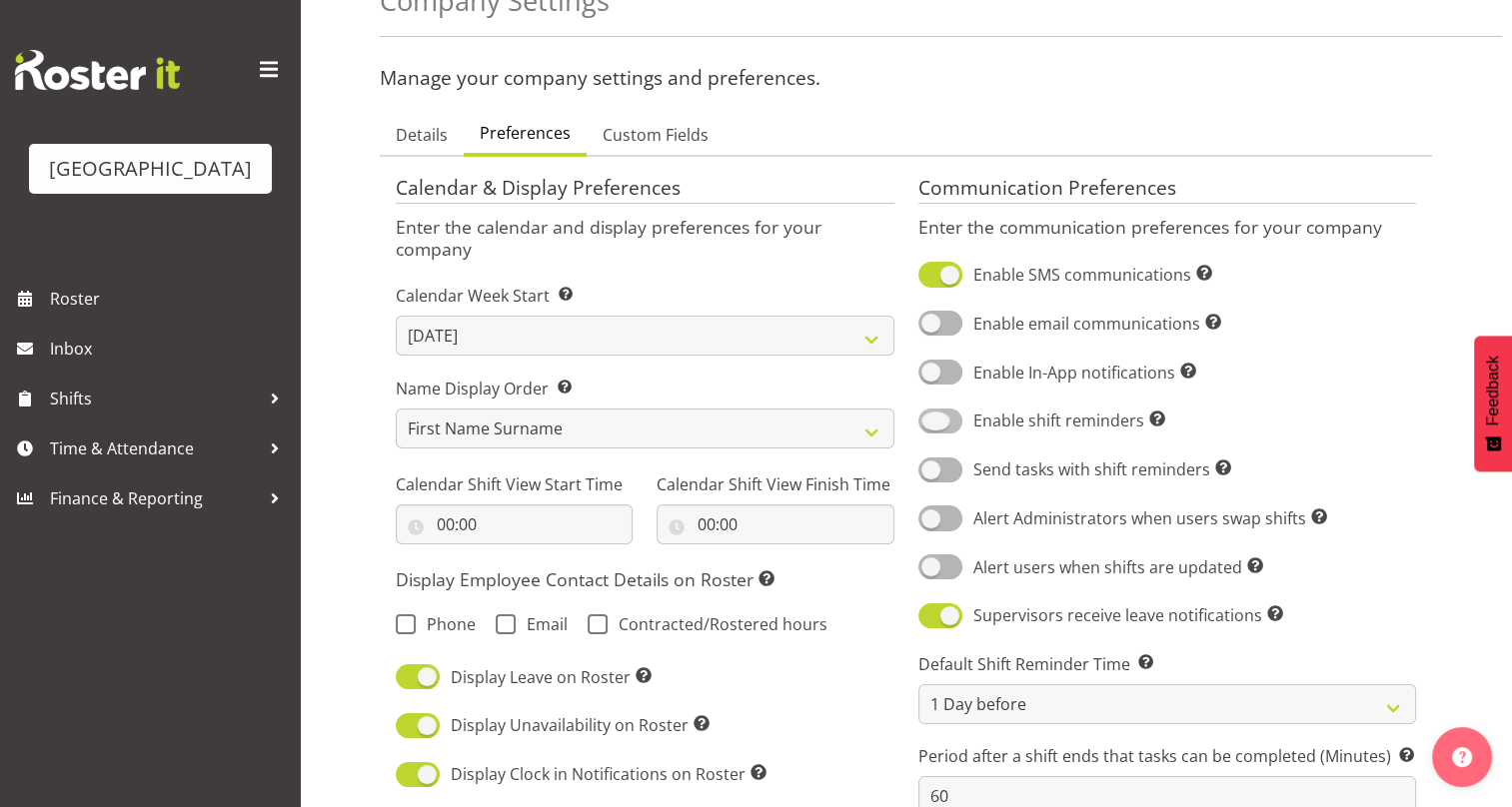 click at bounding box center (940, 420) 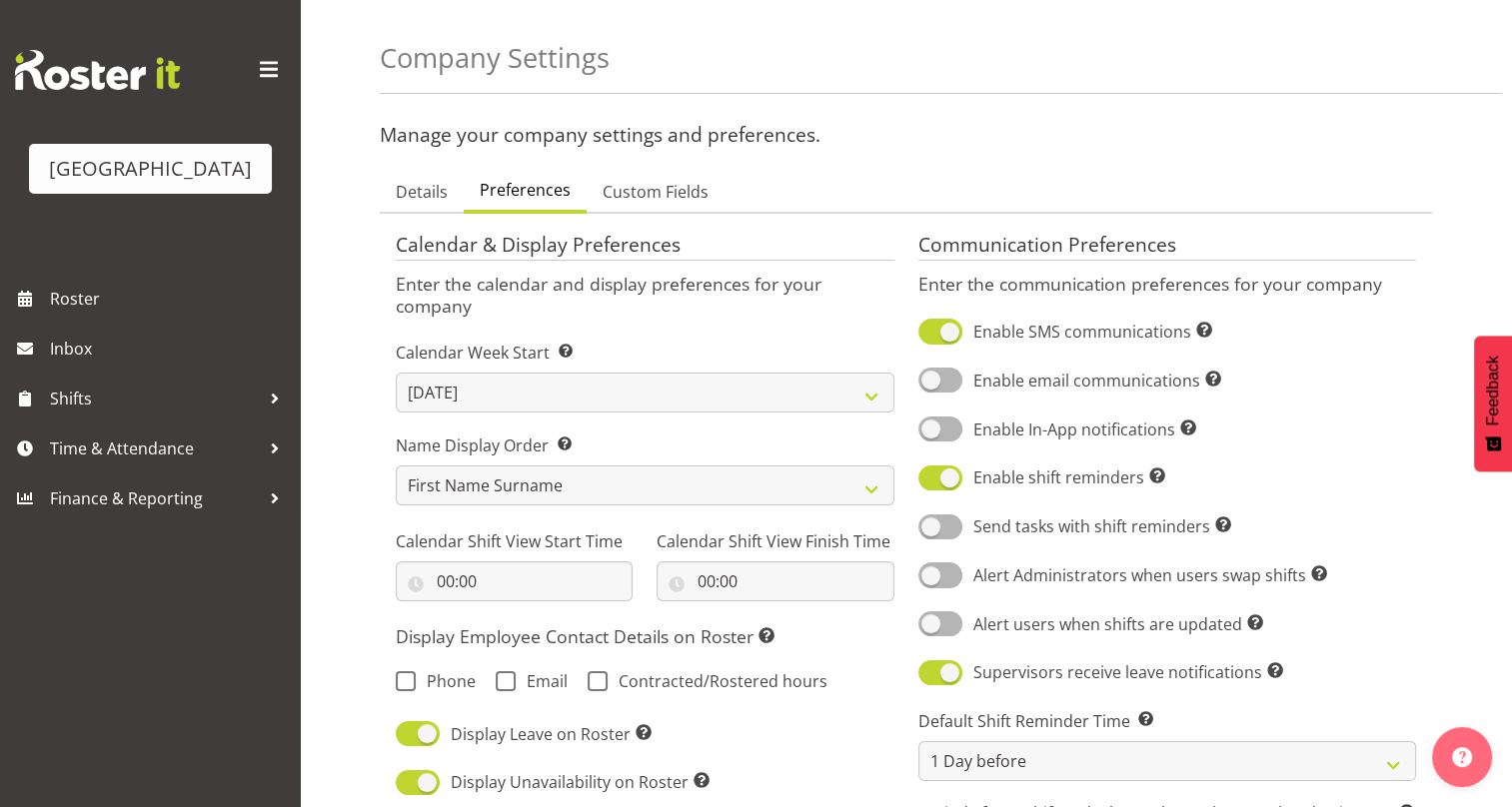 scroll, scrollTop: 0, scrollLeft: 0, axis: both 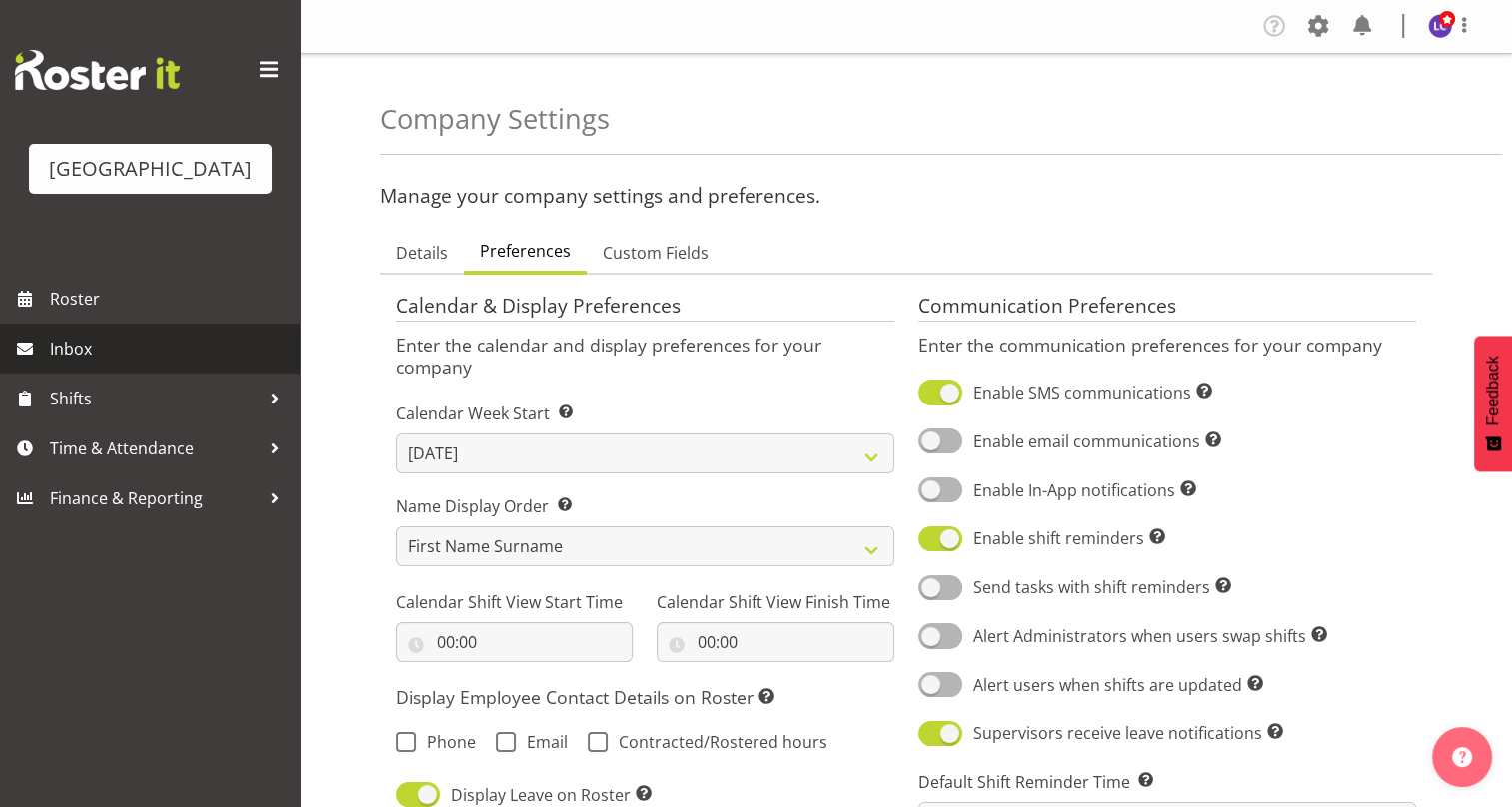 click on "Inbox" at bounding box center [170, 349] 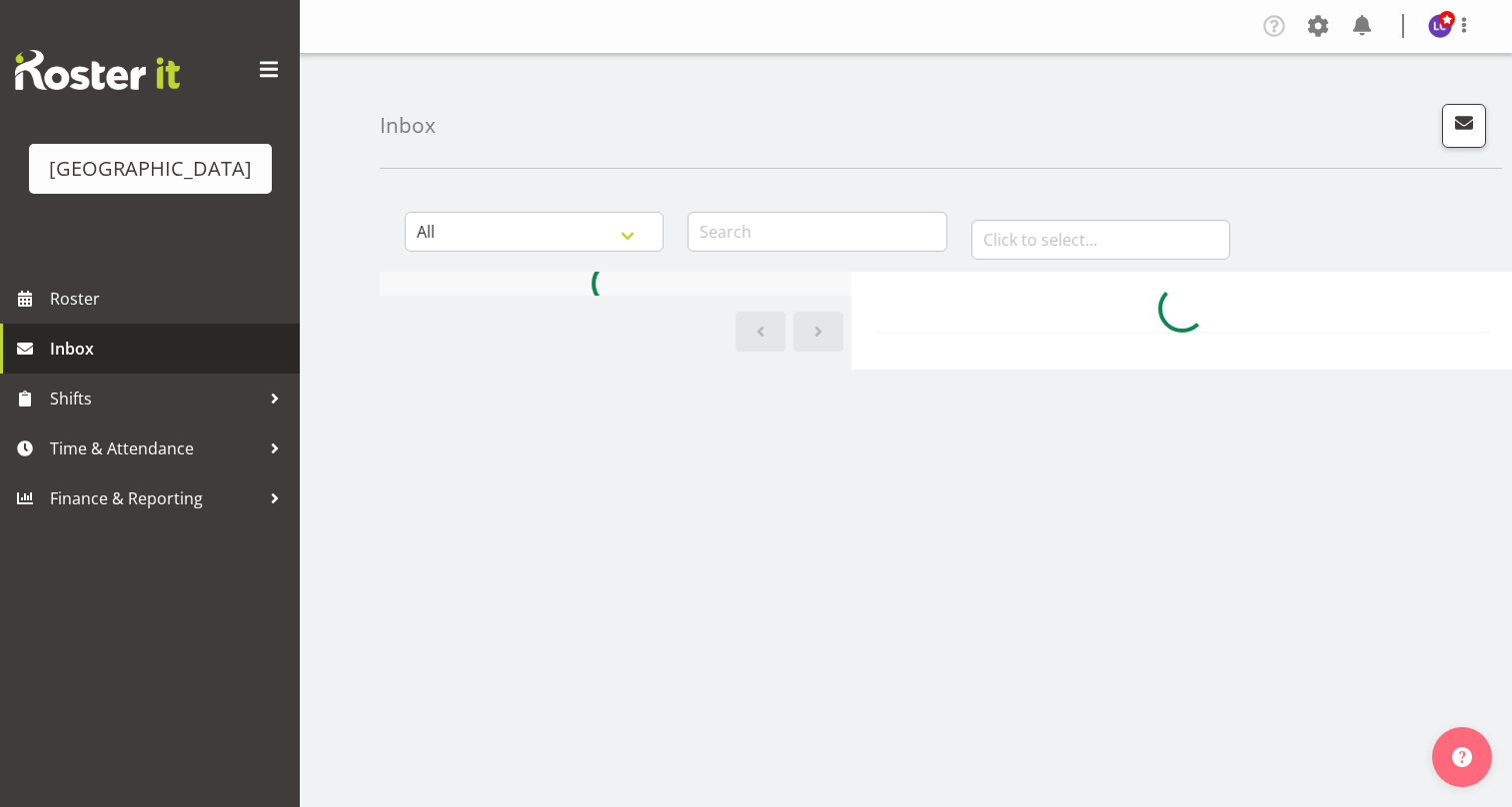 scroll, scrollTop: 0, scrollLeft: 0, axis: both 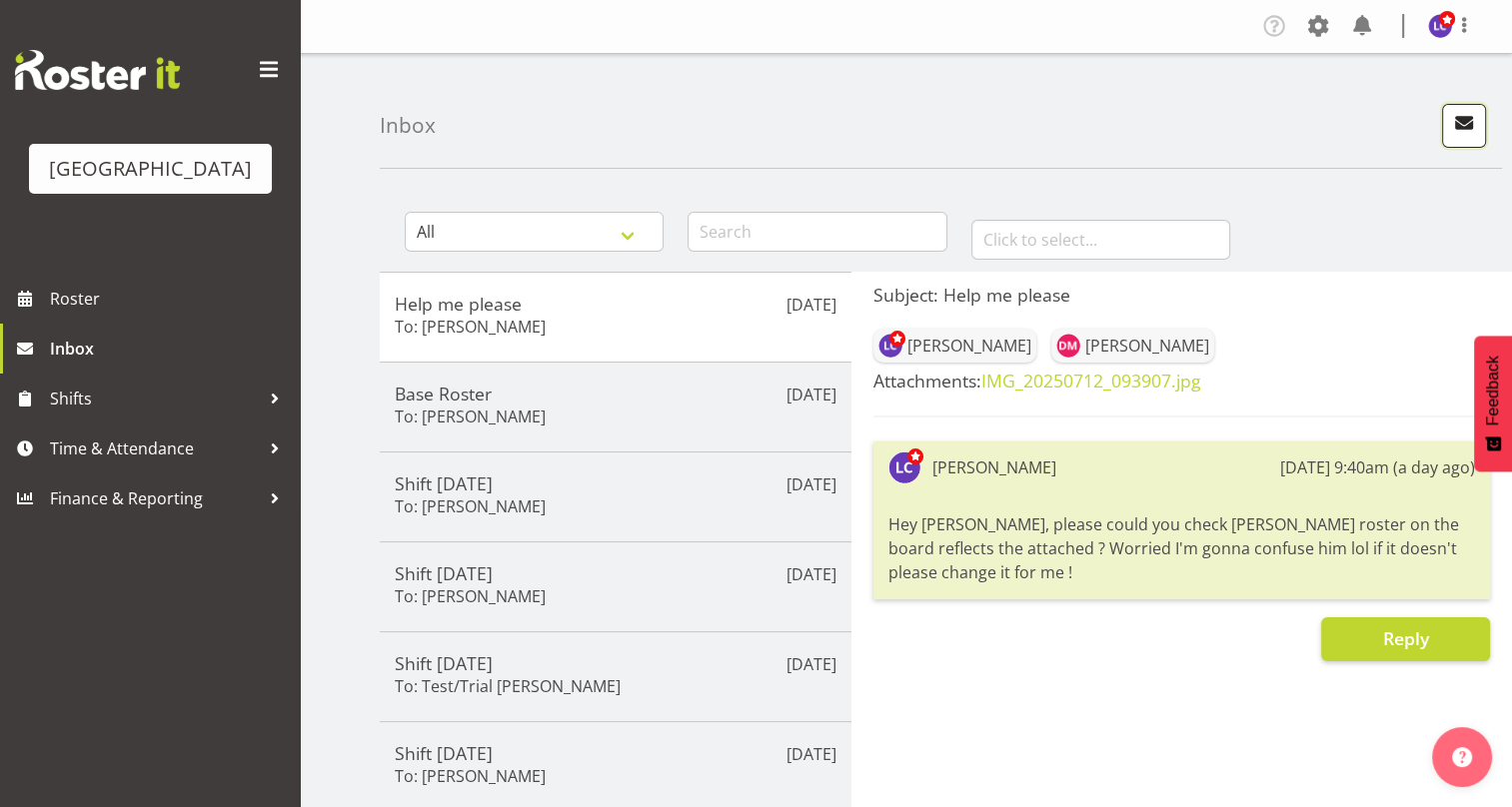 click at bounding box center (1464, 126) 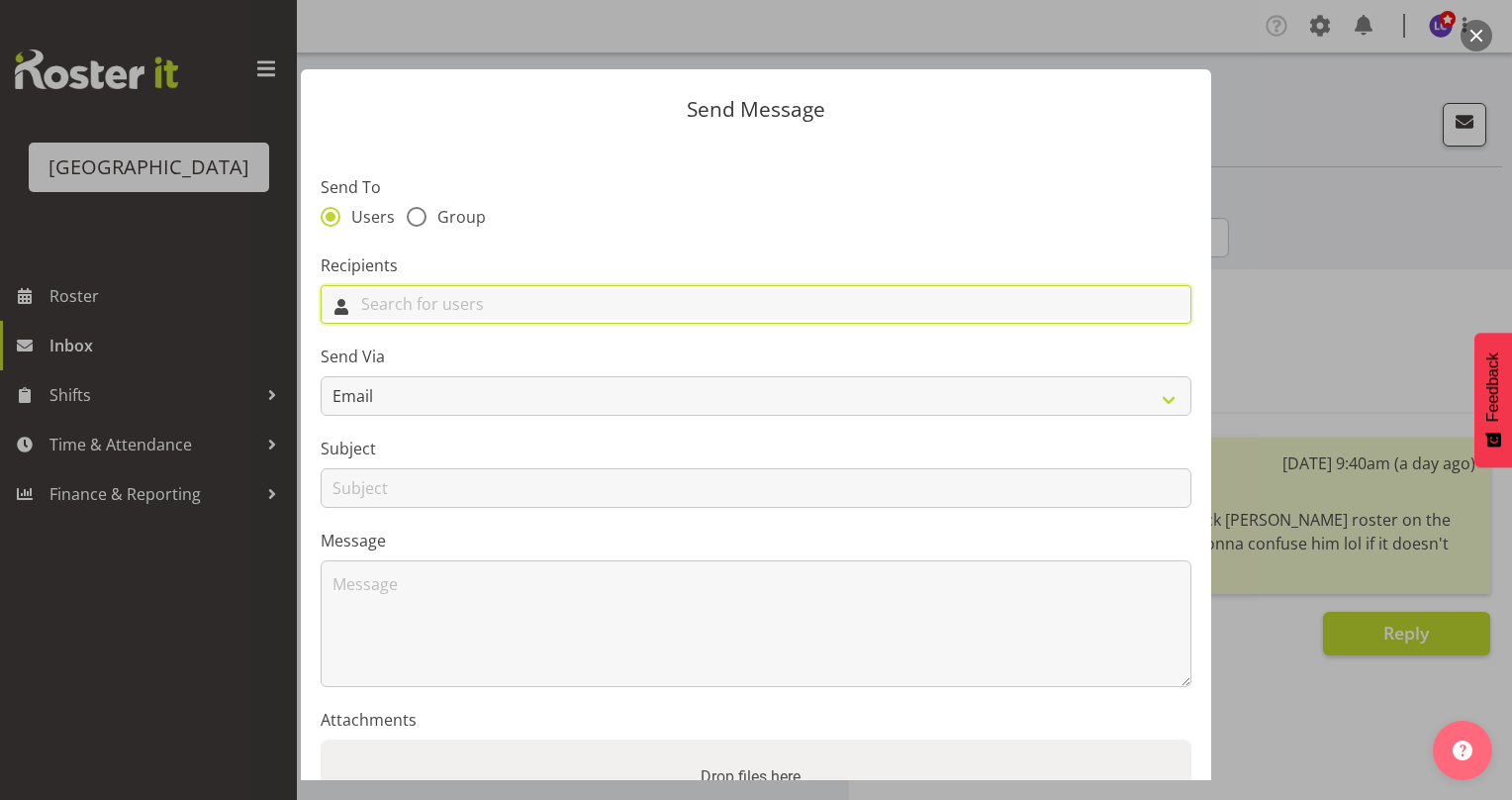 click at bounding box center [756, 304] 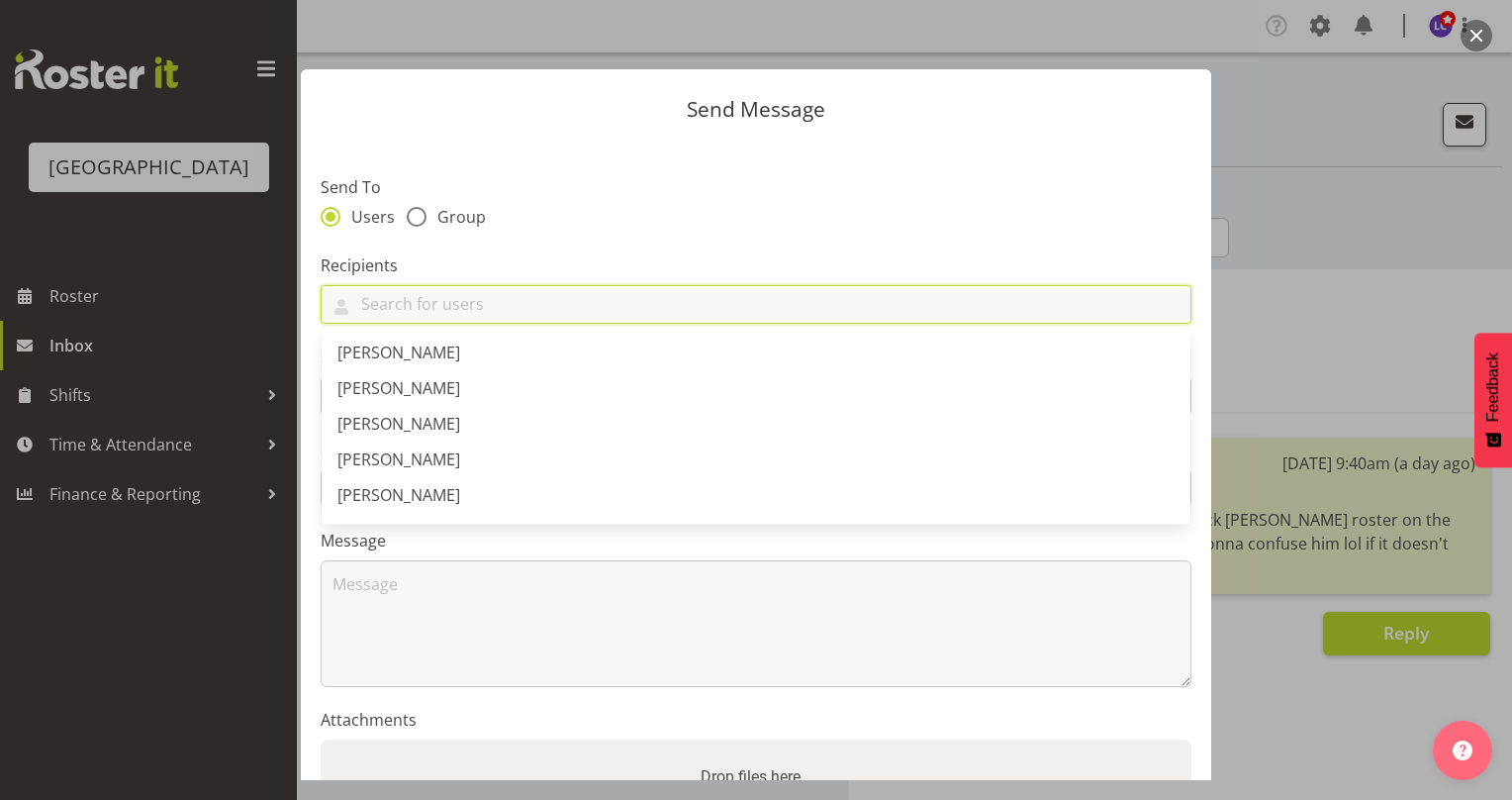 click on "Recipients  Abbey Crowther   Addison Robertson   Ajay Smith   Alex Laverty   Alex Sansom   Amber-Jade Brass   Andreea Muicaru   Angus McLeay   Argus Chay   Bailey Blomfield   Bim Rajasinghe Rajasinghe Diyawadanage   Bradley Barton   Braedyn Dykes   Cain Wilson   Caley Low   Ceara Dennison   Chelsea Garron   Devon Morris-Brown   Donna Euston   Drew Nielsen   Earl Foran   Emily Wheeler   Finn Edwards   Fred Woller   Greer Dawson   Hamish McKenzie   Hana Davis   Iara Pekar   Isaac Smith   Jack Bailey   Jade Johnson   James McLeay   Jasika Rohloff   Jason Wong   Jayden O'Byrne   Jayden Horsley   Jenny Watts   Joshua Keen   Kaelah Dondero   Kate Lawless   Kirsteen Wilson   Kylea Gough   Lara Von Fintel   Laura McDowall   Laurie Cook   Libby Pawley   Lilah Jack   Lily McDowall   Loralye McLean   Luca Pudda   Lynley Hamlin   Maddison Schultz   Maddison Mason-Pine   Madison Brown   Madison Wills   Maree Ayto   Mark Lieshout   Milli Low   Milly Turrell   Nakita Tuuta   Noah Lucy   Oliver O'Byrne   Olivia Thompson" at bounding box center (756, 289) 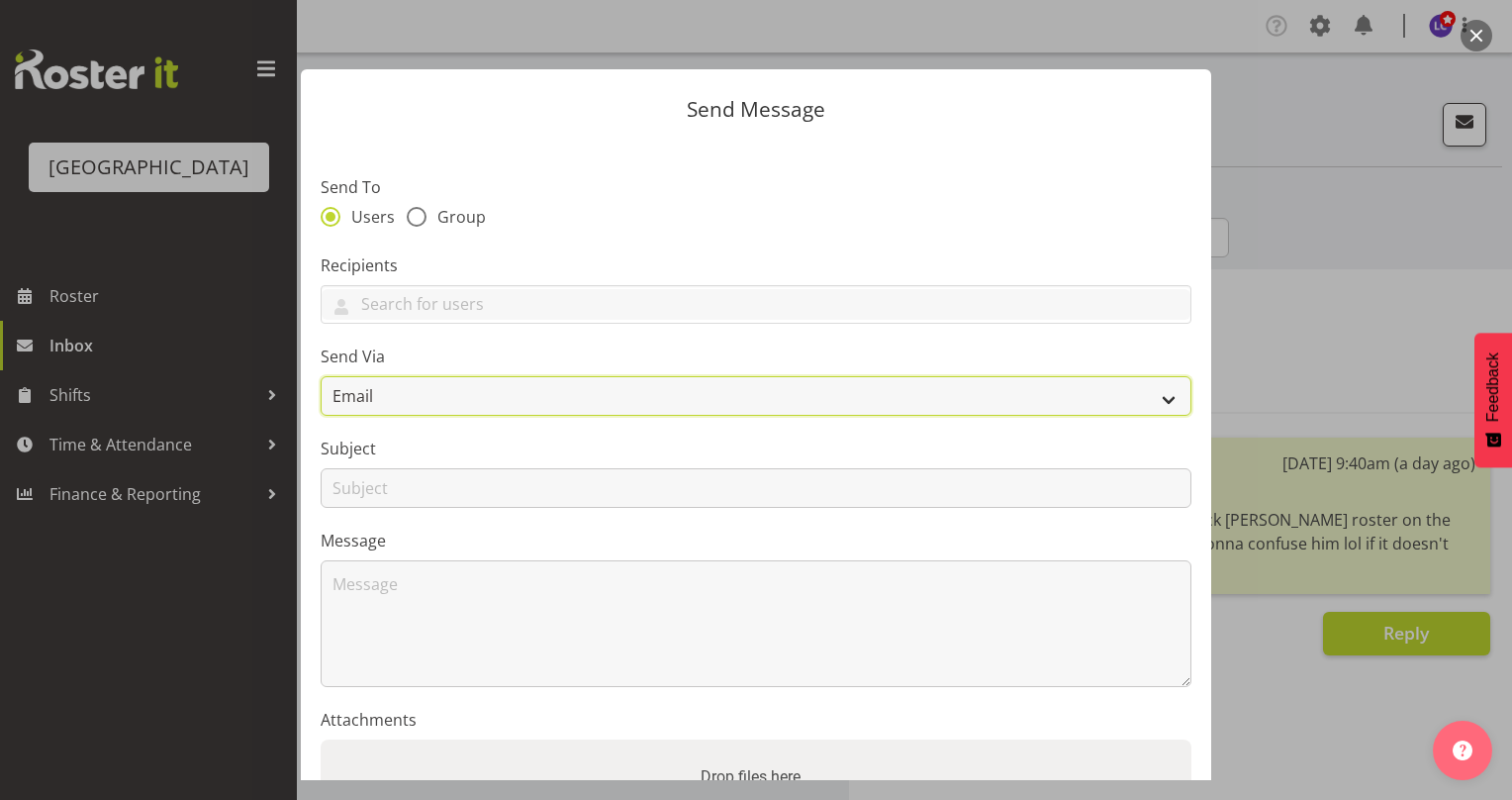 click on "Email" at bounding box center (756, 396) 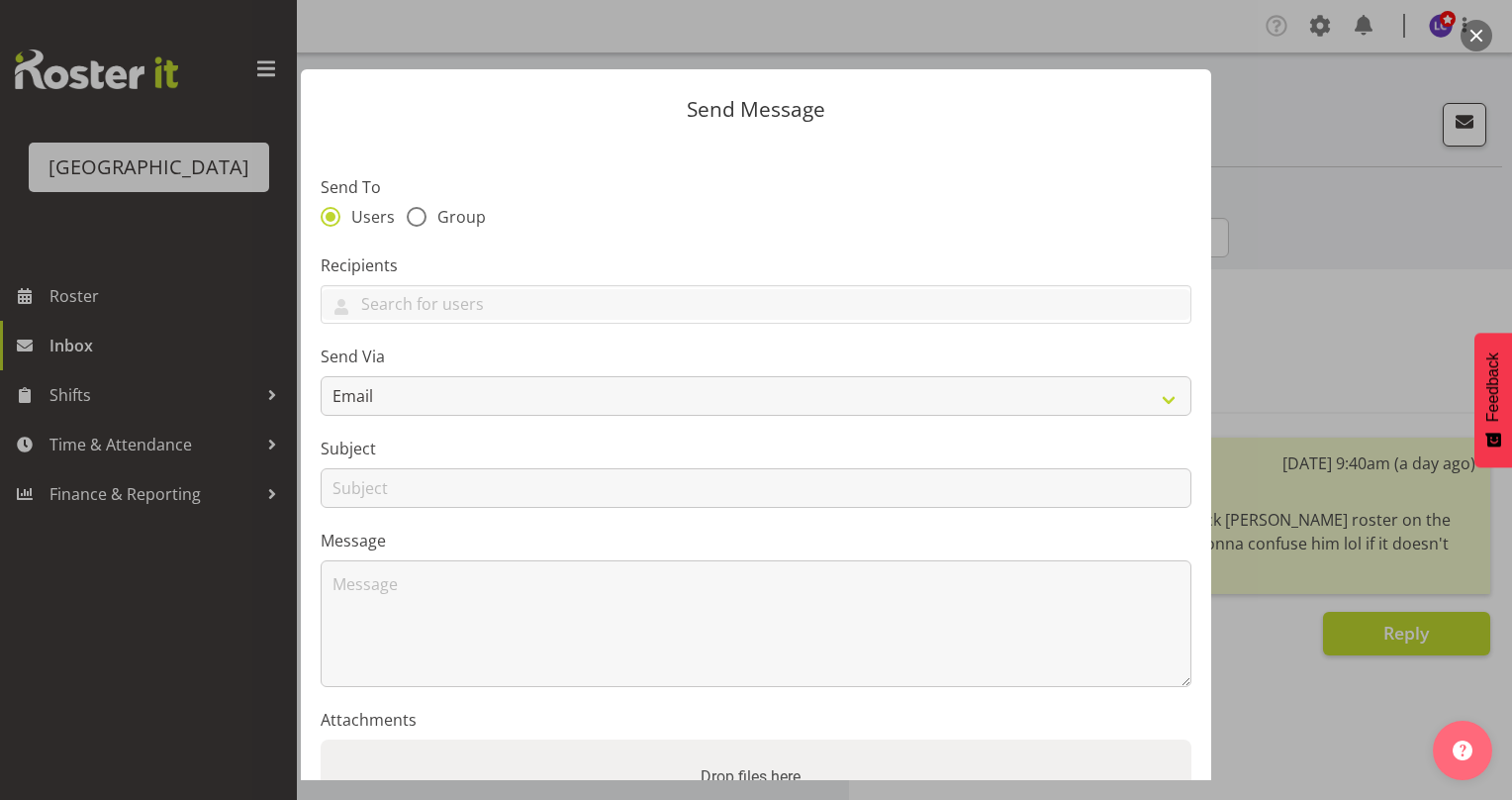 click at bounding box center (756, 400) 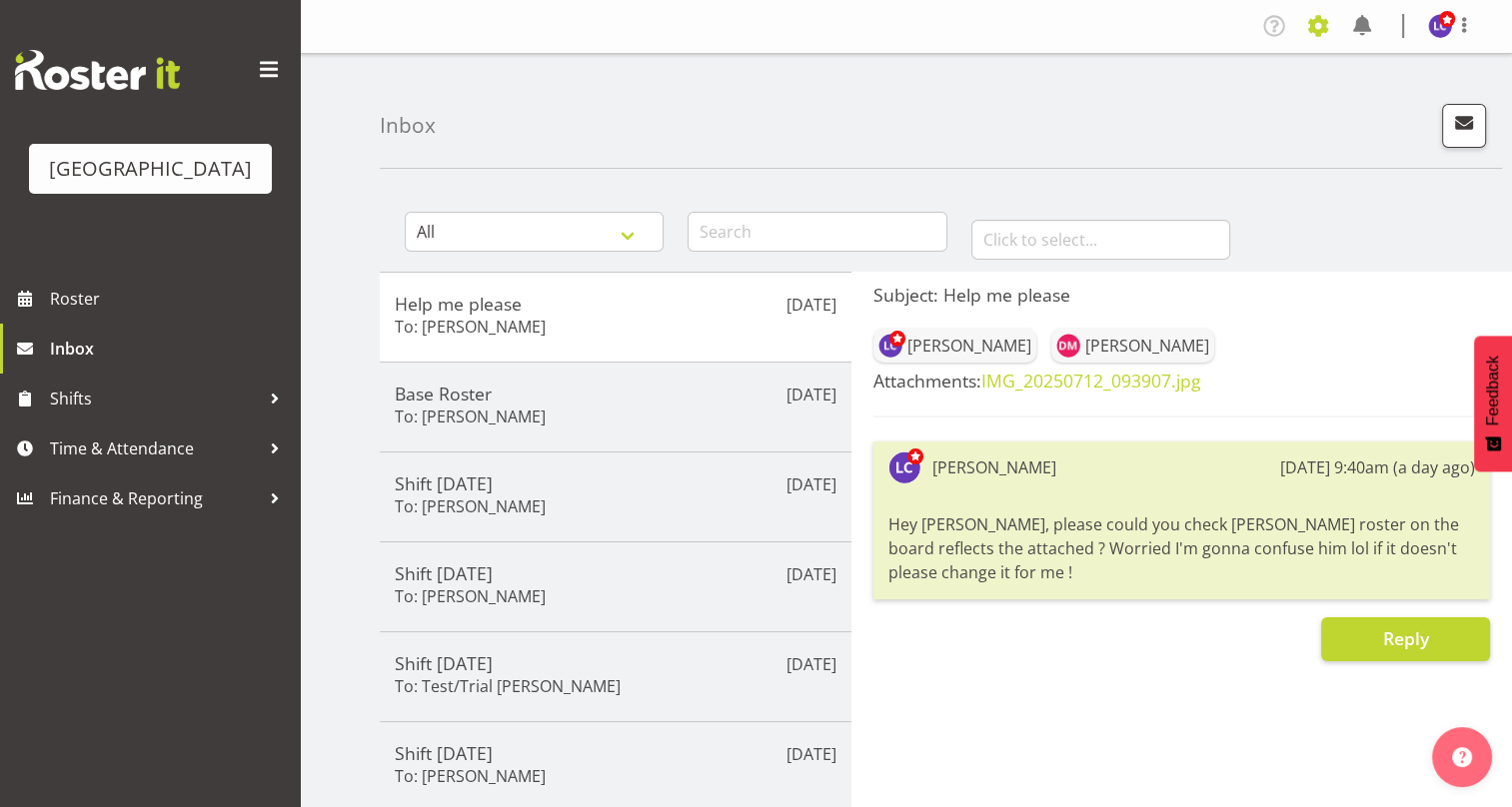 click at bounding box center [1318, 26] 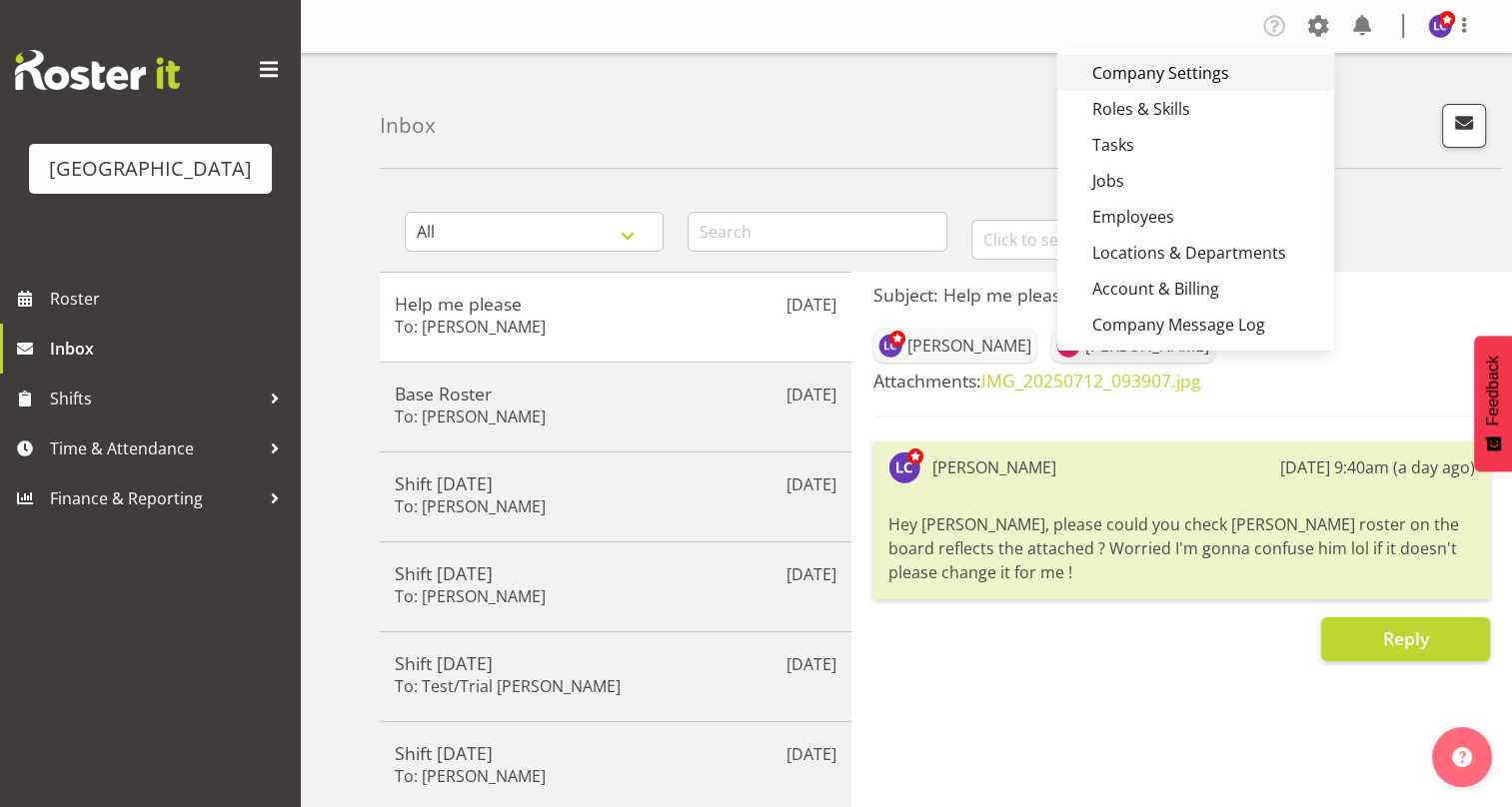 click on "Company Settings" at bounding box center (1195, 73) 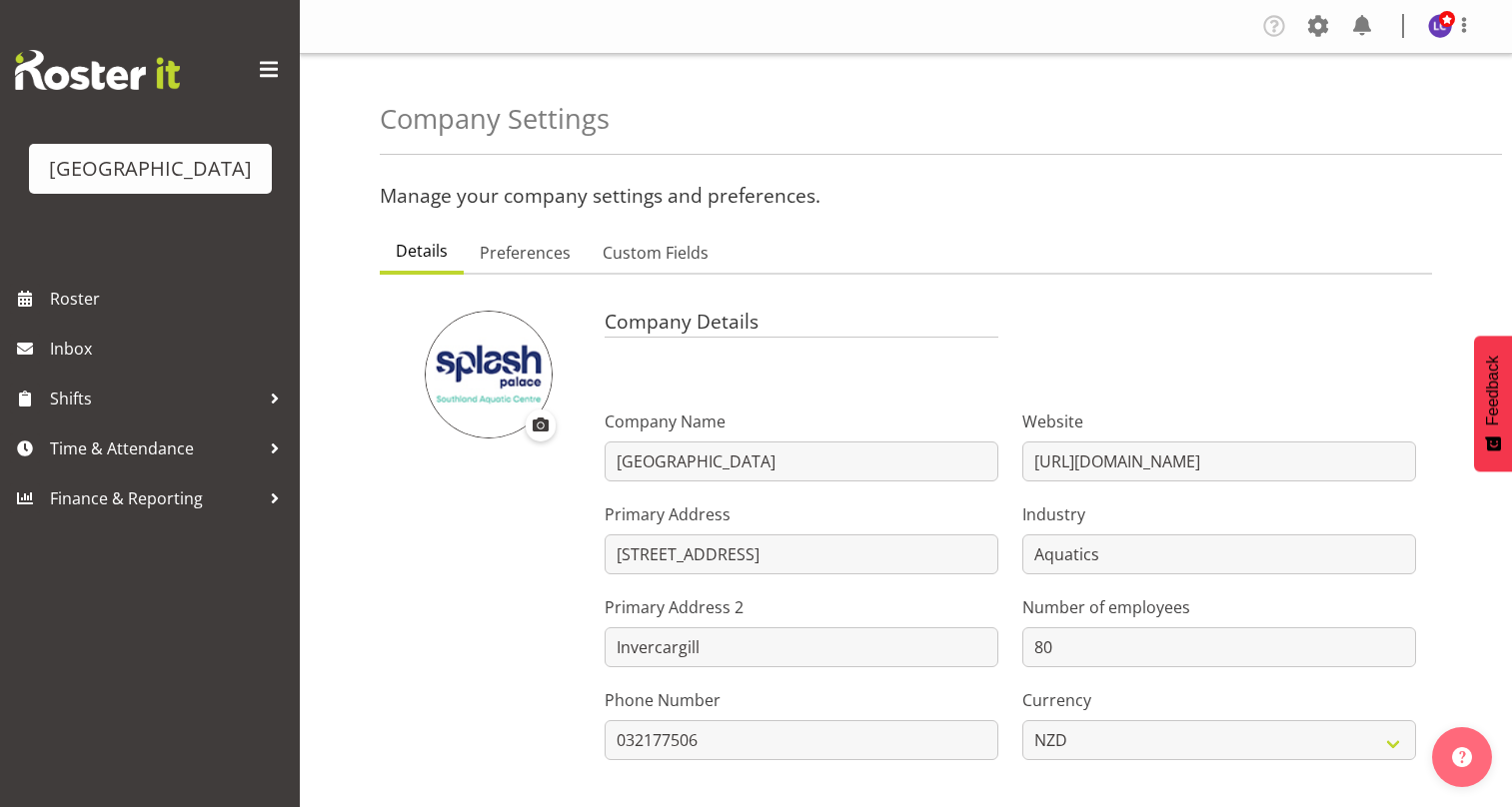 scroll, scrollTop: 0, scrollLeft: 0, axis: both 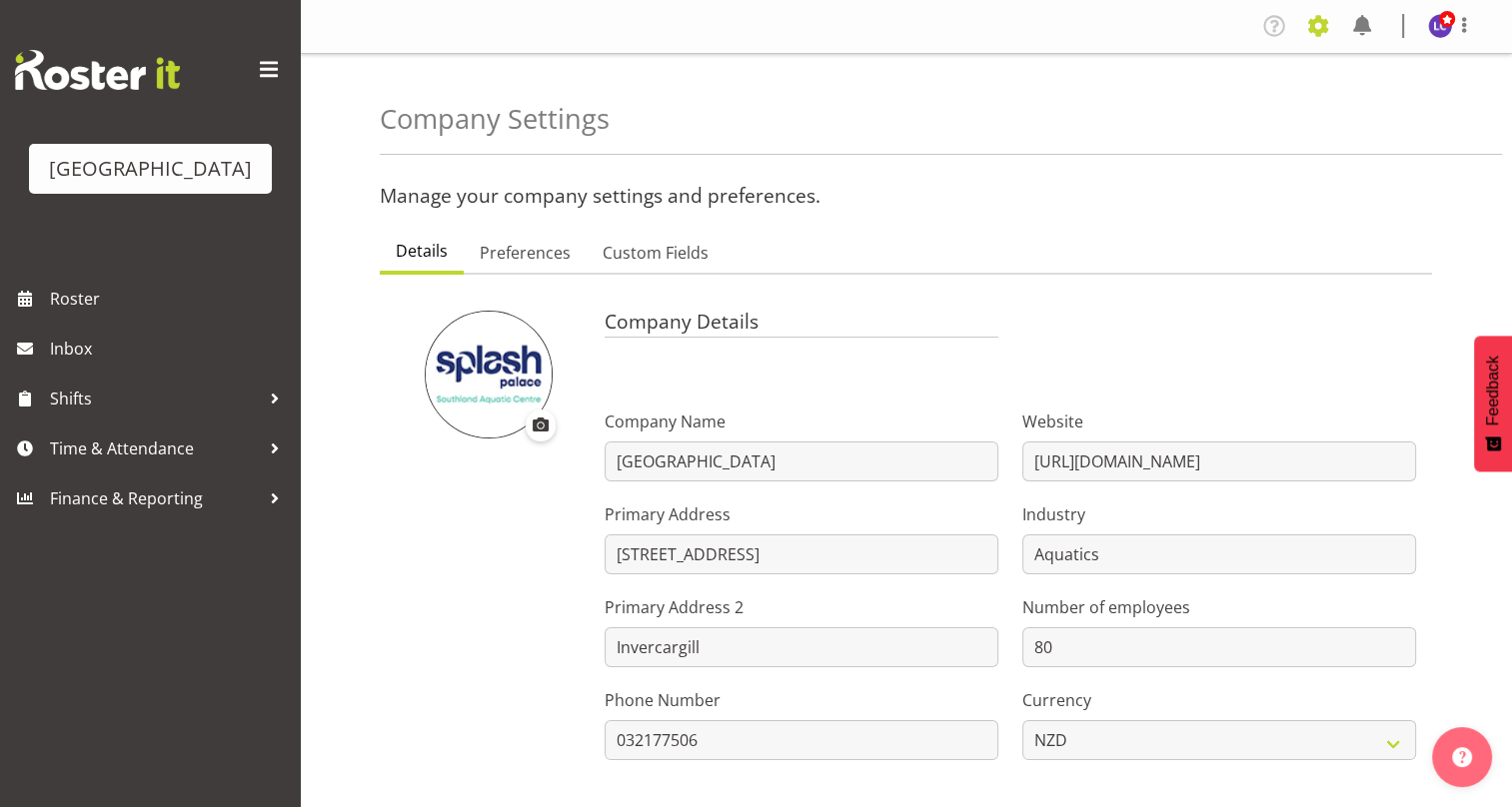 click at bounding box center [1318, 26] 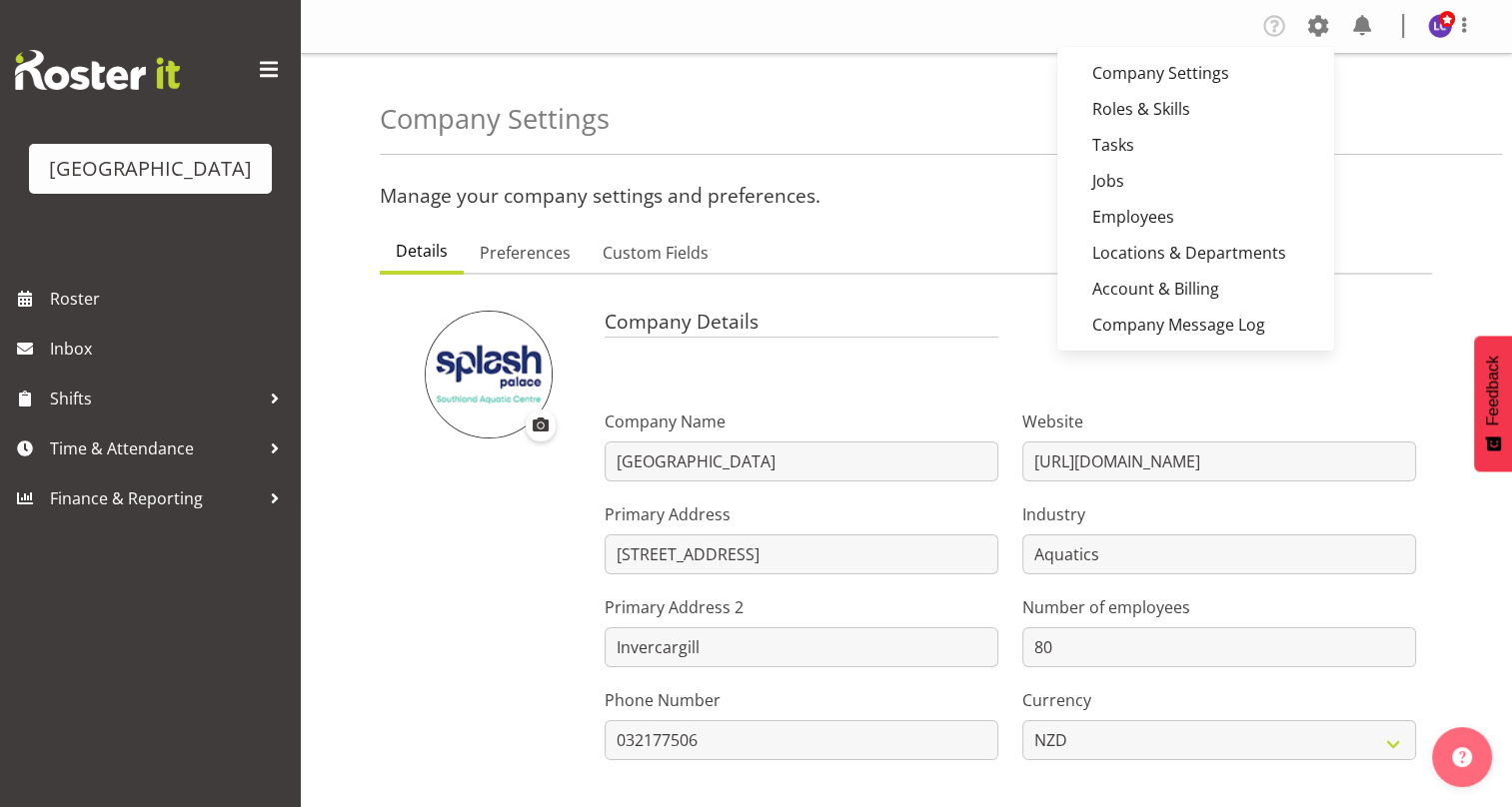 click on "Manage your company settings and preferences.   Details Preferences Custom Fields       Company Details   Company Name Splash Palace   Primary Address [STREET_ADDRESS]   Primary Address 2 Invercargill   Phone Number 032177506   Website [URL][DOMAIN_NAME]   Industry Aquatics   Number of employees 80   Currency NZD   AUD   USD   GBP   API Credentials   API Key
Save
Calendar & Display Preferences   Enter the calendar and display preferences for your company
Calendar Week Start
Specify which day of the week the roster will start and display (e.g. selecting ‘[DATE] to [DATE]’ means that the roster will start [DATE]).   [DATE]   [DATE]   [DATE]   [DATE]   [DATE]   [DATE]   [DATE]
Name Display Order
Specify how employees names are displayed on the Roster.   First Name Surname   Surname, First Name
Calendar Shift View Start Time
00:00  00   01   02  :" at bounding box center (945, 569) 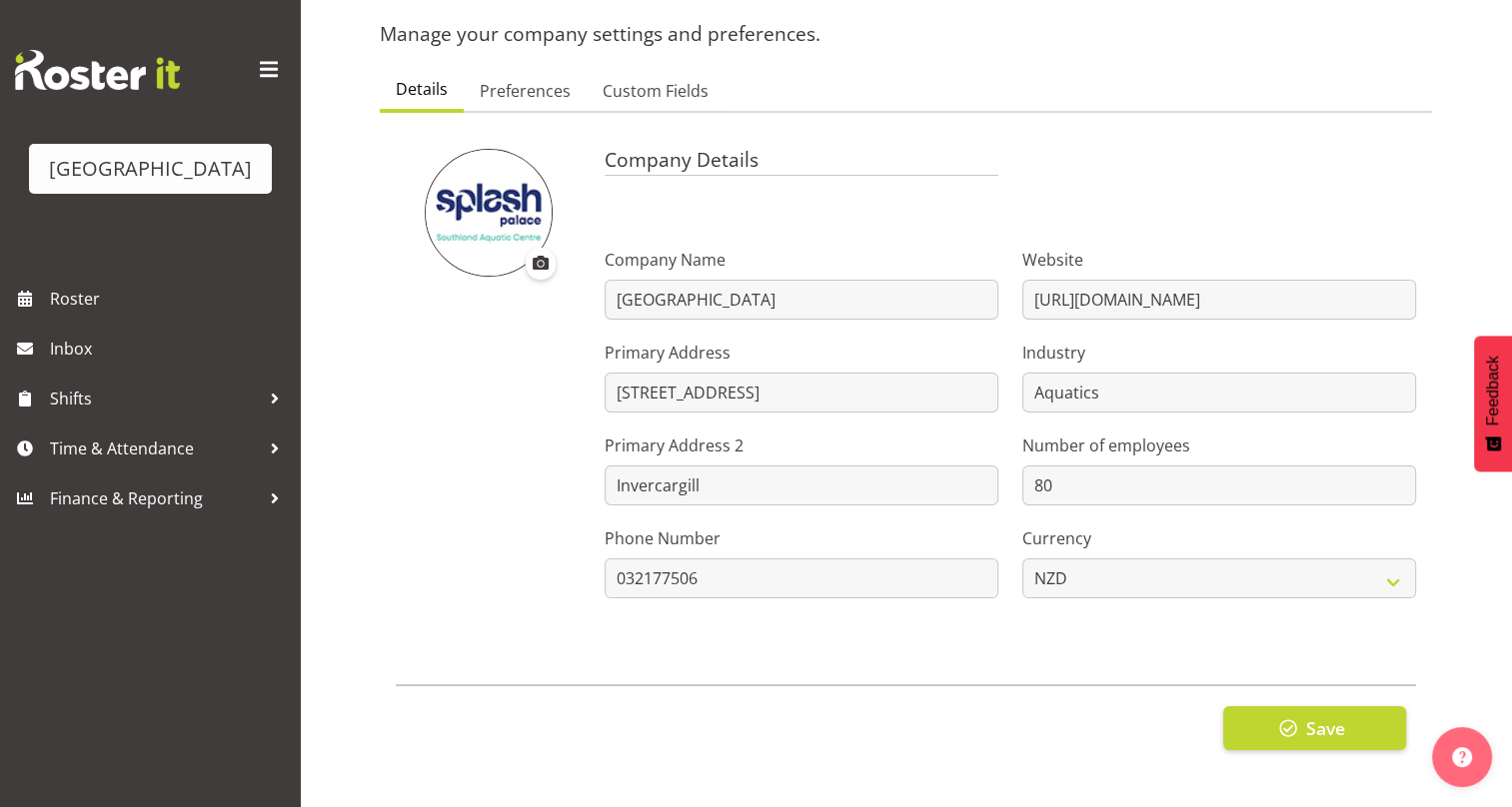 scroll, scrollTop: 177, scrollLeft: 0, axis: vertical 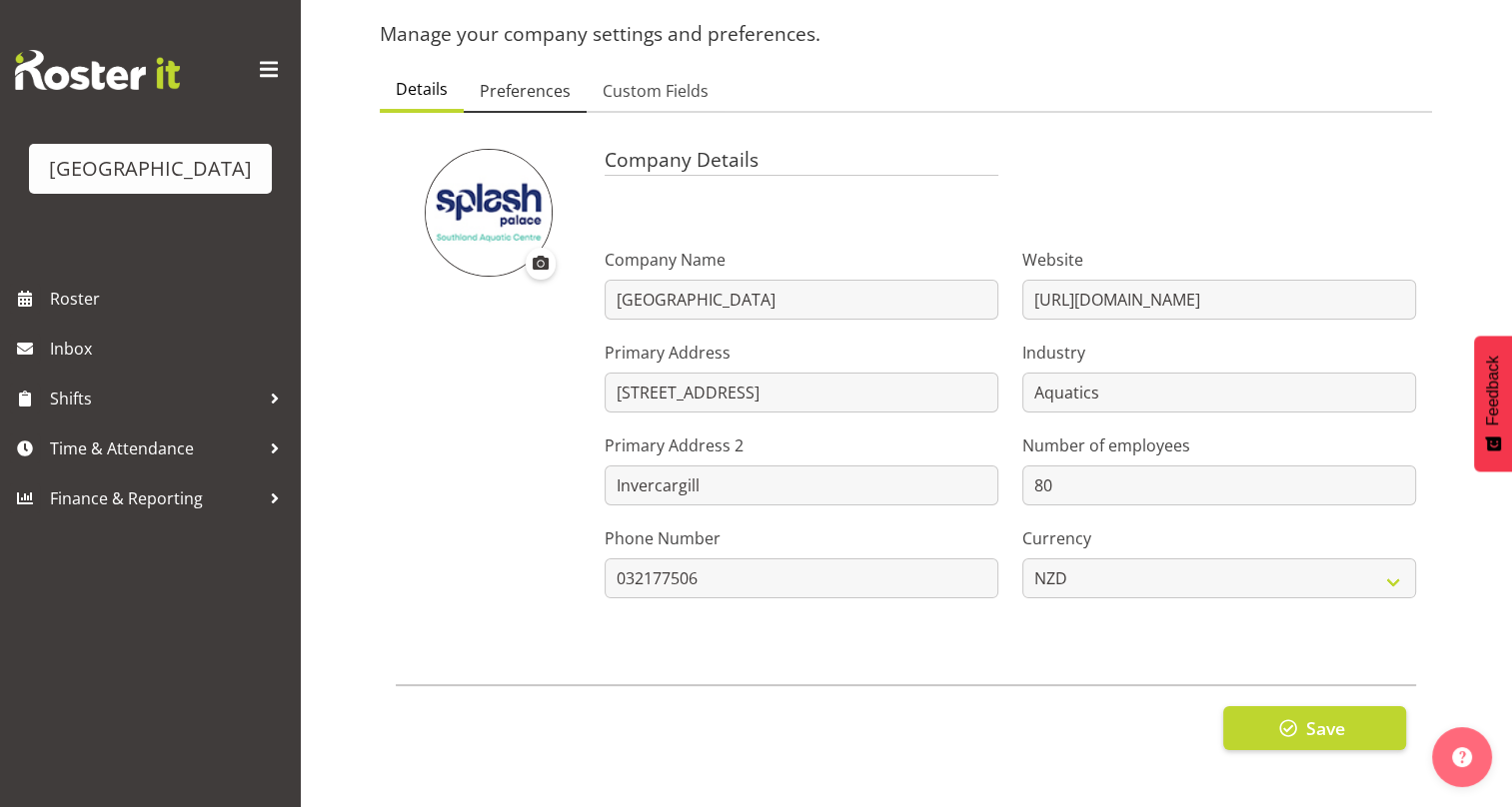 click on "Preferences" at bounding box center [525, 91] 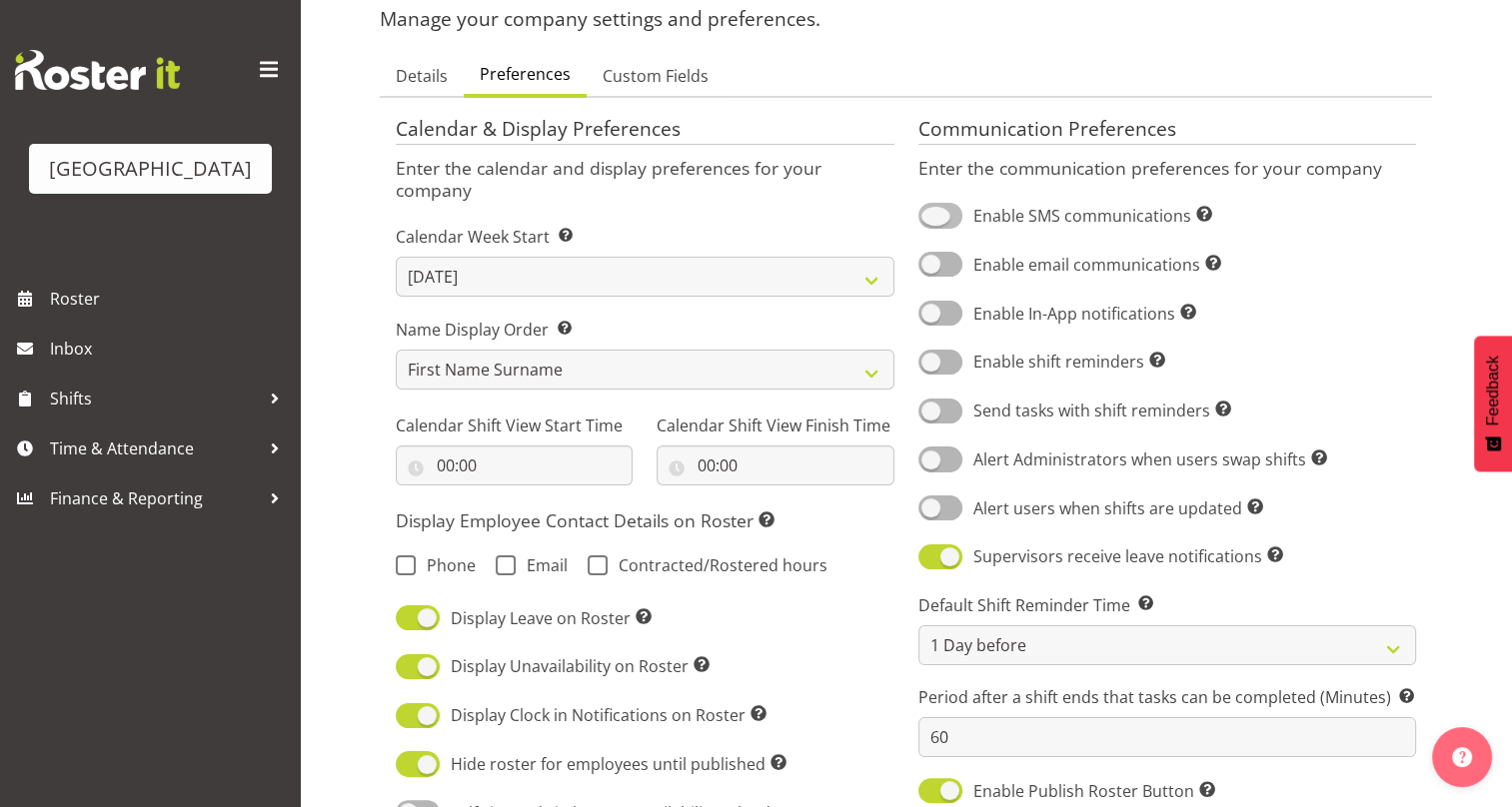 click at bounding box center (940, 215) 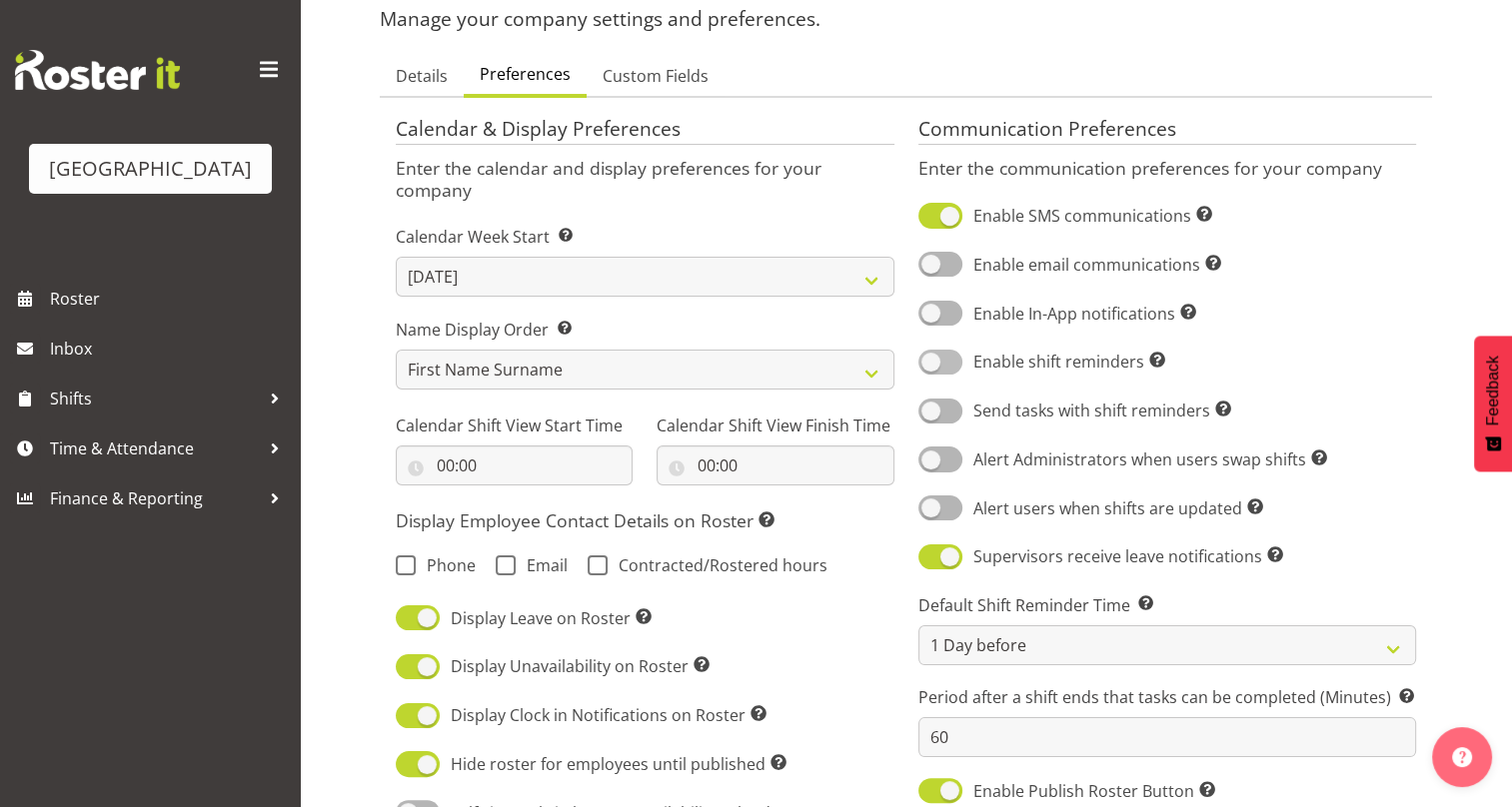 click at bounding box center (940, 362) 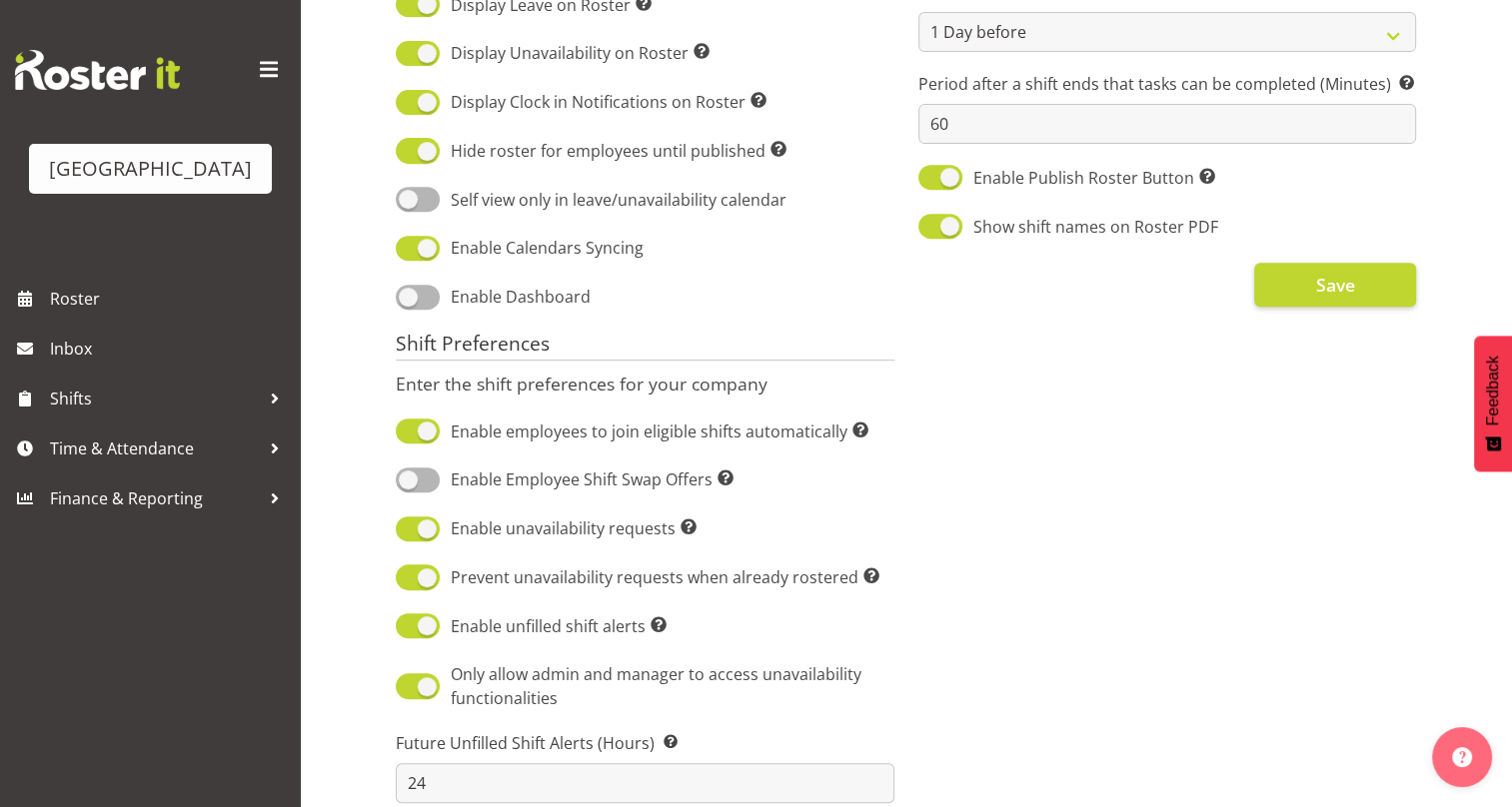 scroll, scrollTop: 800, scrollLeft: 0, axis: vertical 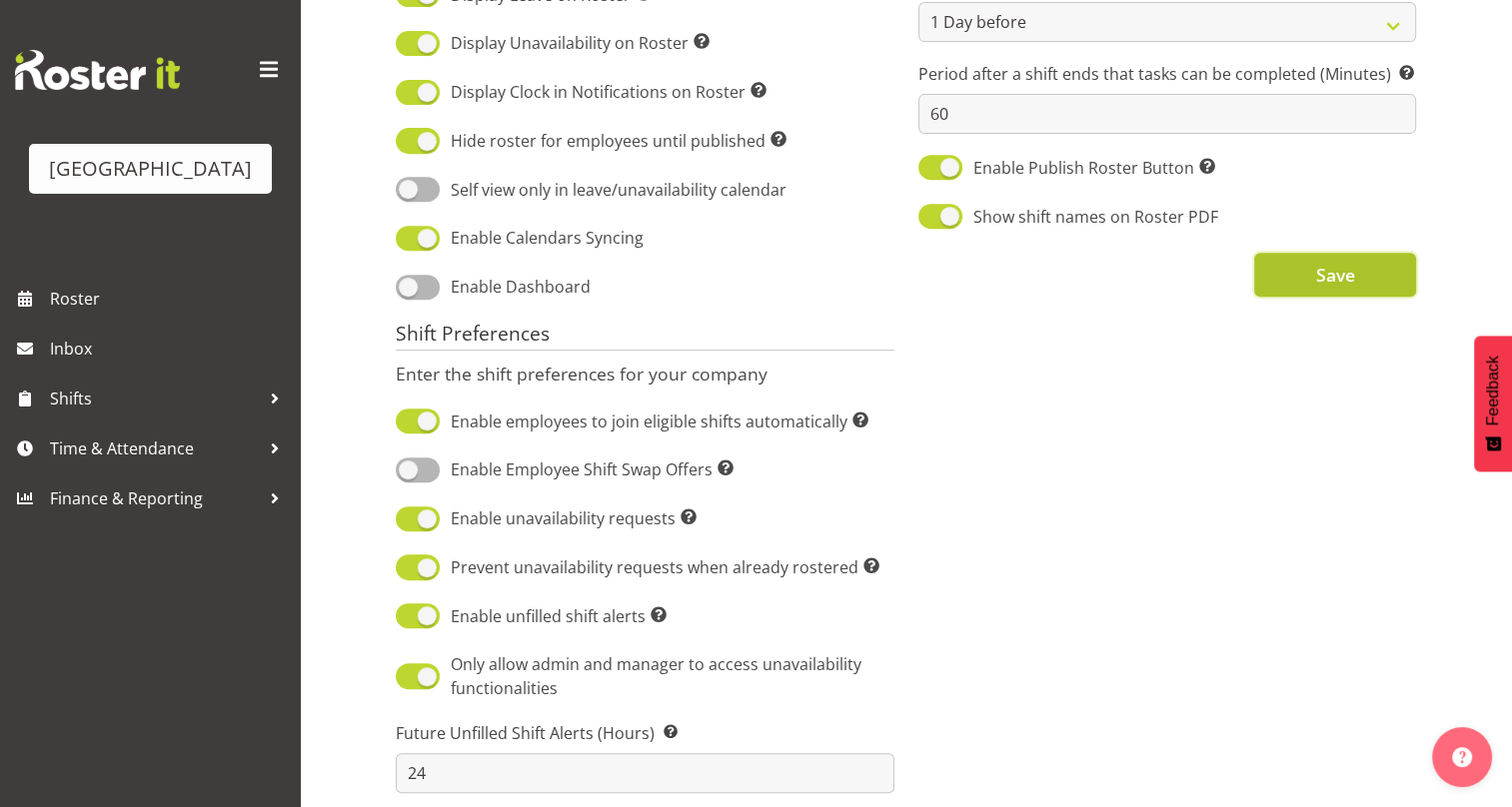 click on "Save" at bounding box center (1335, 275) 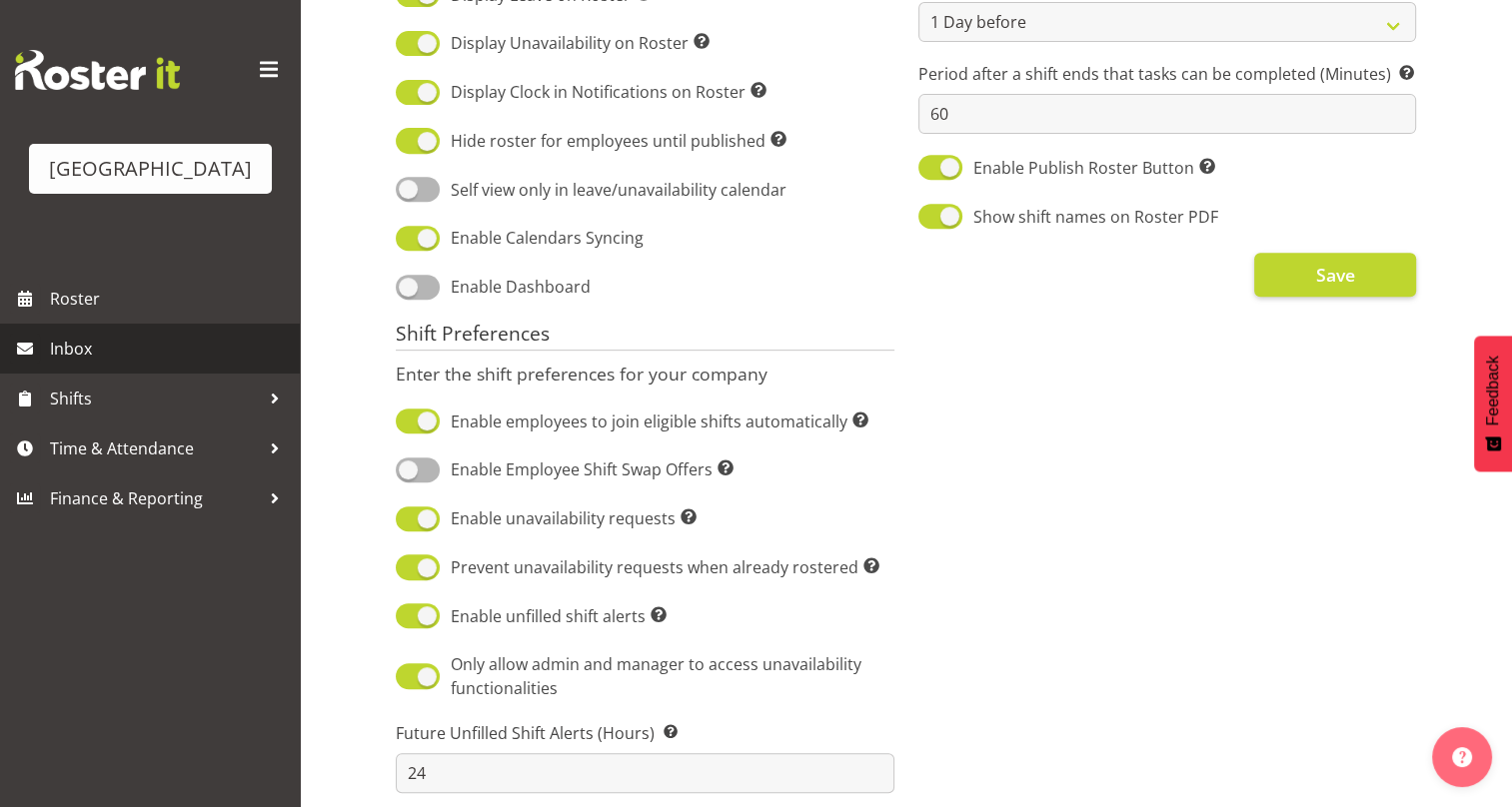 click on "Inbox" at bounding box center (170, 349) 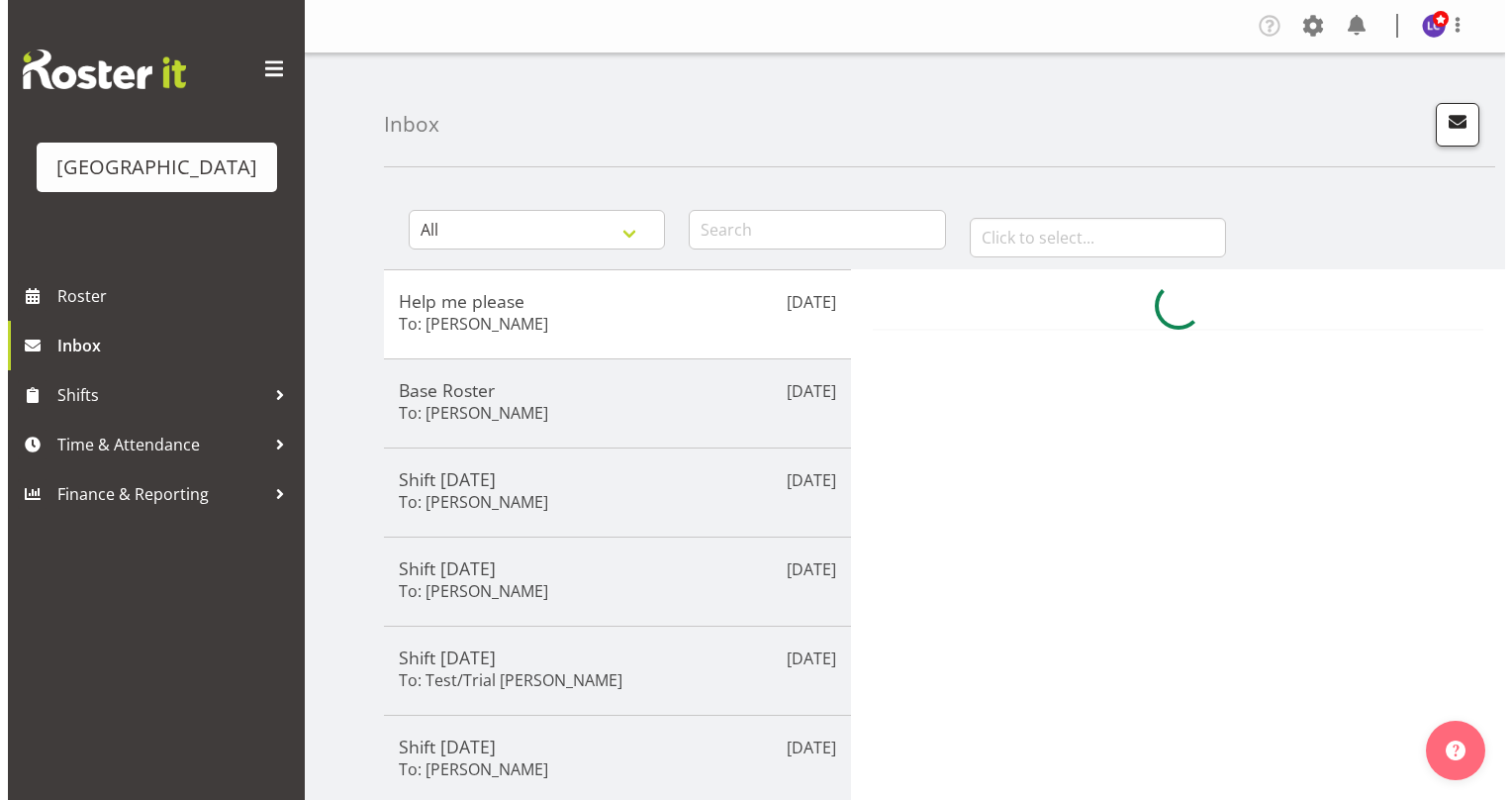 scroll, scrollTop: 0, scrollLeft: 0, axis: both 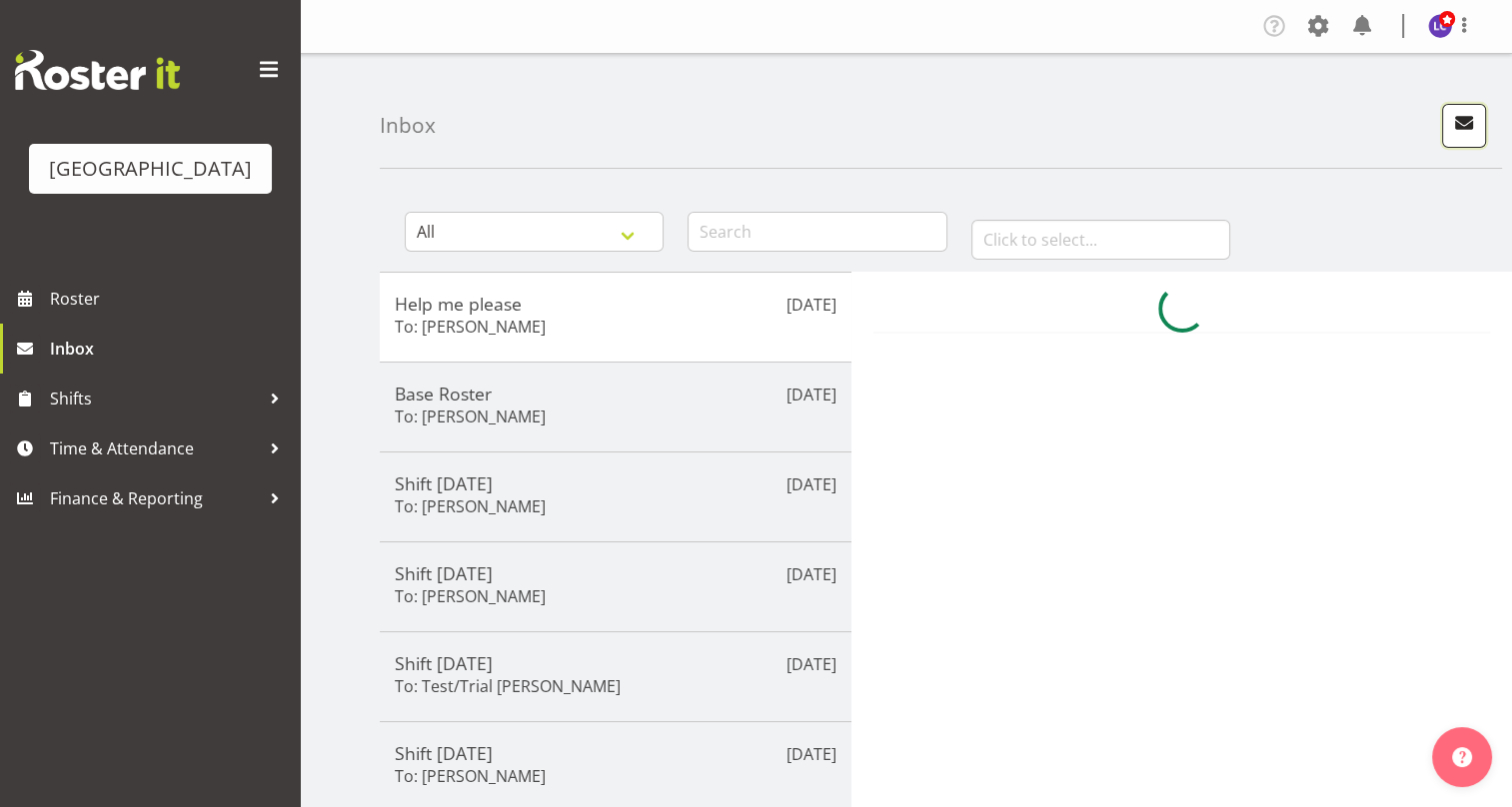 click at bounding box center (1464, 123) 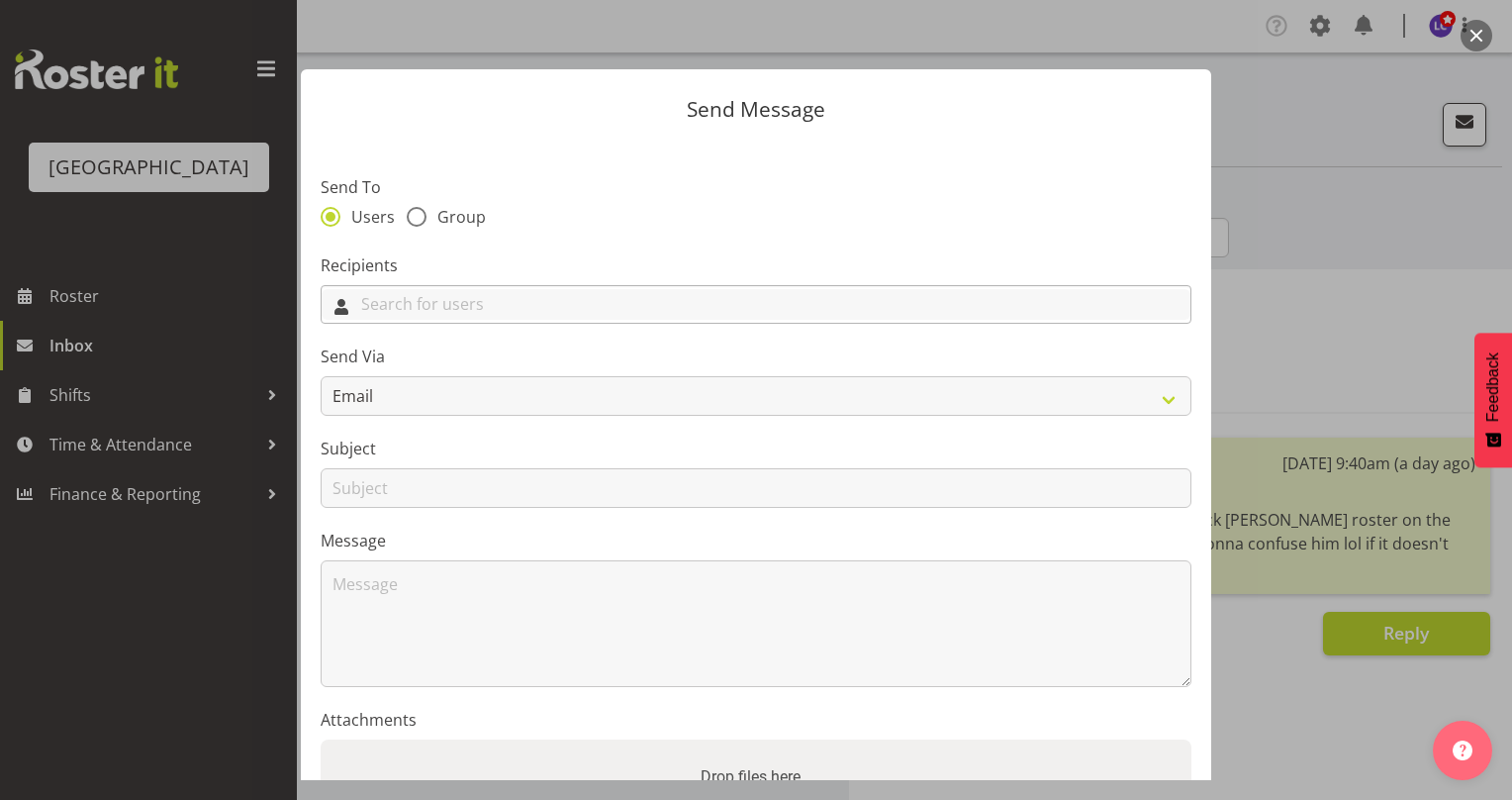 click at bounding box center (756, 304) 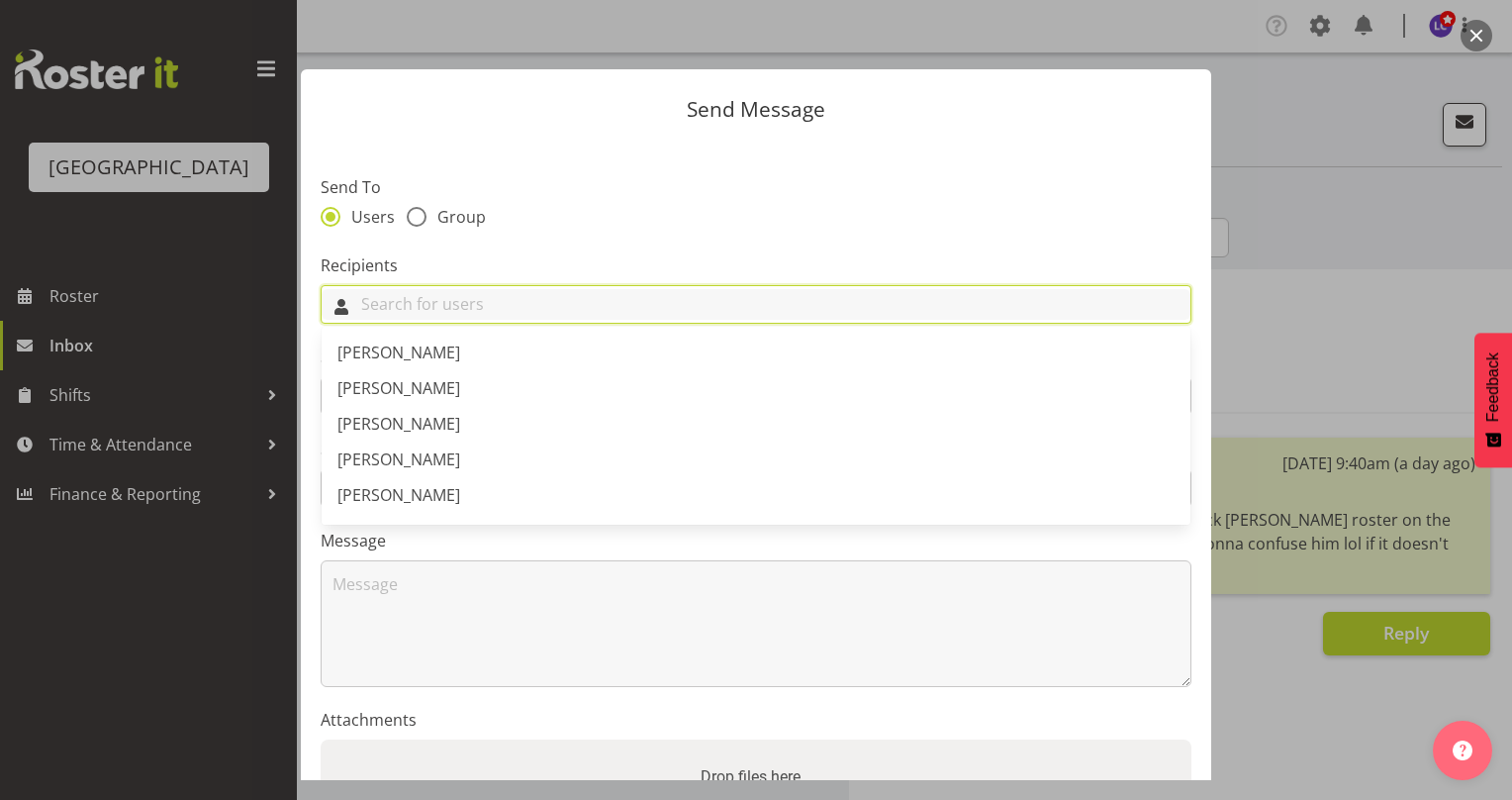 click at bounding box center (756, 304) 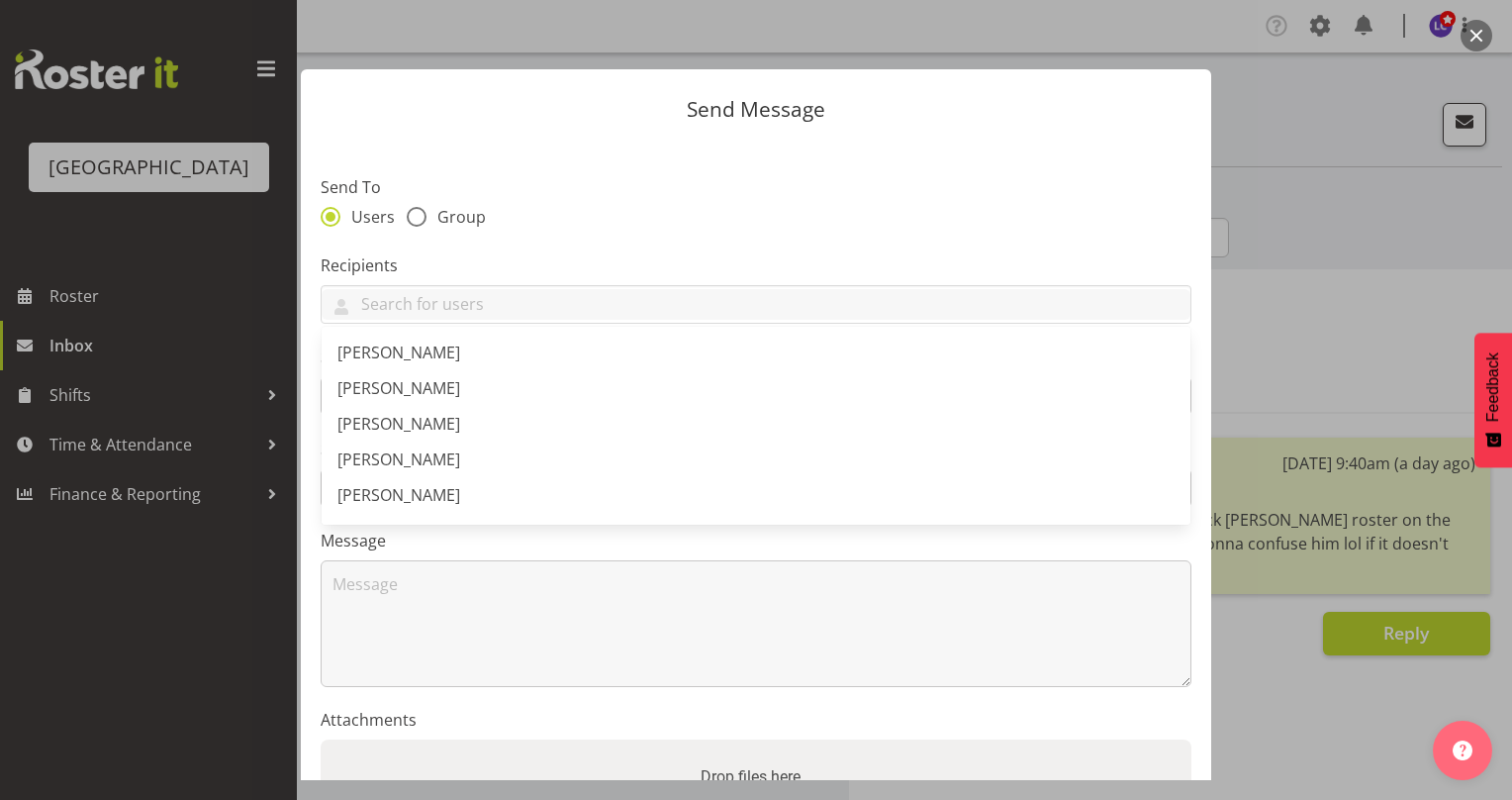 click on "Send To
Users
Group
Recipients  Abbey Crowther   Addison Robertson   Ajay Smith   Alex Laverty   Alex Sansom   Amber-Jade Brass   Andreea Muicaru   Angus McLeay   Argus Chay   Bailey Blomfield   Bim Rajasinghe Rajasinghe Diyawadanage   Bradley Barton   Braedyn Dykes   Cain Wilson   Caley Low   Ceara Dennison   Chelsea Garron   Devon Morris-Brown   Donna Euston   Drew Nielsen   Earl Foran   Emily Wheeler   Finn Edwards   Fred Woller   Greer Dawson   Hamish McKenzie   Hana Davis   Iara Pekar   Isaac Smith   Jack Bailey   Jade Johnson   James McLeay   Jasika Rohloff   Jason Wong   Jayden O'Byrne   Jayden Horsley   Jenny Watts   Joshua Keen   Kaelah Dondero   Kate Lawless   Kirsteen Wilson   Kylea Gough   Lara Von Fintel   Laura McDowall   Laurie Cook   Libby Pawley   Lilah Jack   Lily McDowall   Loralye McLean   Luca Pudda   Lynley Hamlin   Maddison Schultz   Maddison Mason-Pine   Madison Brown" at bounding box center (756, 510) 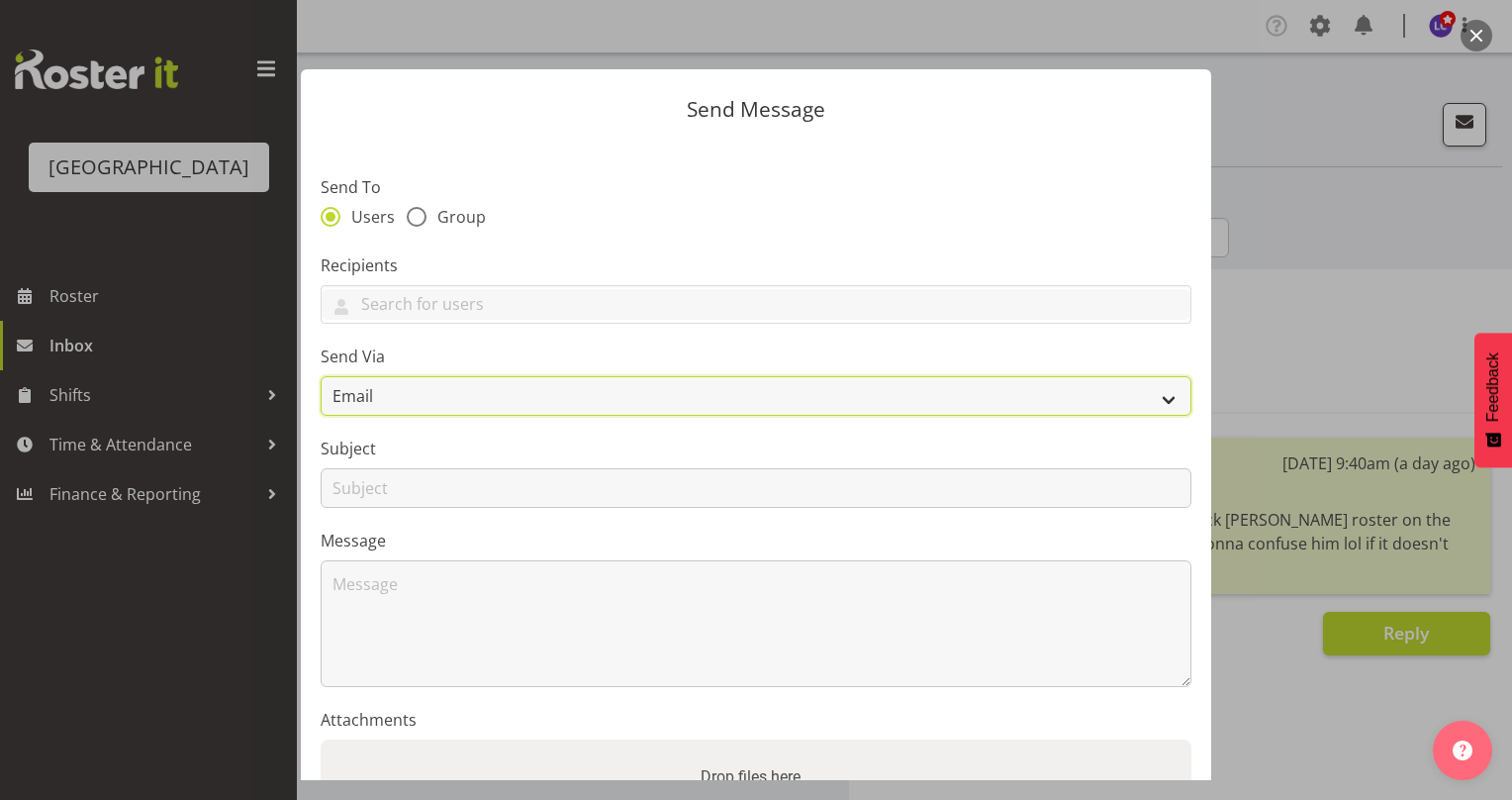 click on "Email   SMS" at bounding box center [756, 396] 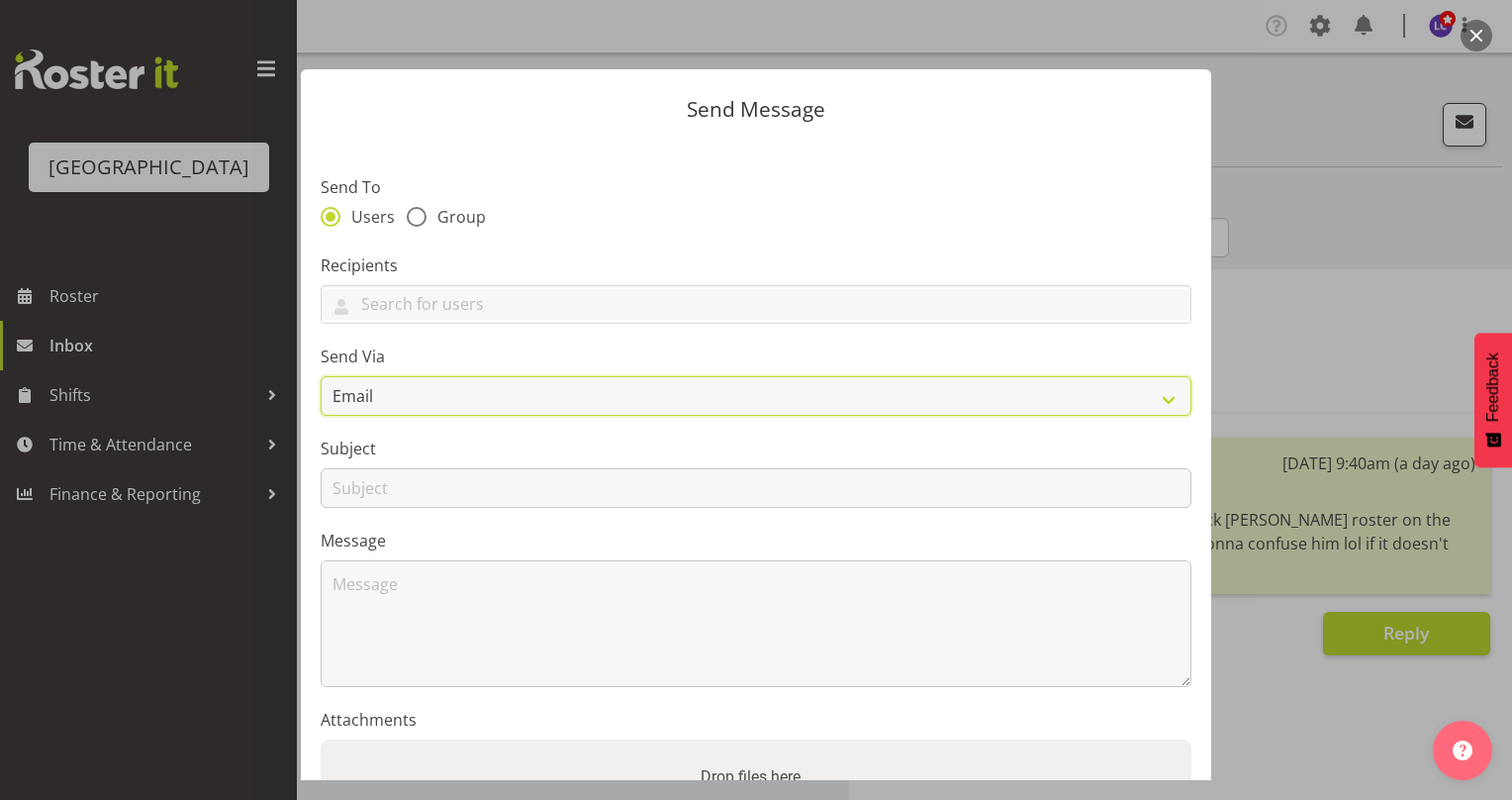 select on "sms" 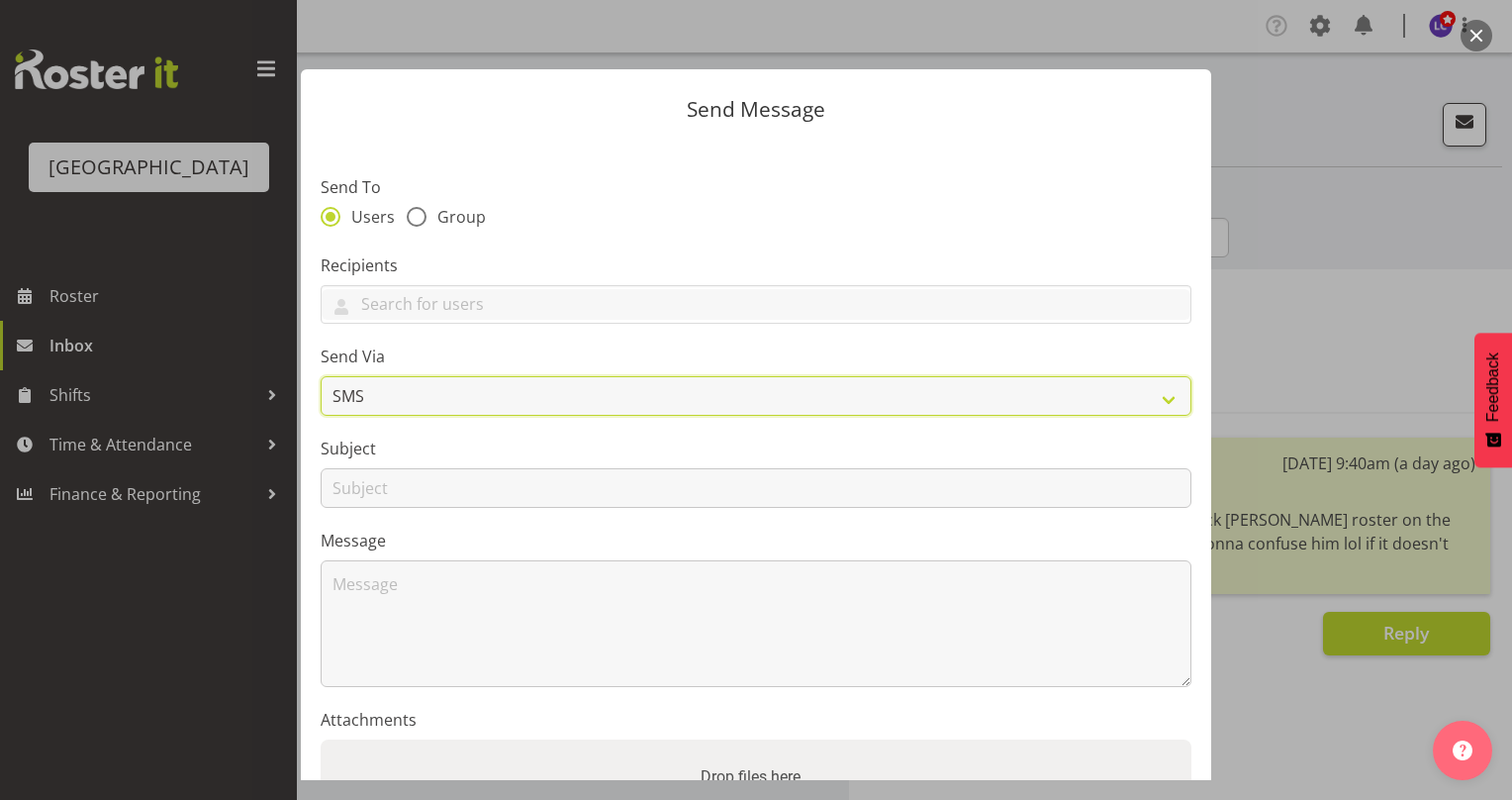click on "Email   SMS" at bounding box center [756, 396] 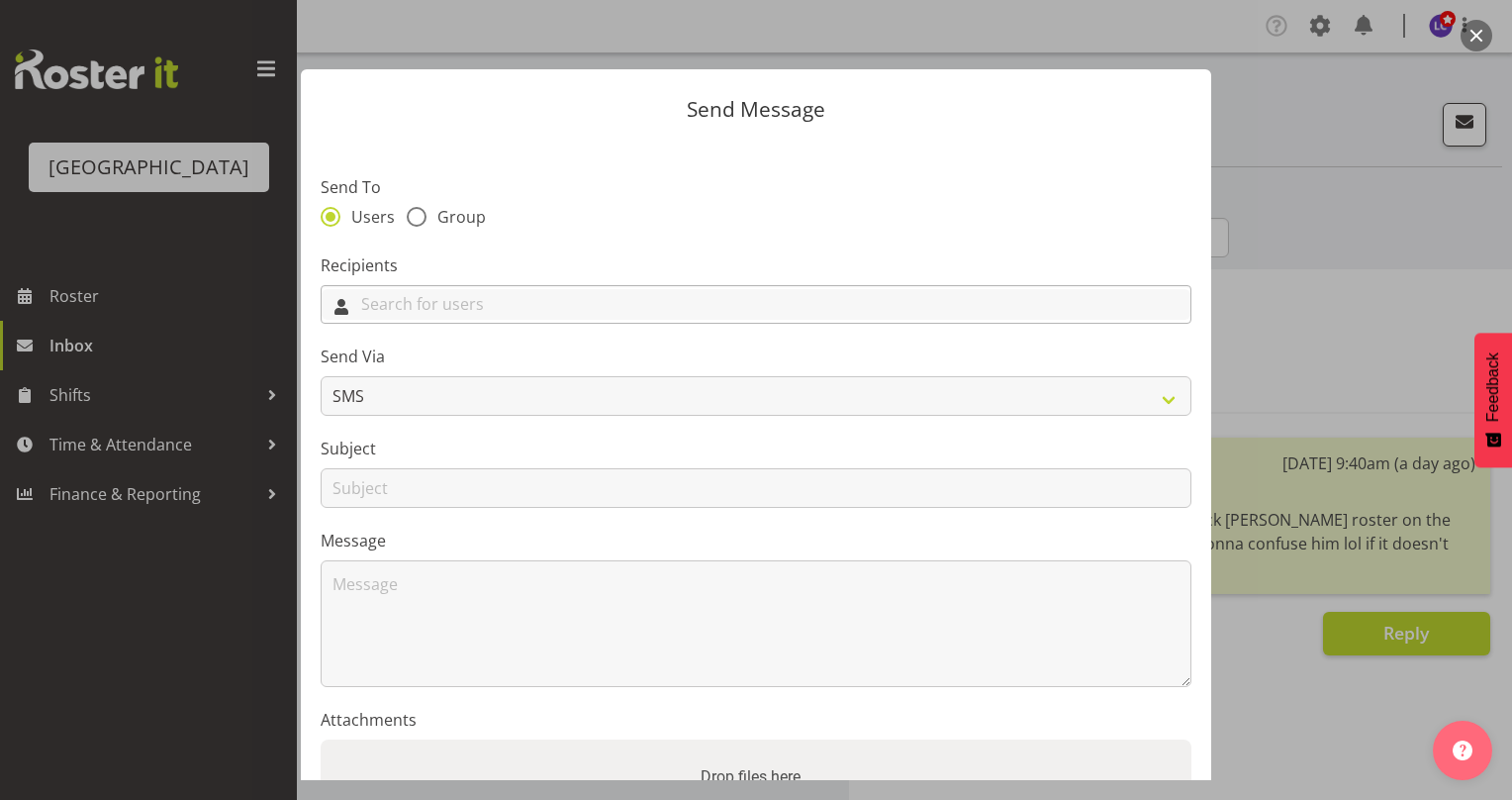 click at bounding box center (756, 304) 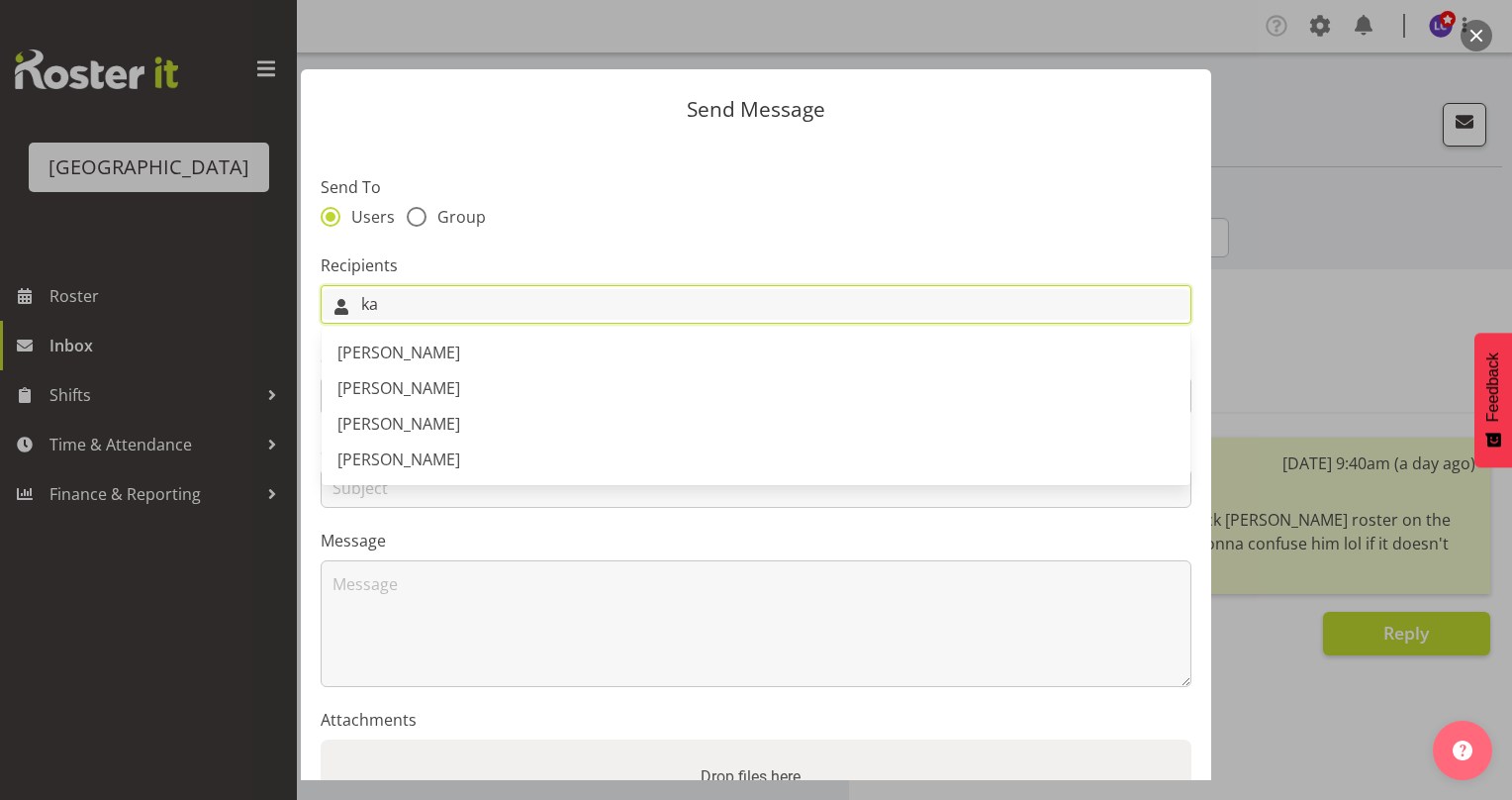 type on "kat" 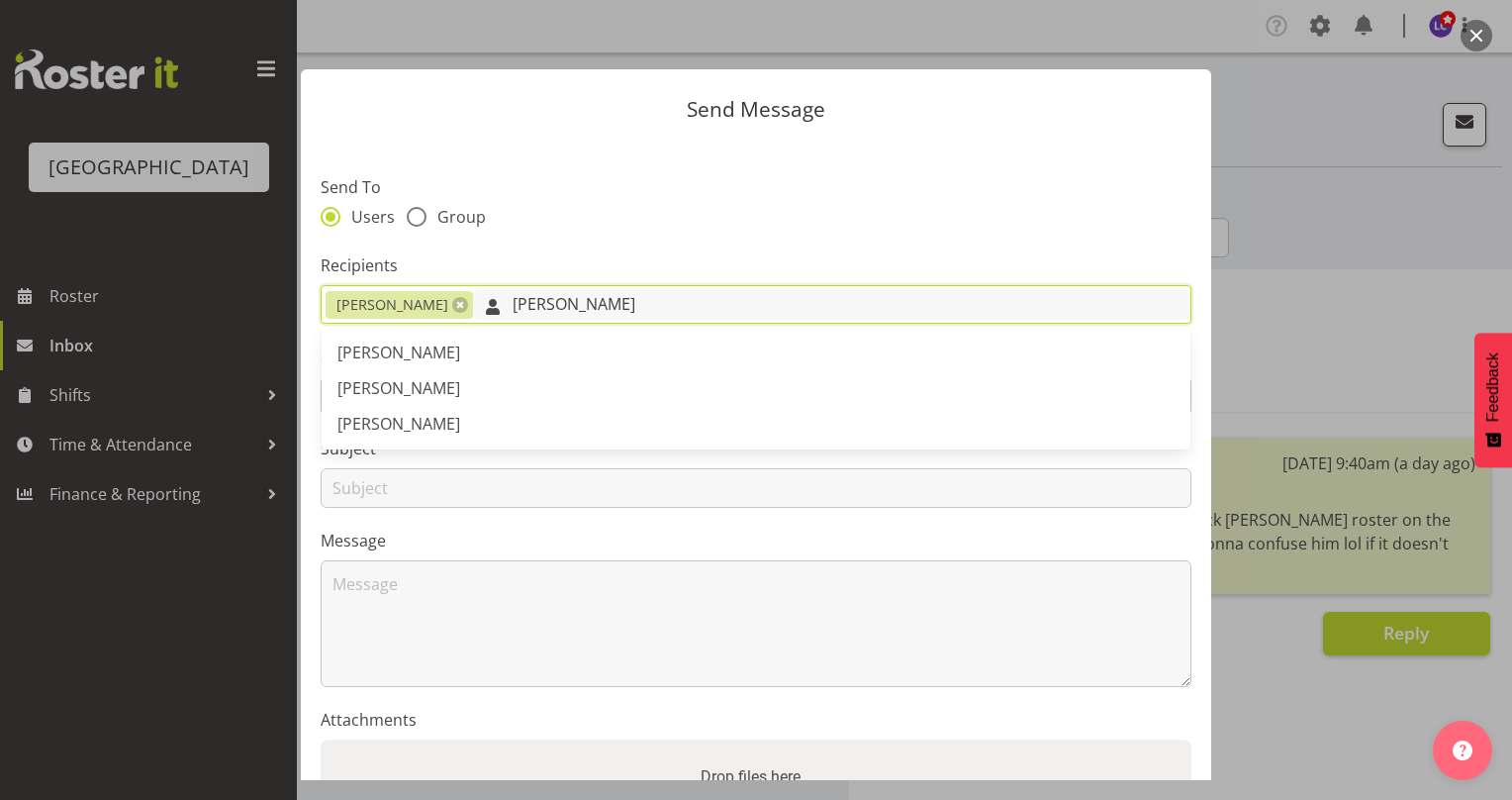 type on "thoma" 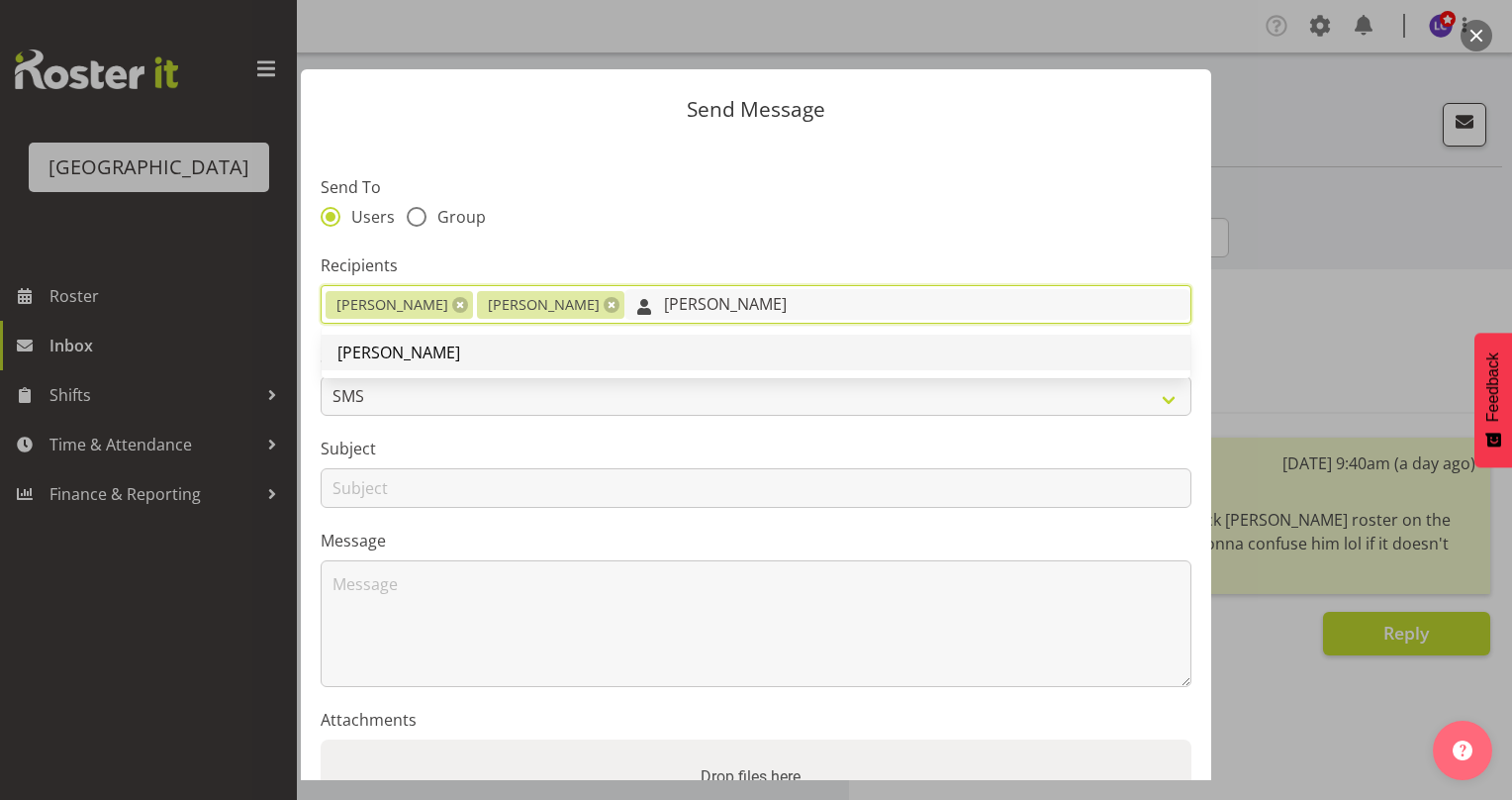 type on "earl" 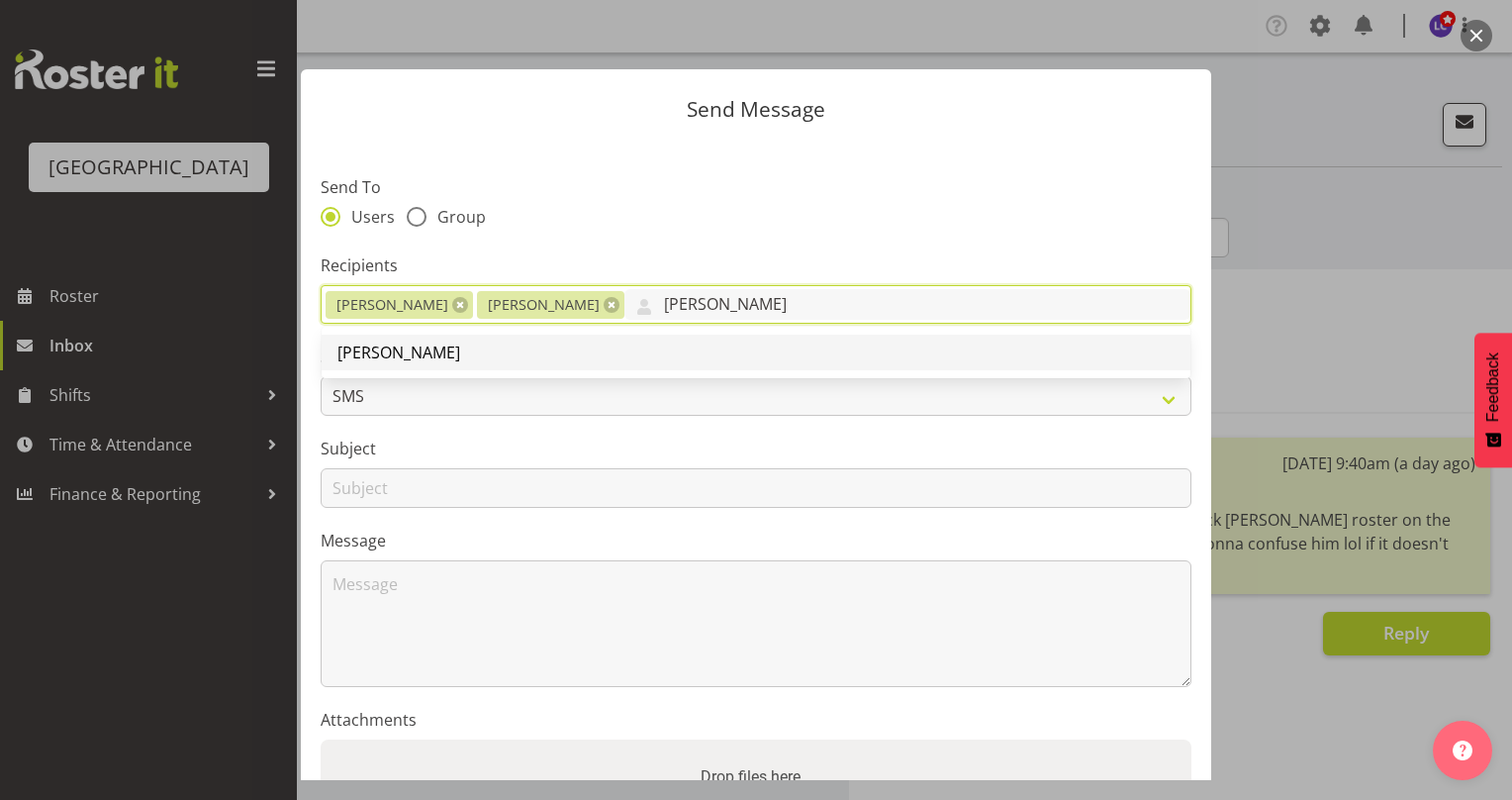 click on "[PERSON_NAME]" at bounding box center (756, 352) 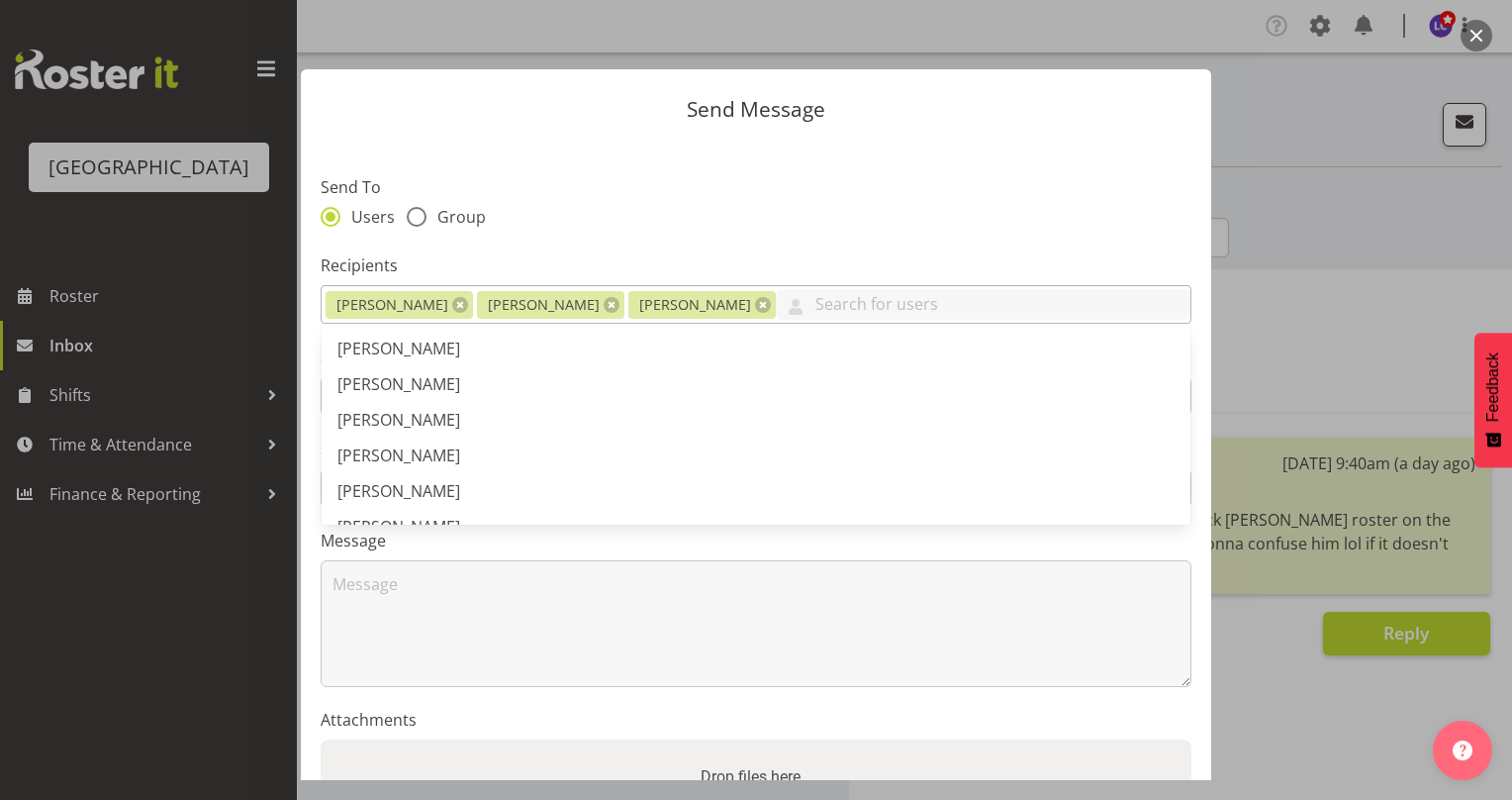 scroll, scrollTop: 79, scrollLeft: 0, axis: vertical 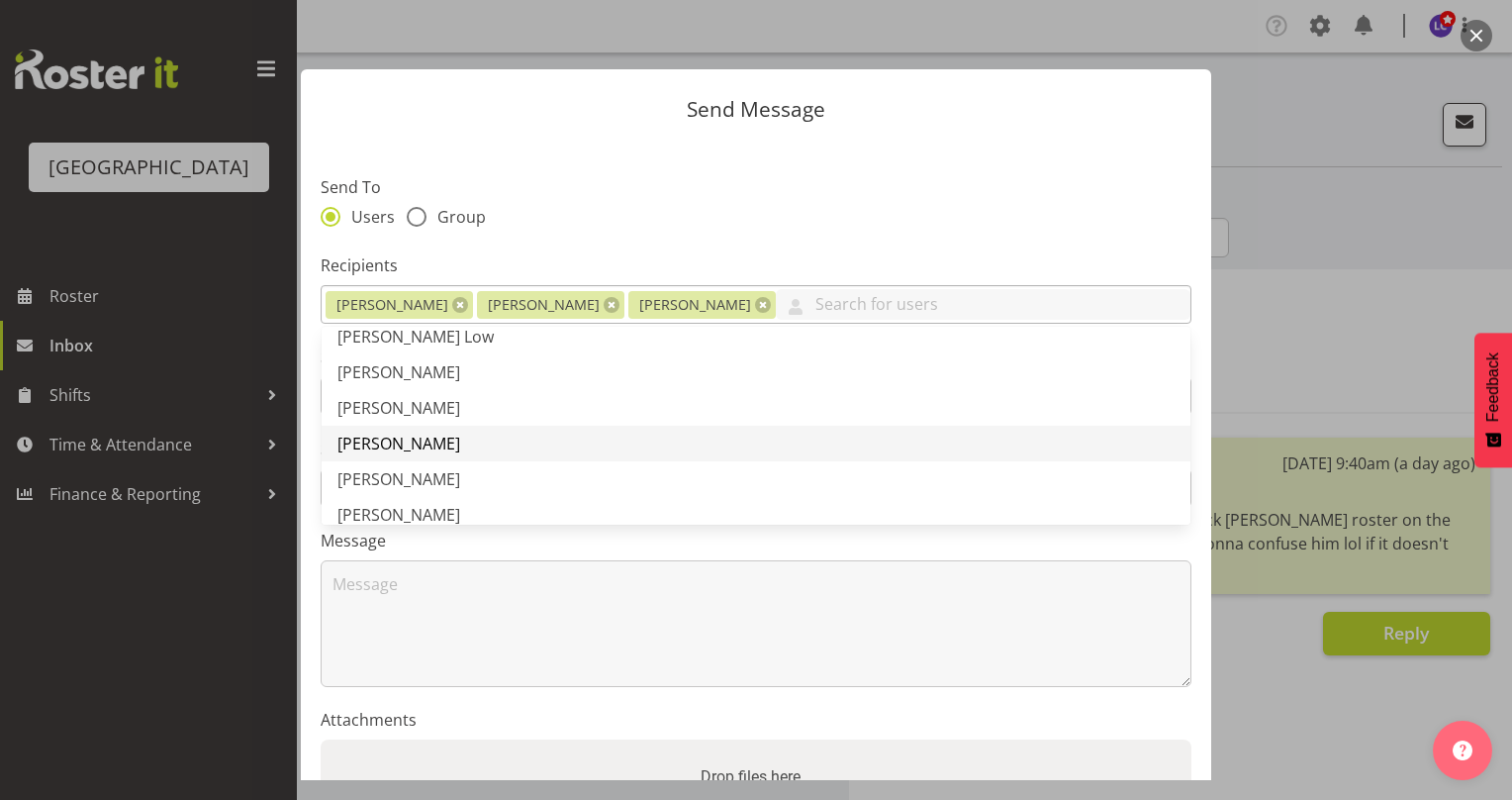 click on "[PERSON_NAME]" at bounding box center (756, 444) 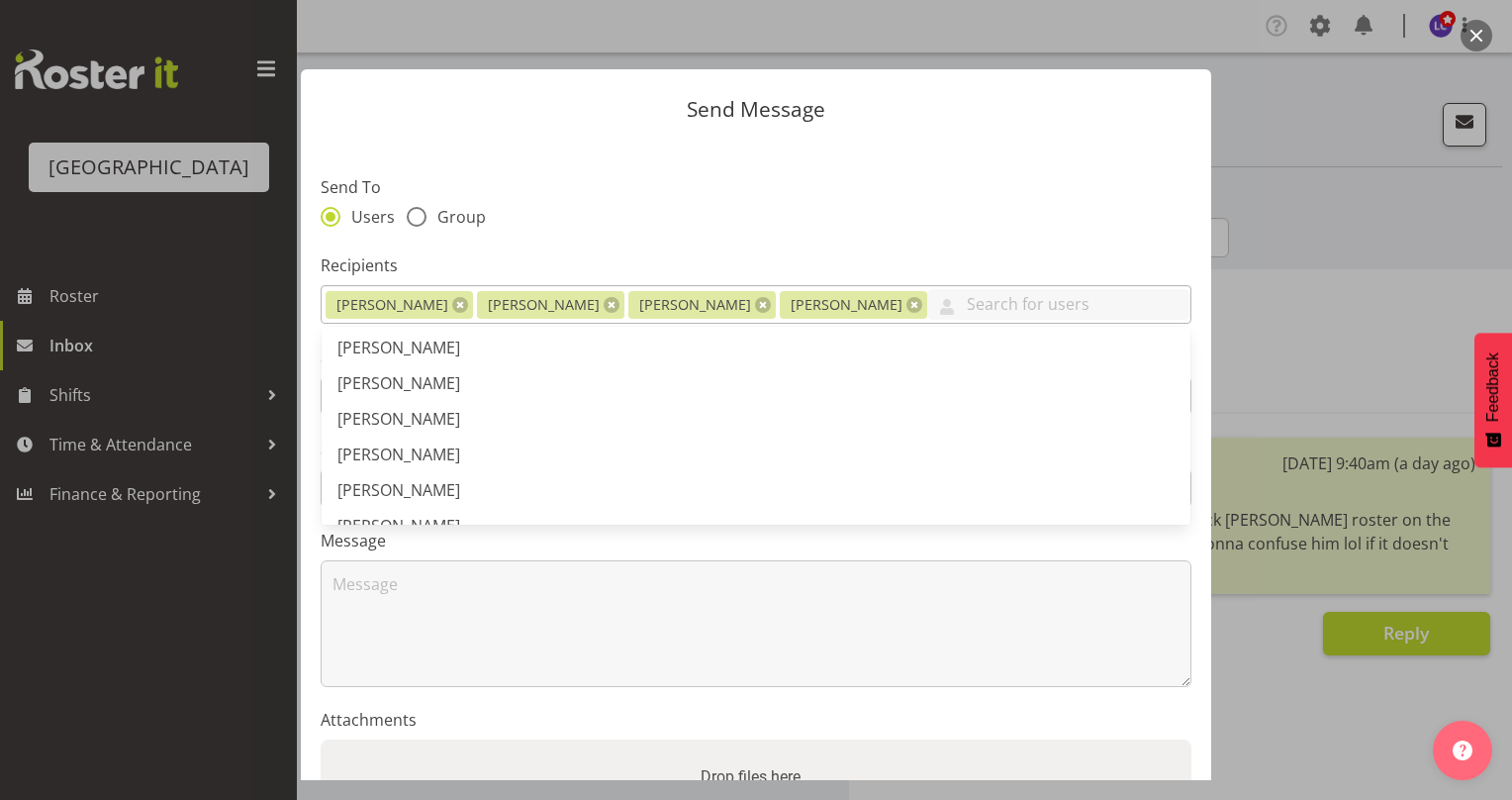 scroll, scrollTop: 950, scrollLeft: 0, axis: vertical 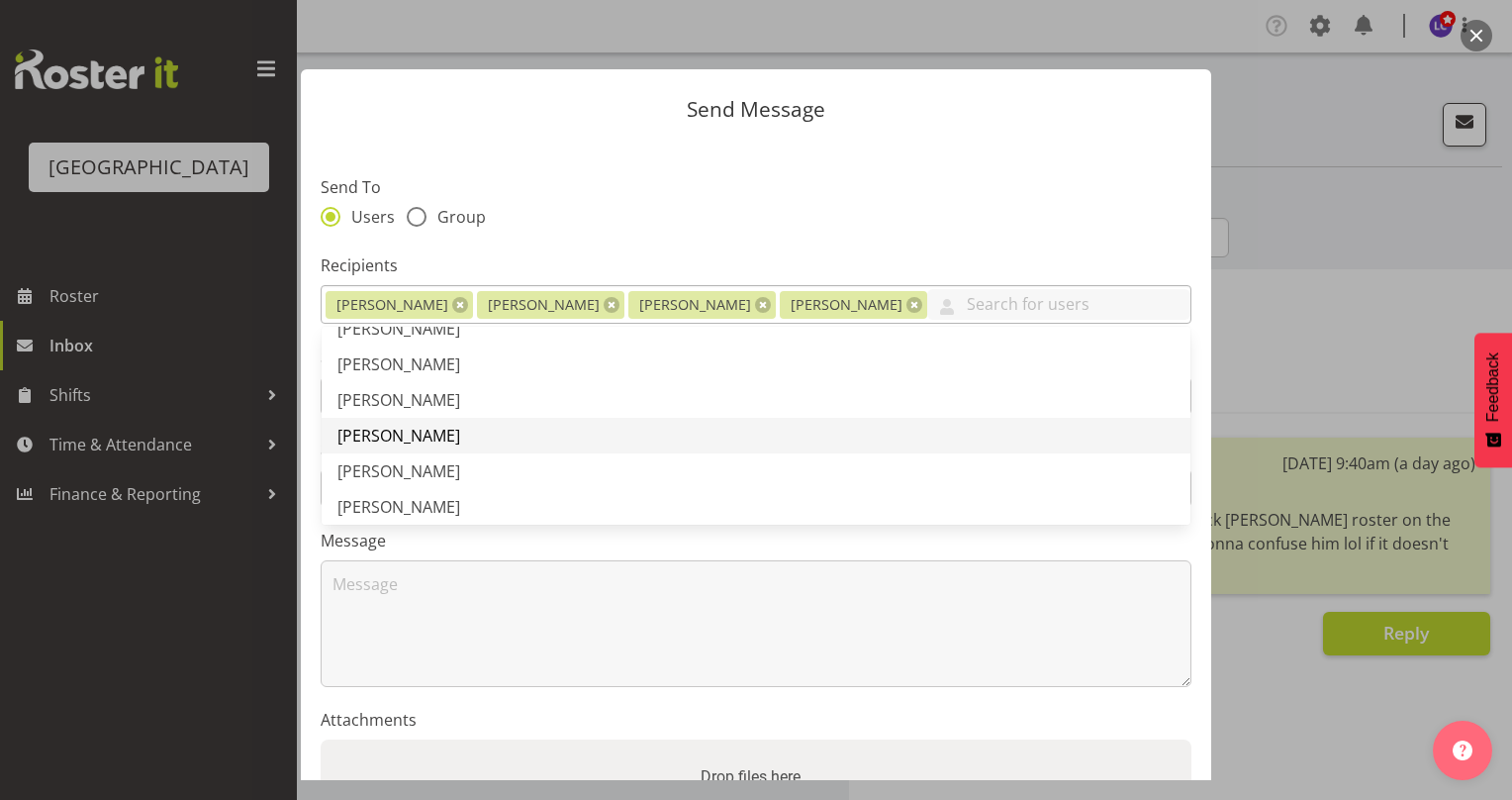 click on "[PERSON_NAME]" at bounding box center (756, 436) 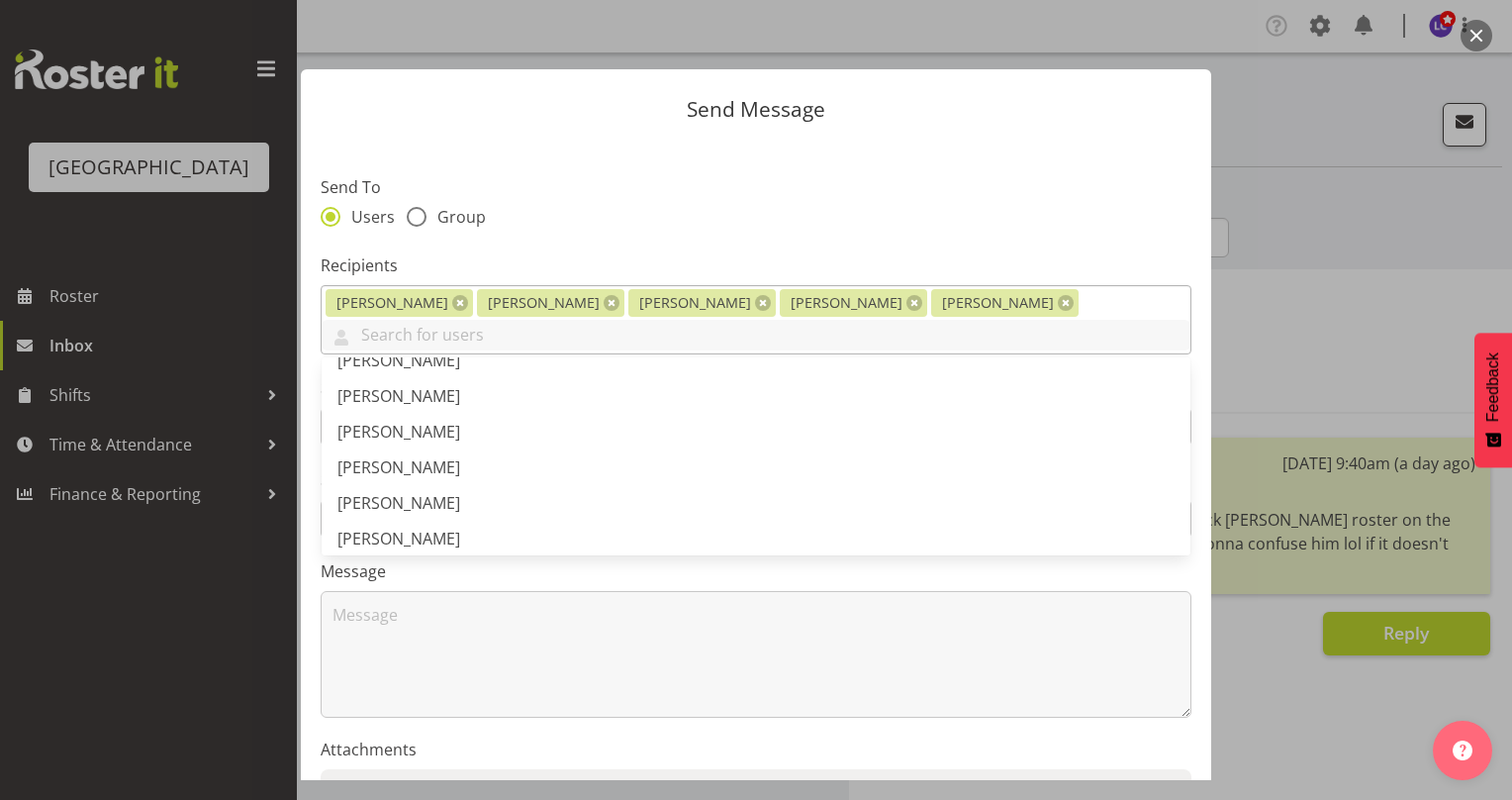 scroll, scrollTop: 1109, scrollLeft: 0, axis: vertical 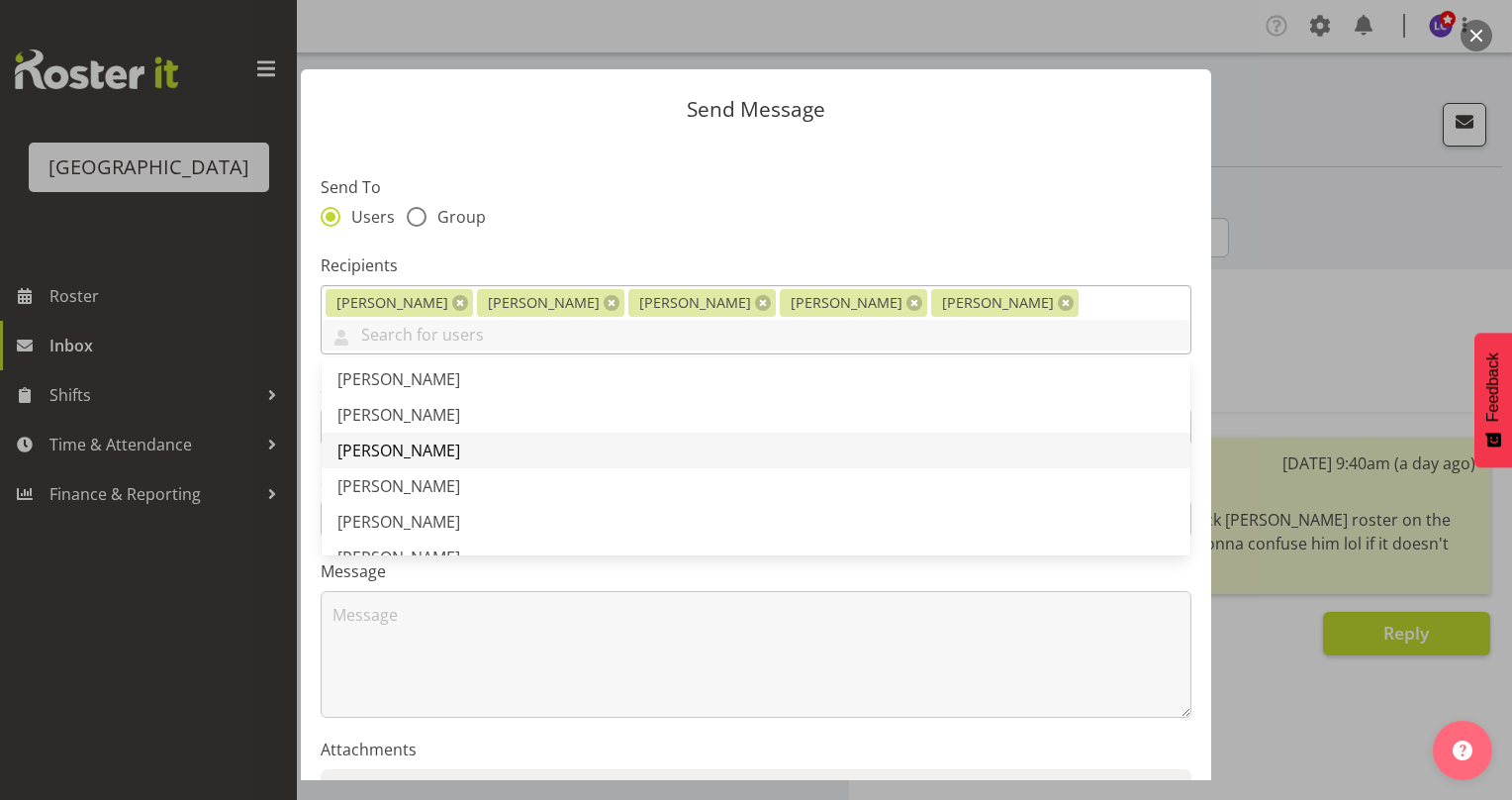 click on "[PERSON_NAME]" at bounding box center (756, 450) 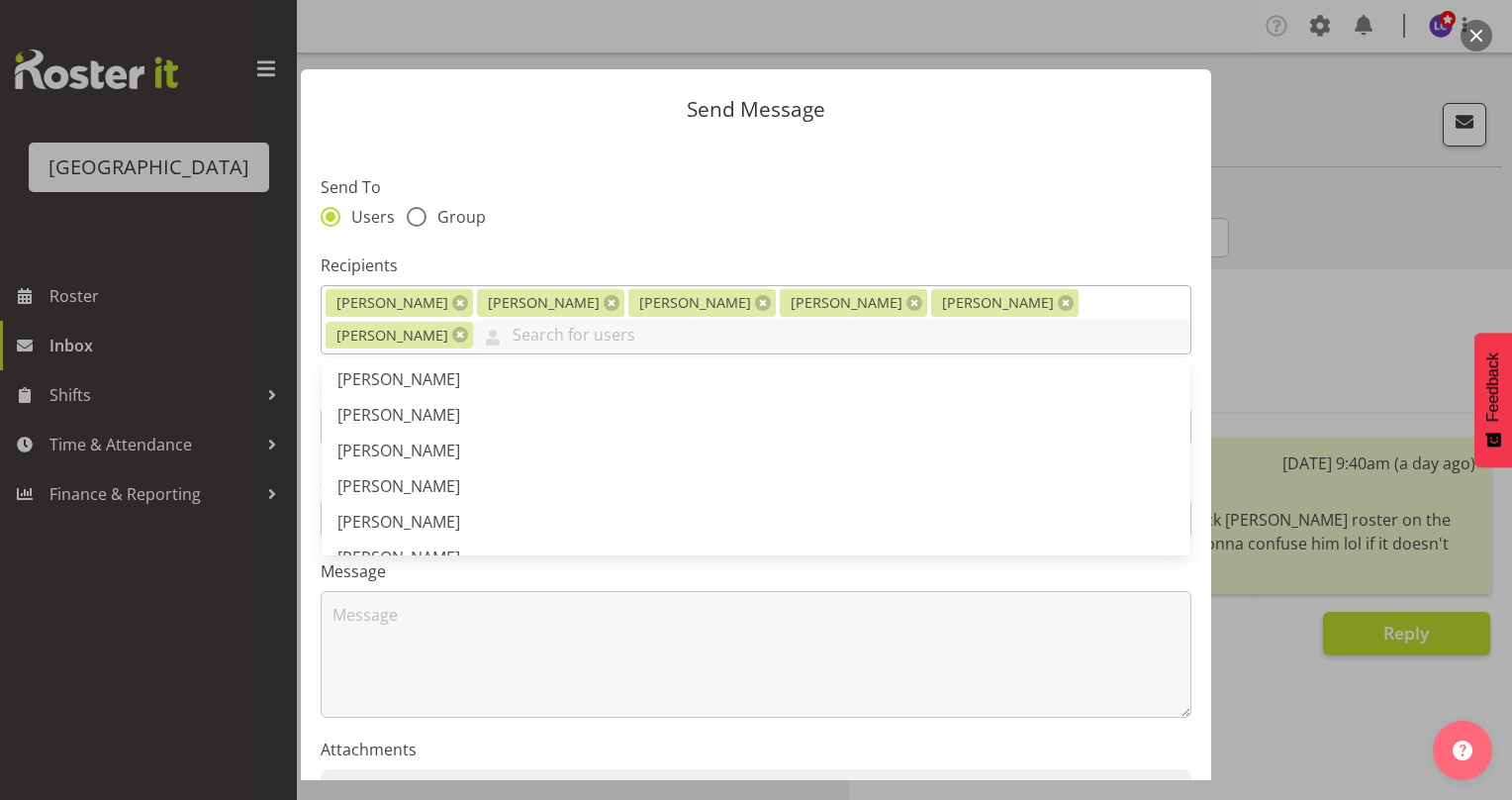 scroll, scrollTop: 1861, scrollLeft: 0, axis: vertical 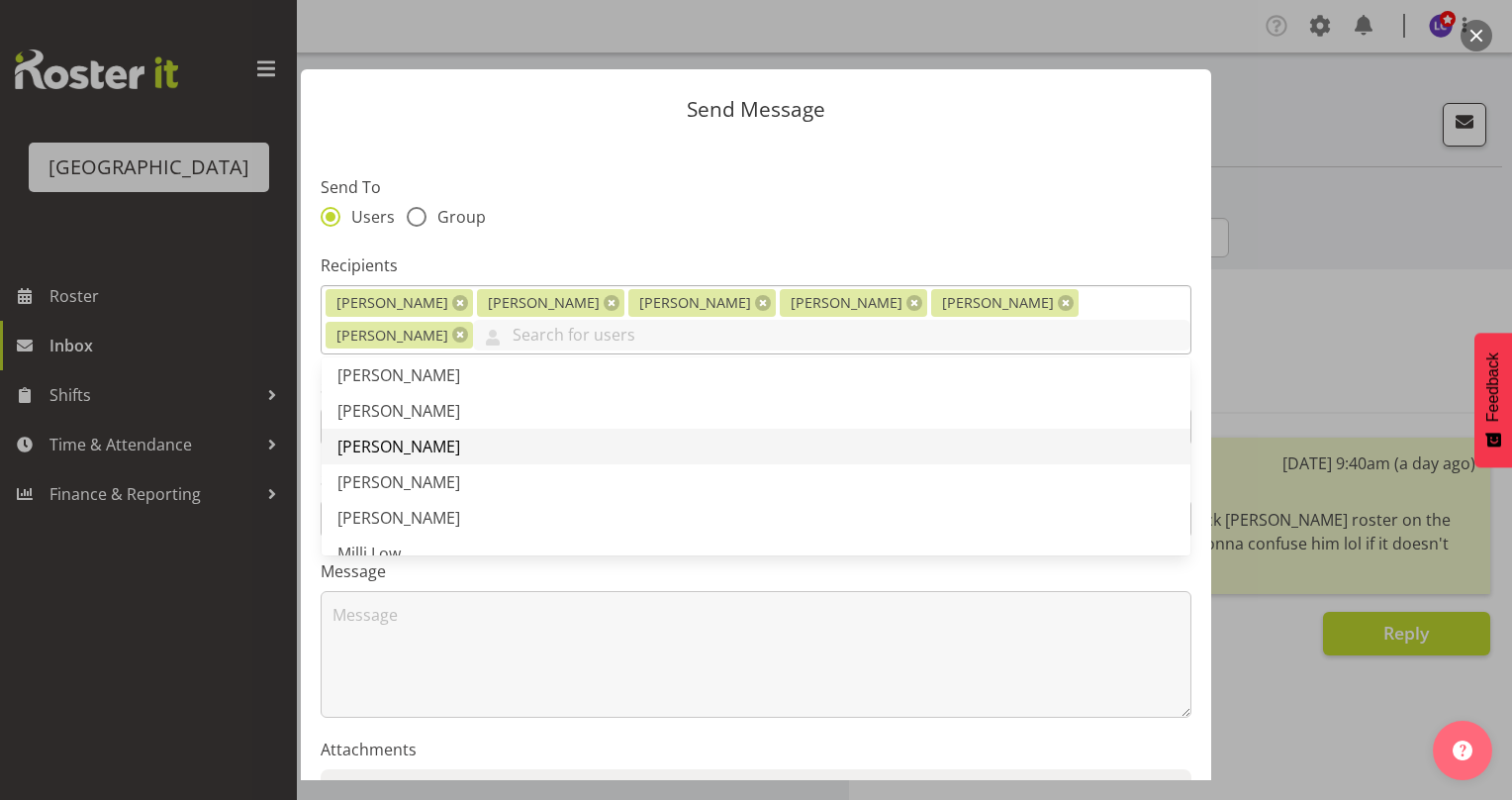click on "[PERSON_NAME]" at bounding box center [756, 447] 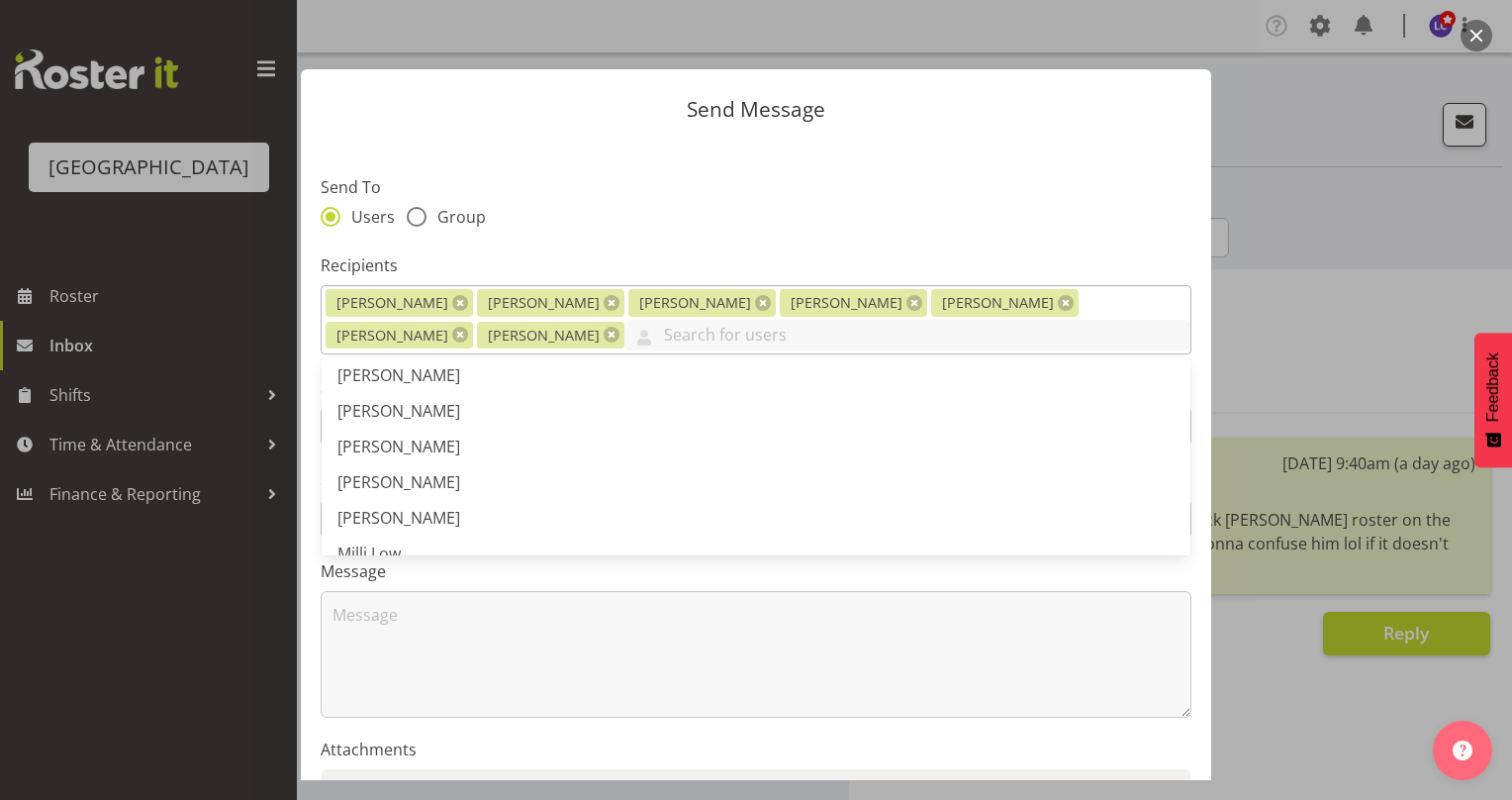 scroll, scrollTop: 1901, scrollLeft: 0, axis: vertical 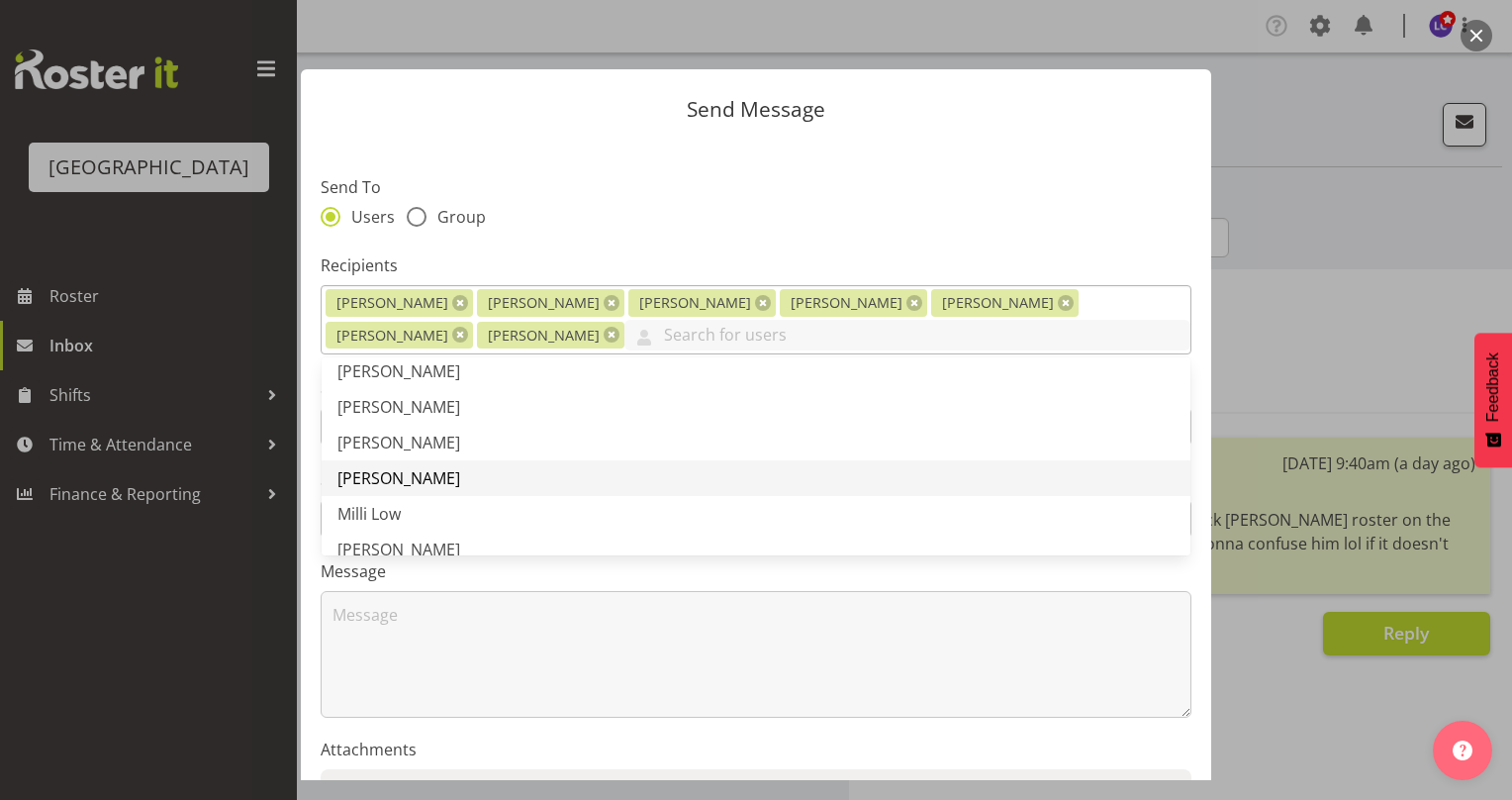 click on "[PERSON_NAME]" at bounding box center [756, 478] 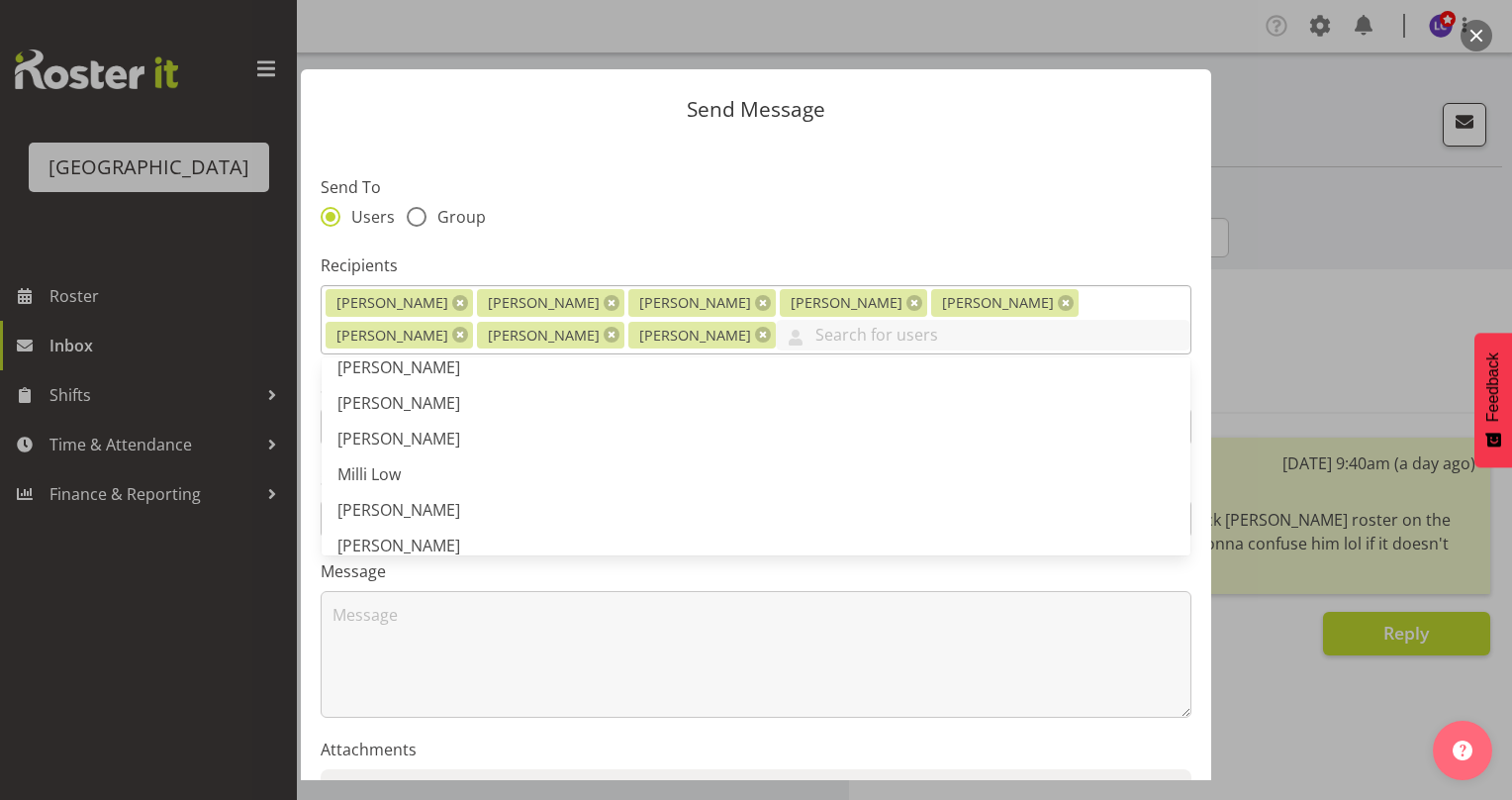 scroll, scrollTop: 1980, scrollLeft: 0, axis: vertical 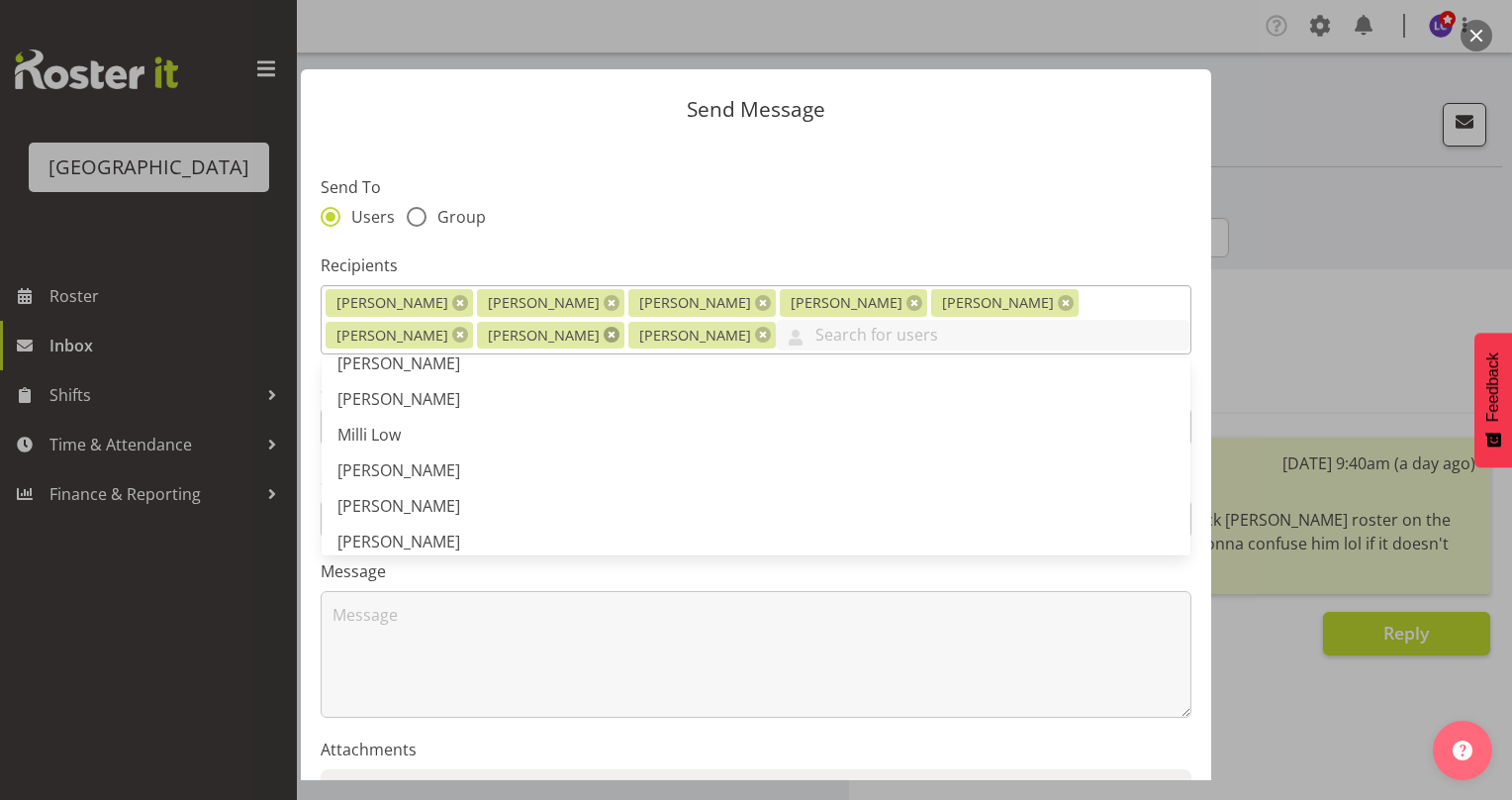 click at bounding box center (612, 335) 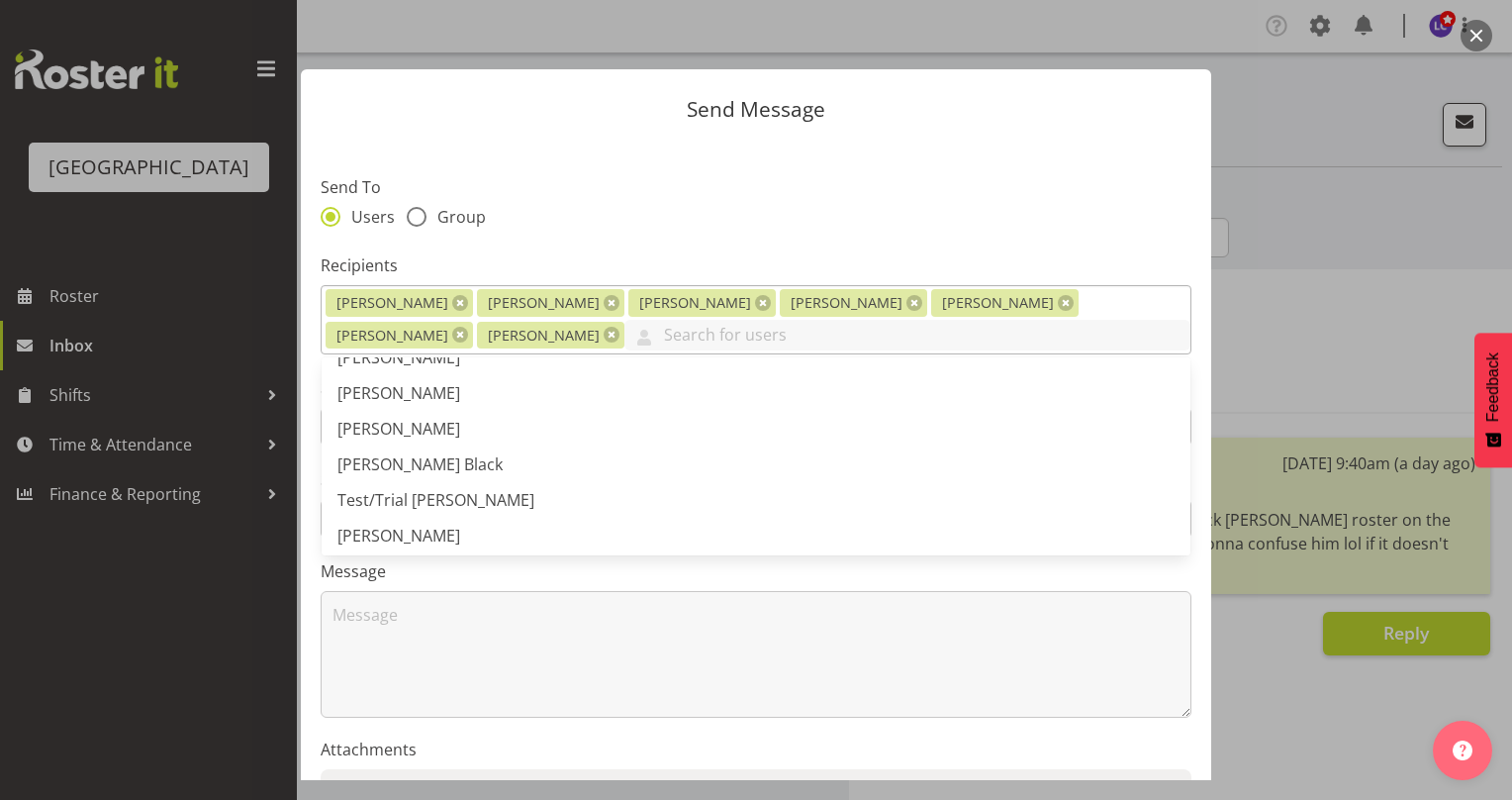 scroll, scrollTop: 2535, scrollLeft: 0, axis: vertical 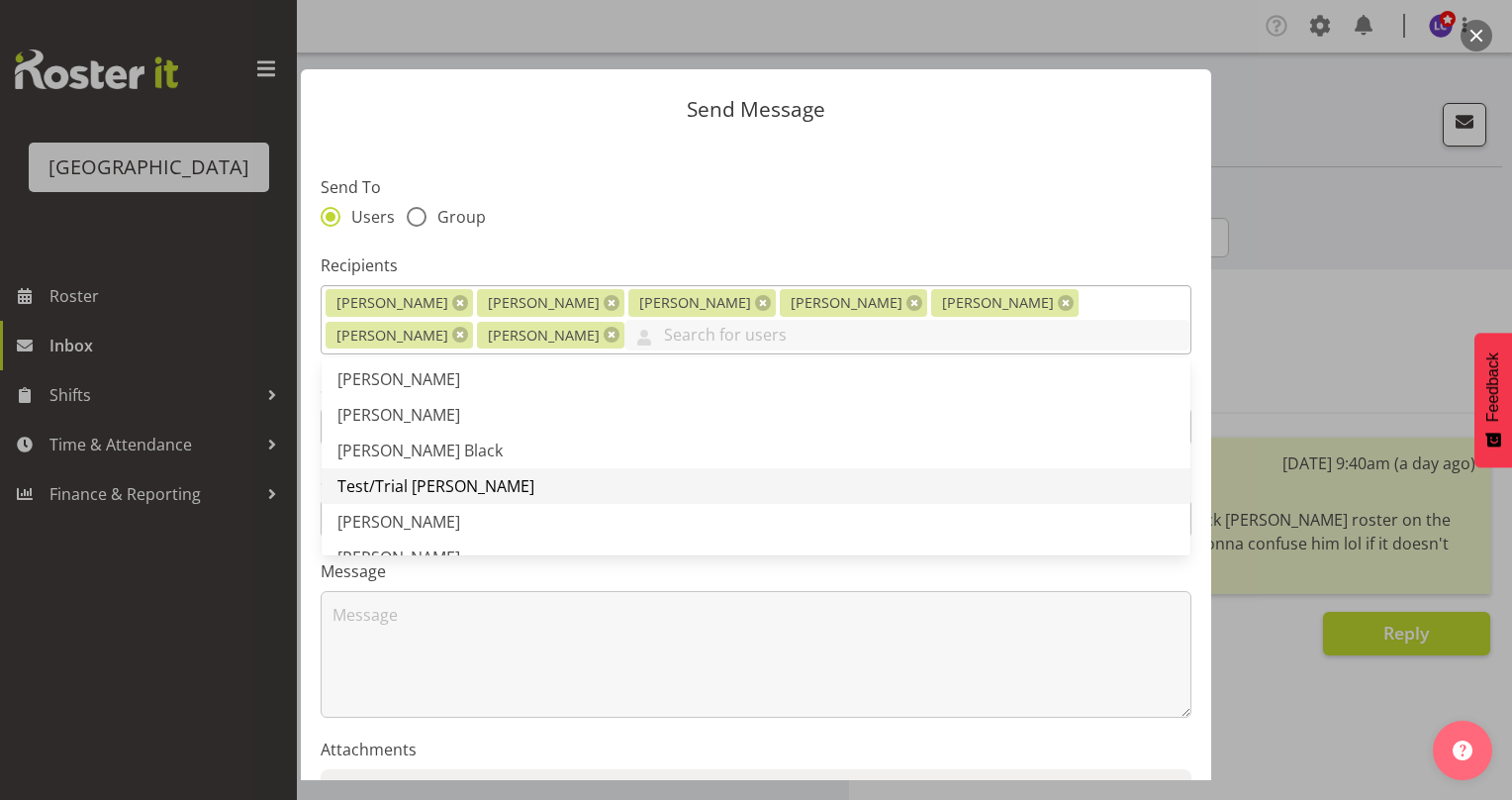 click on "Test/Trial [PERSON_NAME]" at bounding box center (756, 486) 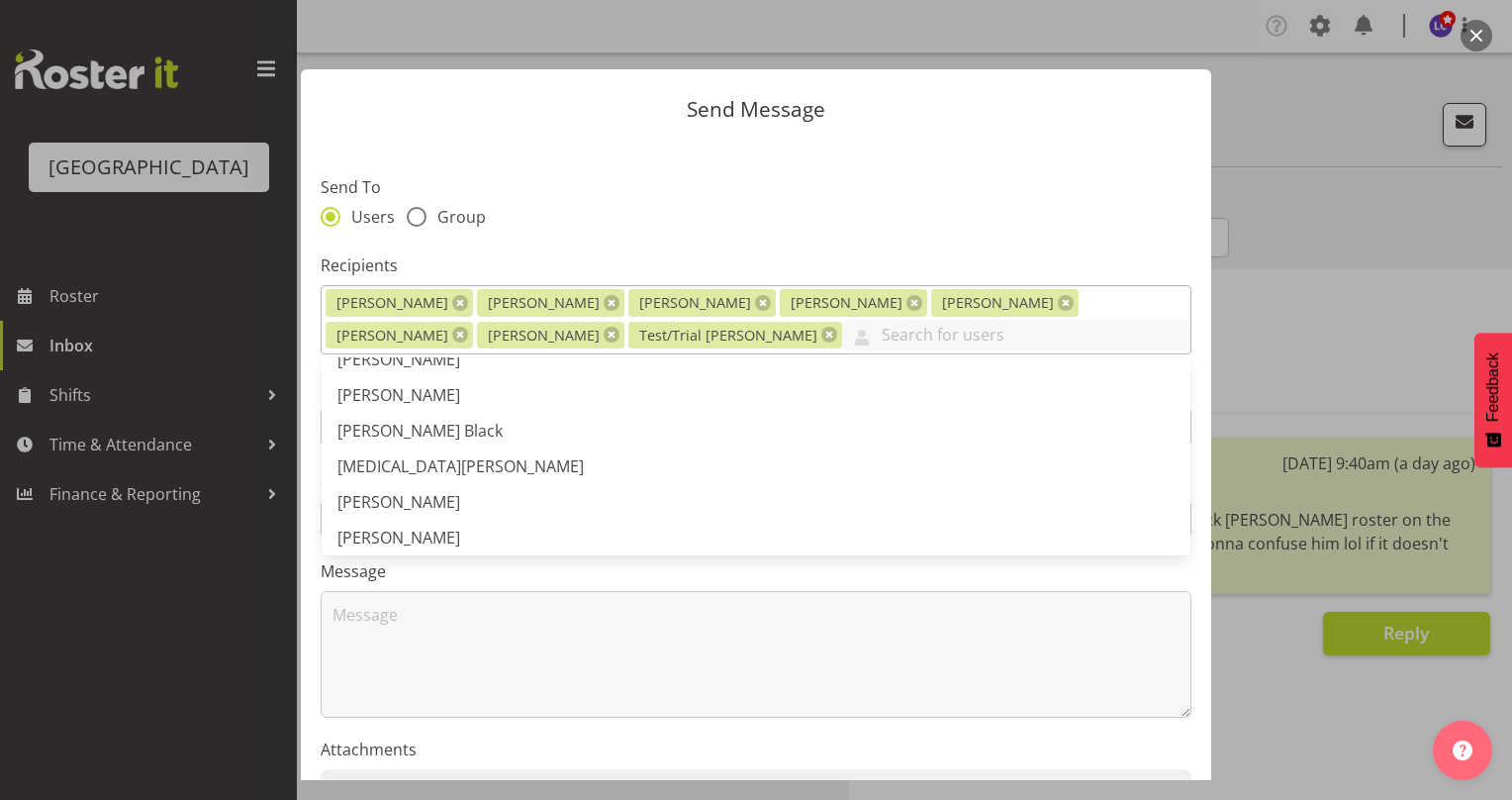 scroll, scrollTop: 2741, scrollLeft: 0, axis: vertical 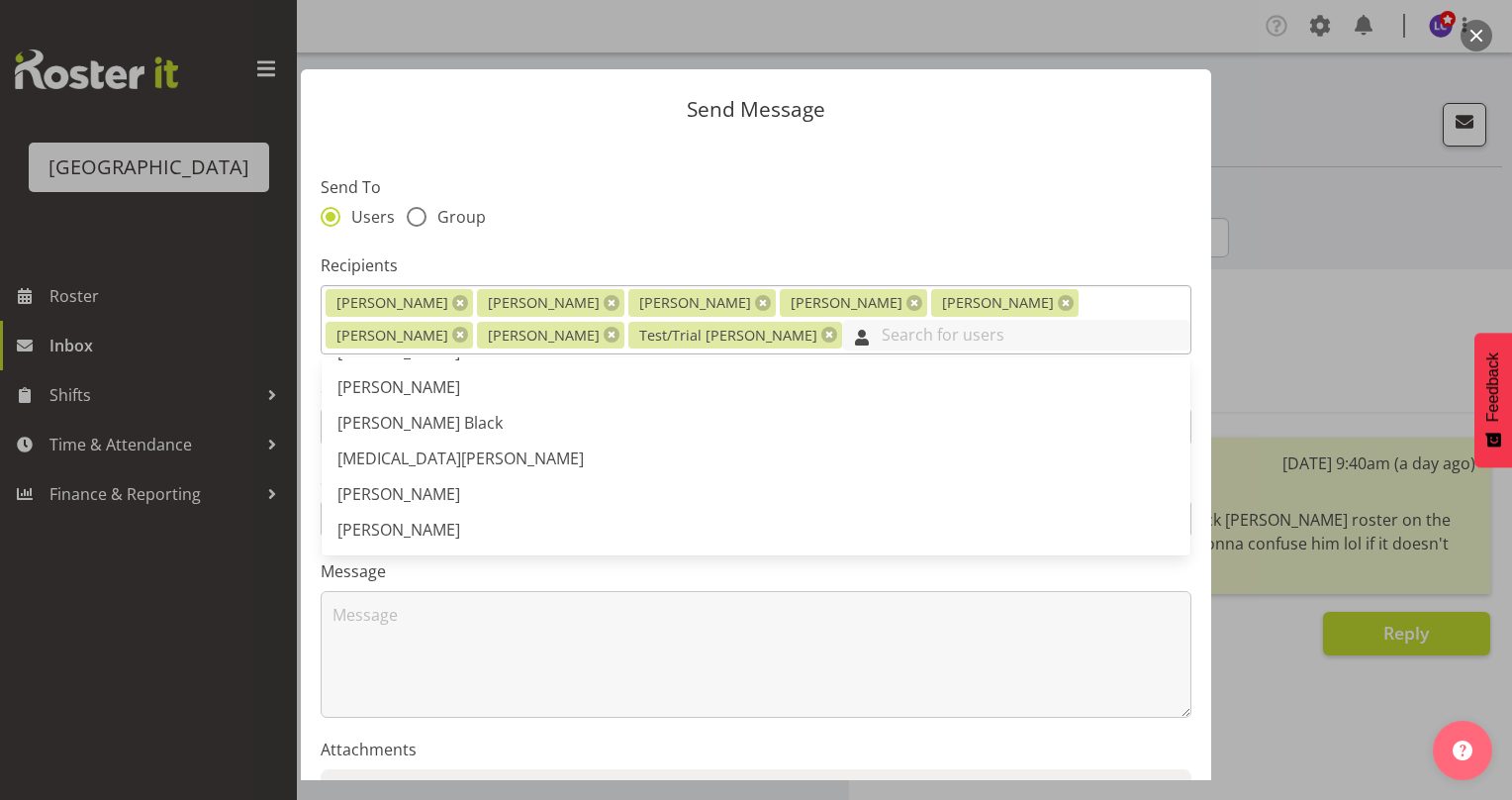 click at bounding box center (1016, 335) 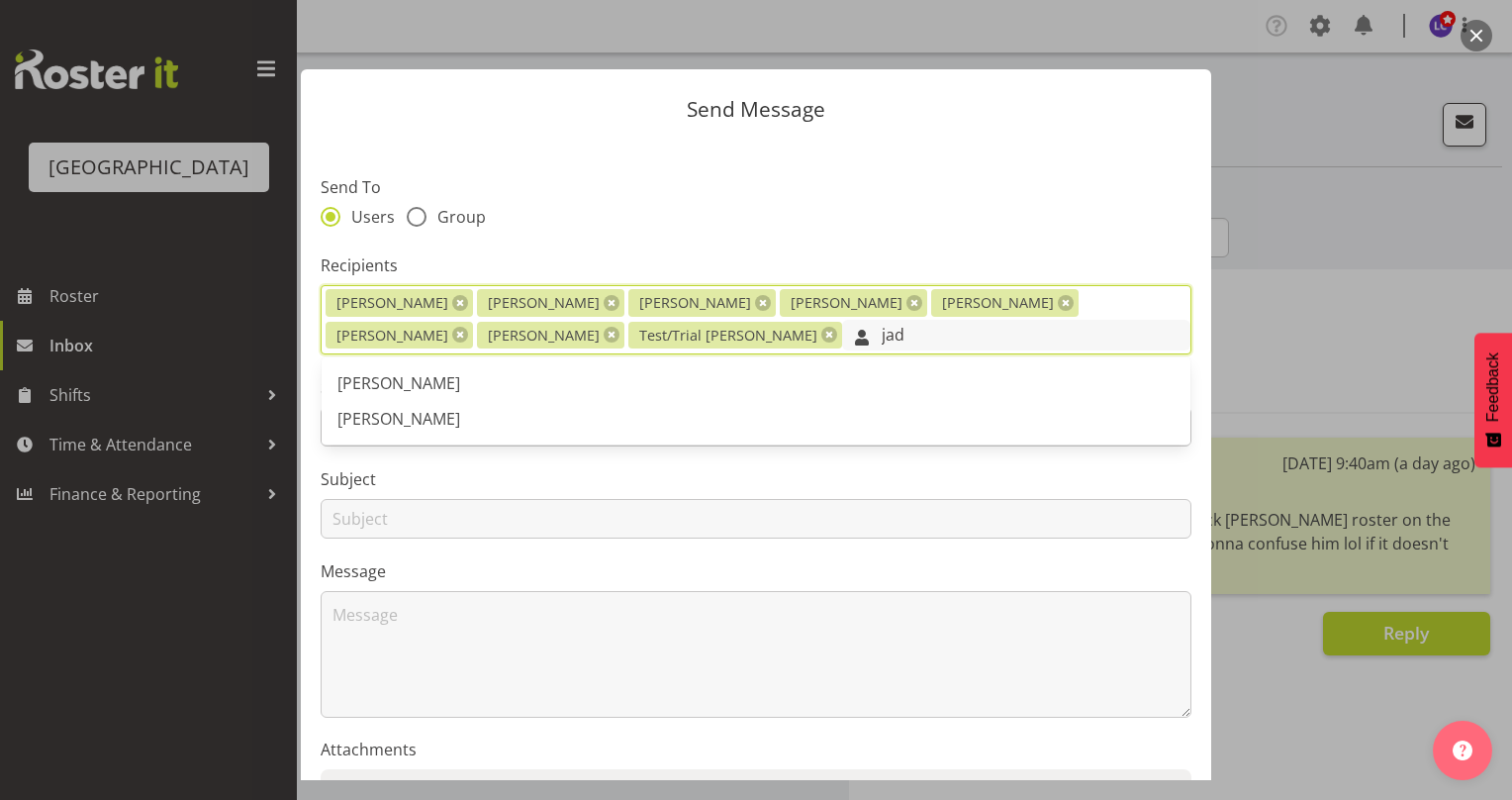 scroll, scrollTop: 0, scrollLeft: 0, axis: both 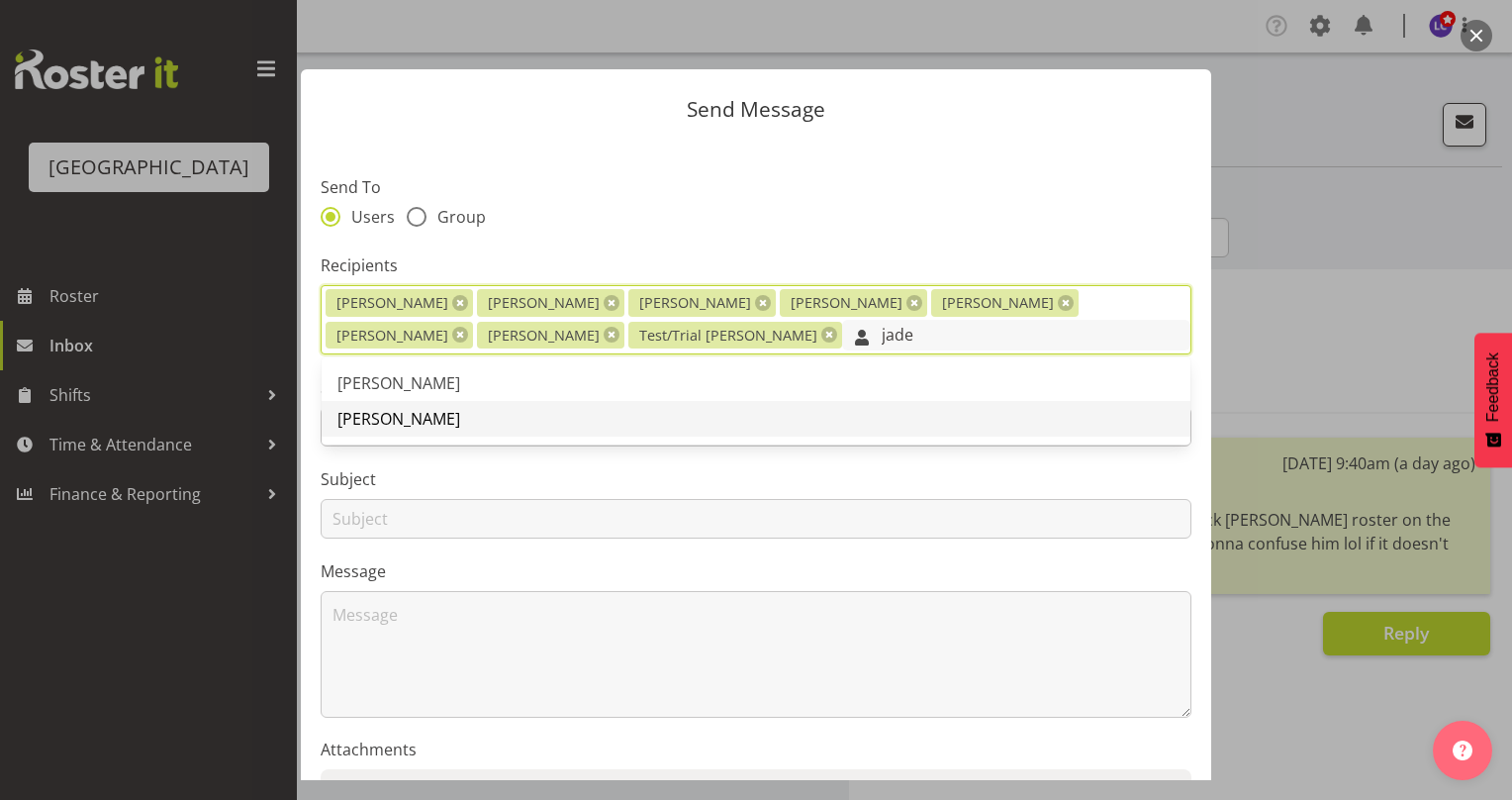 type on "jade" 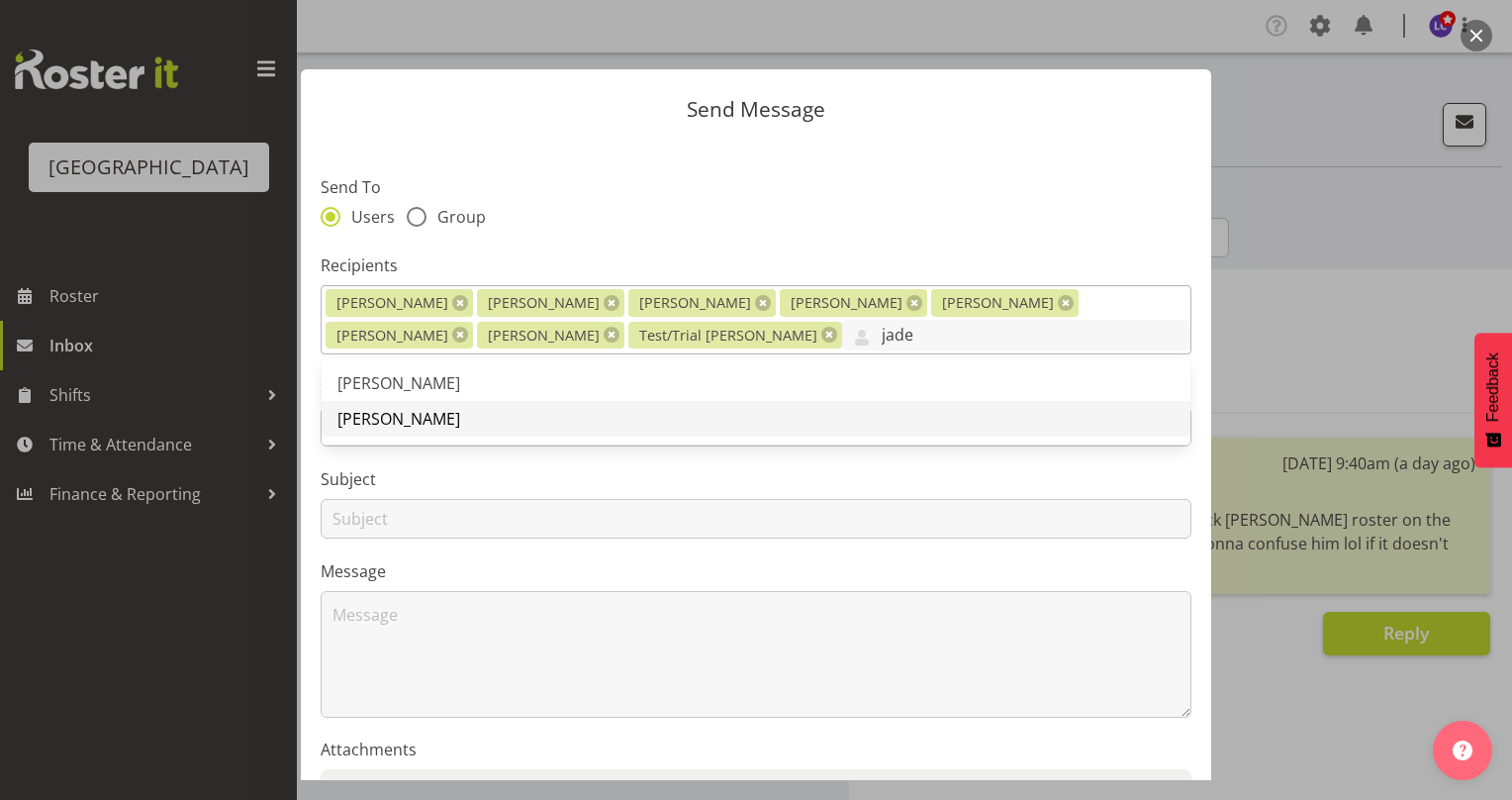 click on "[PERSON_NAME]" at bounding box center (756, 419) 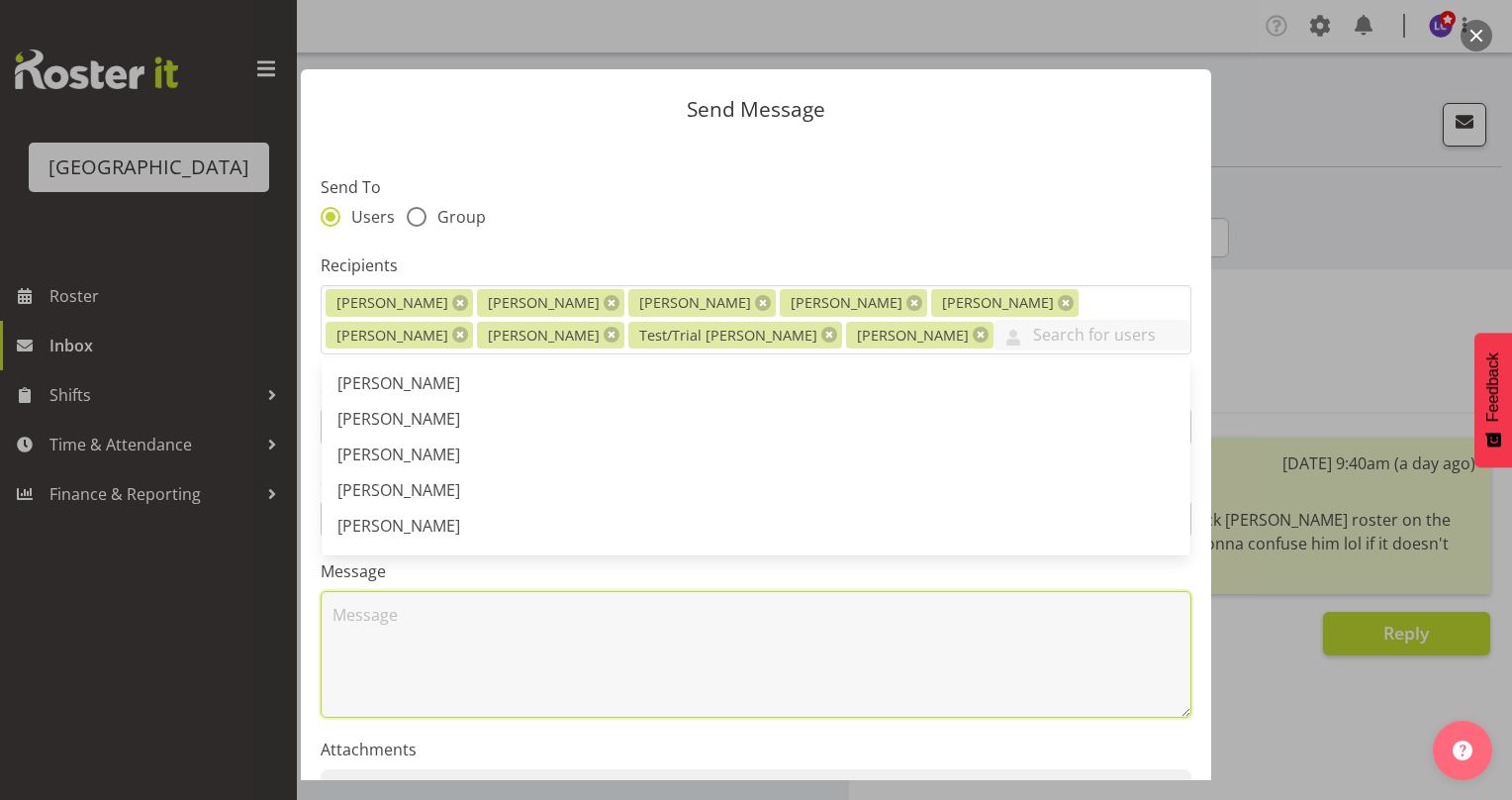 click at bounding box center [756, 654] 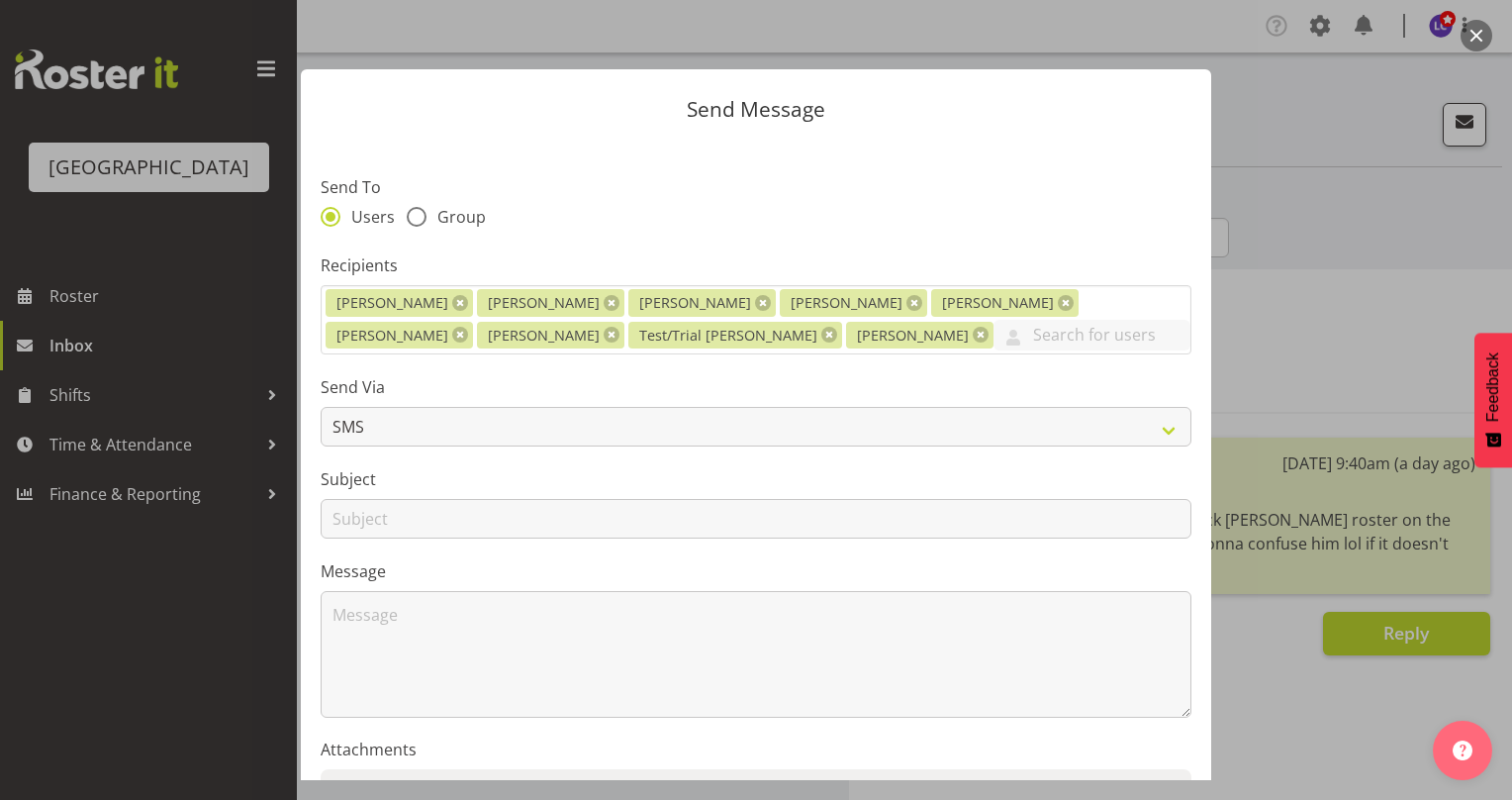 click on "Send To
Users
Group
Recipients  Kate Lawless   Thomas Meulenbroek   Earl Foran   Devon Morris-Brown   Jack Bailey   Jason Wong   Mark Lieshout   Test/Trial Laurie   Jade Johnson   Abbey Crowther   Addison Robertson   Ajay Smith   Alex Laverty   Alex Sansom   Amber-Jade Brass   Andreea Muicaru   Angus McLeay   Argus Chay   Bailey Blomfield   Bim Rajasinghe Rajasinghe Diyawadanage   Bradley Barton   Braedyn Dykes   Cain Wilson   Caley Low   Ceara Dennison   Chelsea Garron   Devon Morris-Brown   Donna Euston   Drew Nielsen   Earl Foran   Emily Wheeler   Finn Edwards   Fred Woller   Greer Dawson   Hamish McKenzie   Hana Davis   Iara Pekar   Isaac Smith   Jack Bailey   Jade Johnson   James McLeay   Jasika Rohloff   Jason Wong   Jayden O'Byrne   Jayden Horsley   Jenny Watts   Joshua Keen   Kaelah Dondero   Kate Lawless   Kirsteen Wilson   Kylea Gough   Lara Von Fintel   Laura McDowall   Laurie Cook" at bounding box center [756, 525] 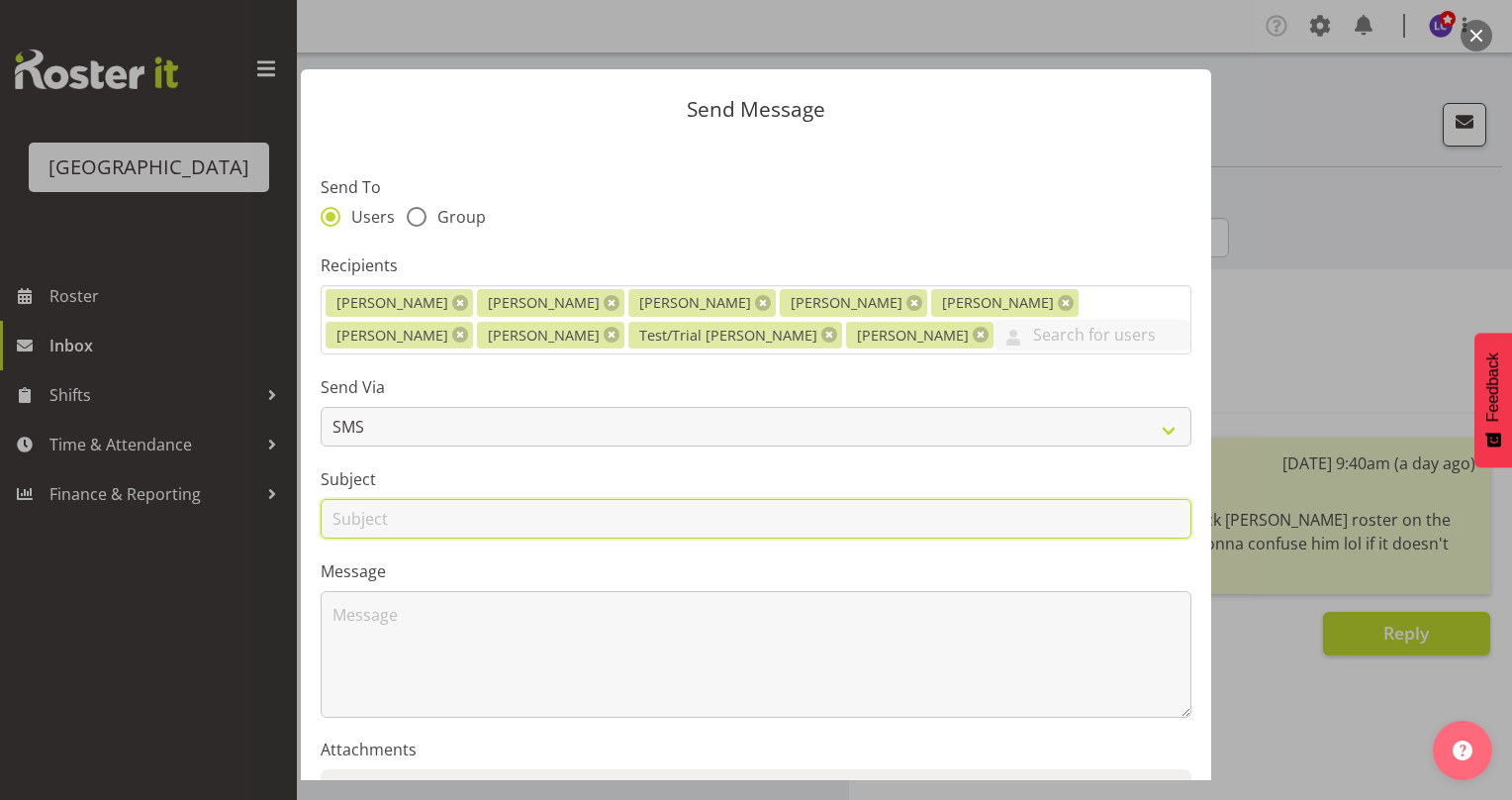 click at bounding box center (756, 519) 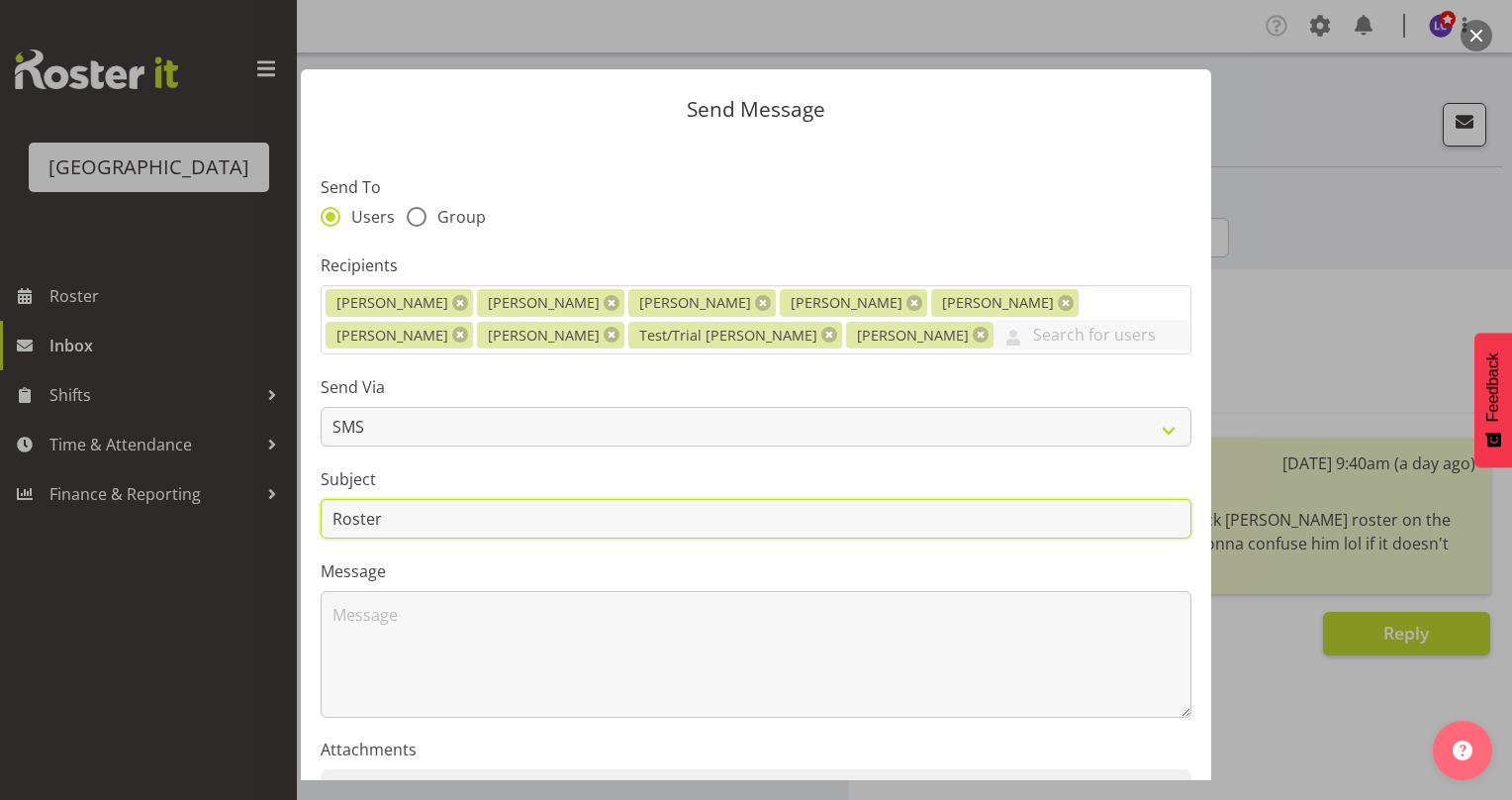 type on "Rosterit" 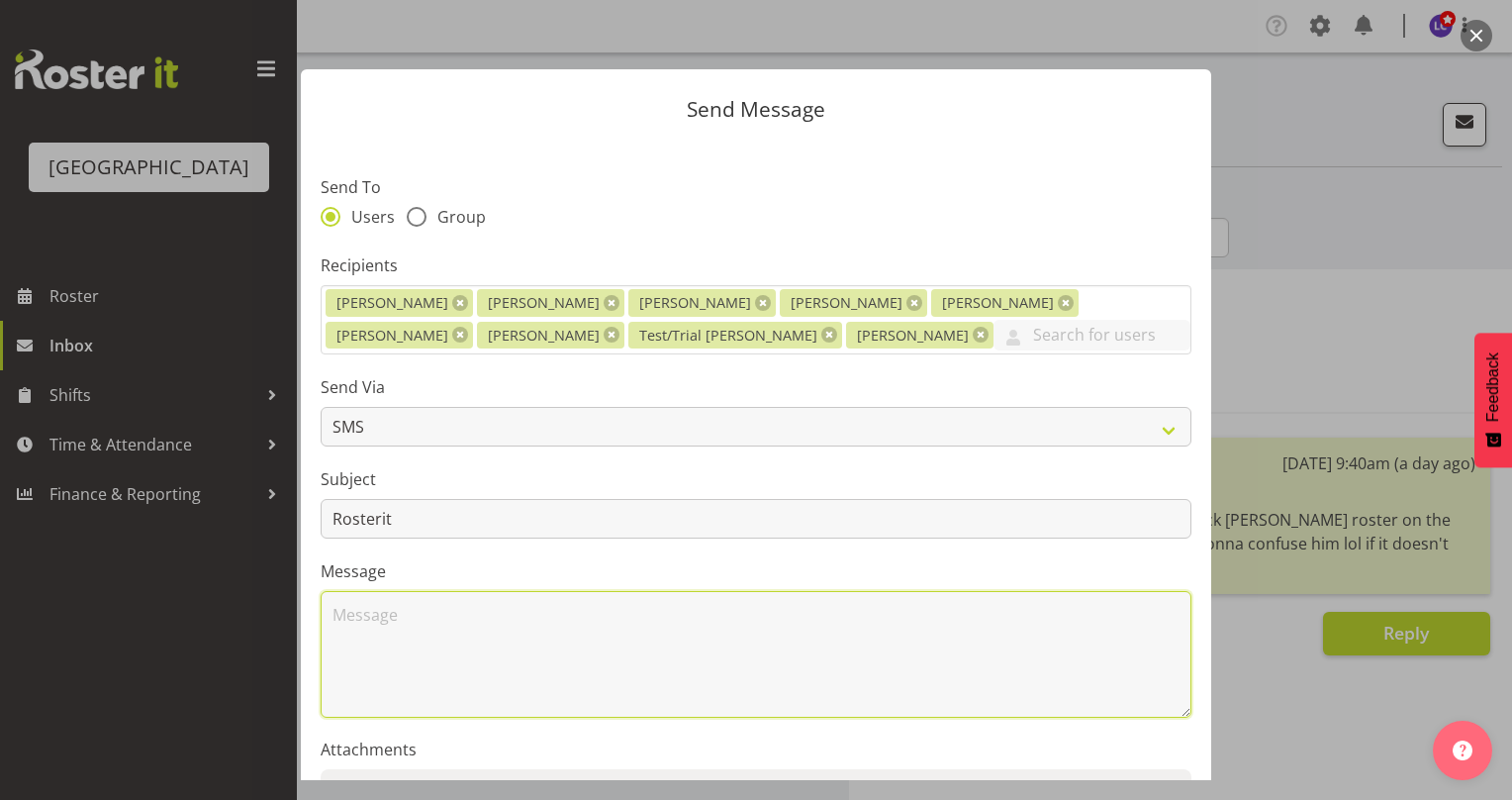 click at bounding box center (756, 654) 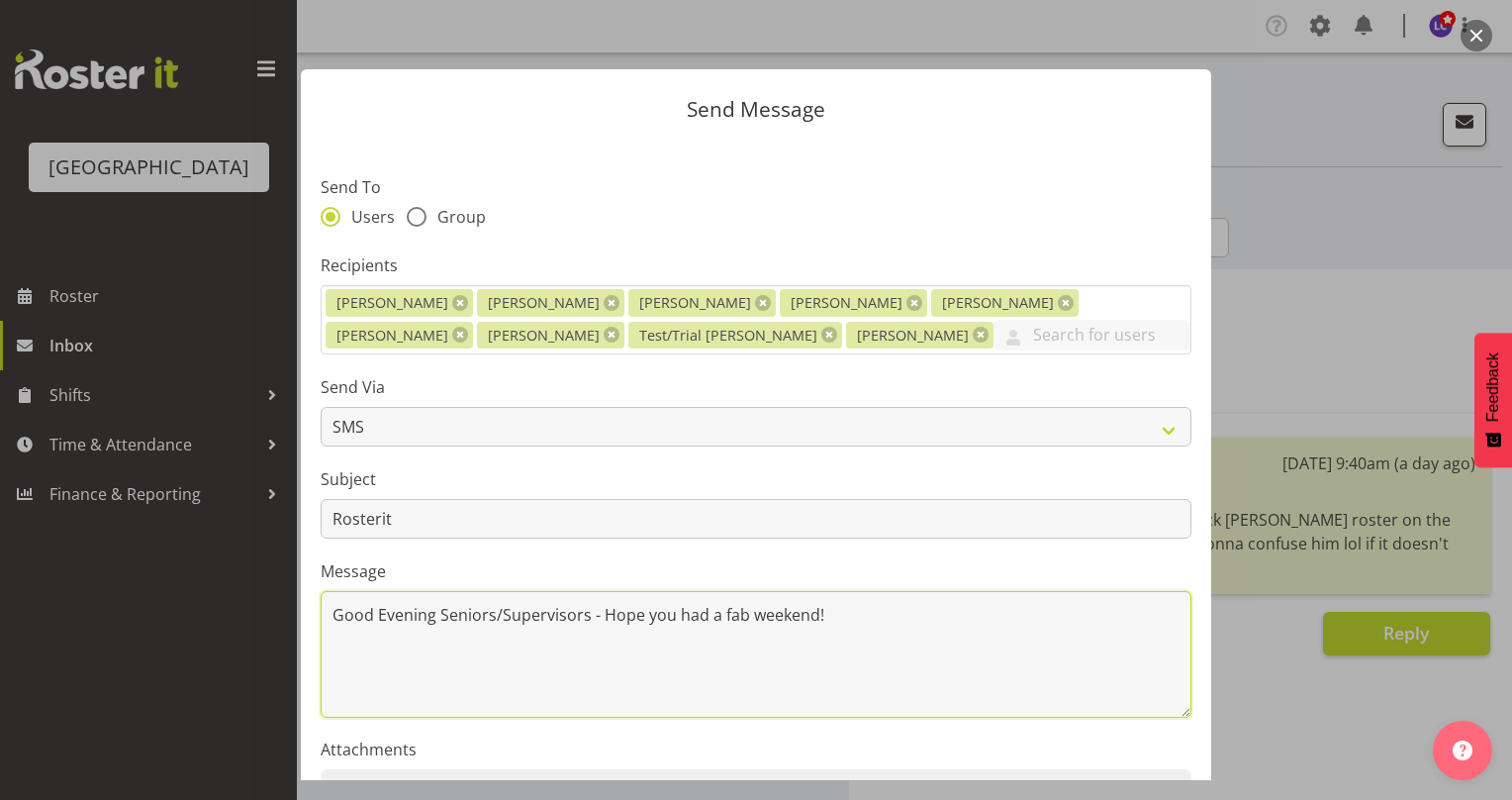 click on "Good Evening Seniors/Supervisors - Hope you had a fab weekend!" at bounding box center (756, 654) 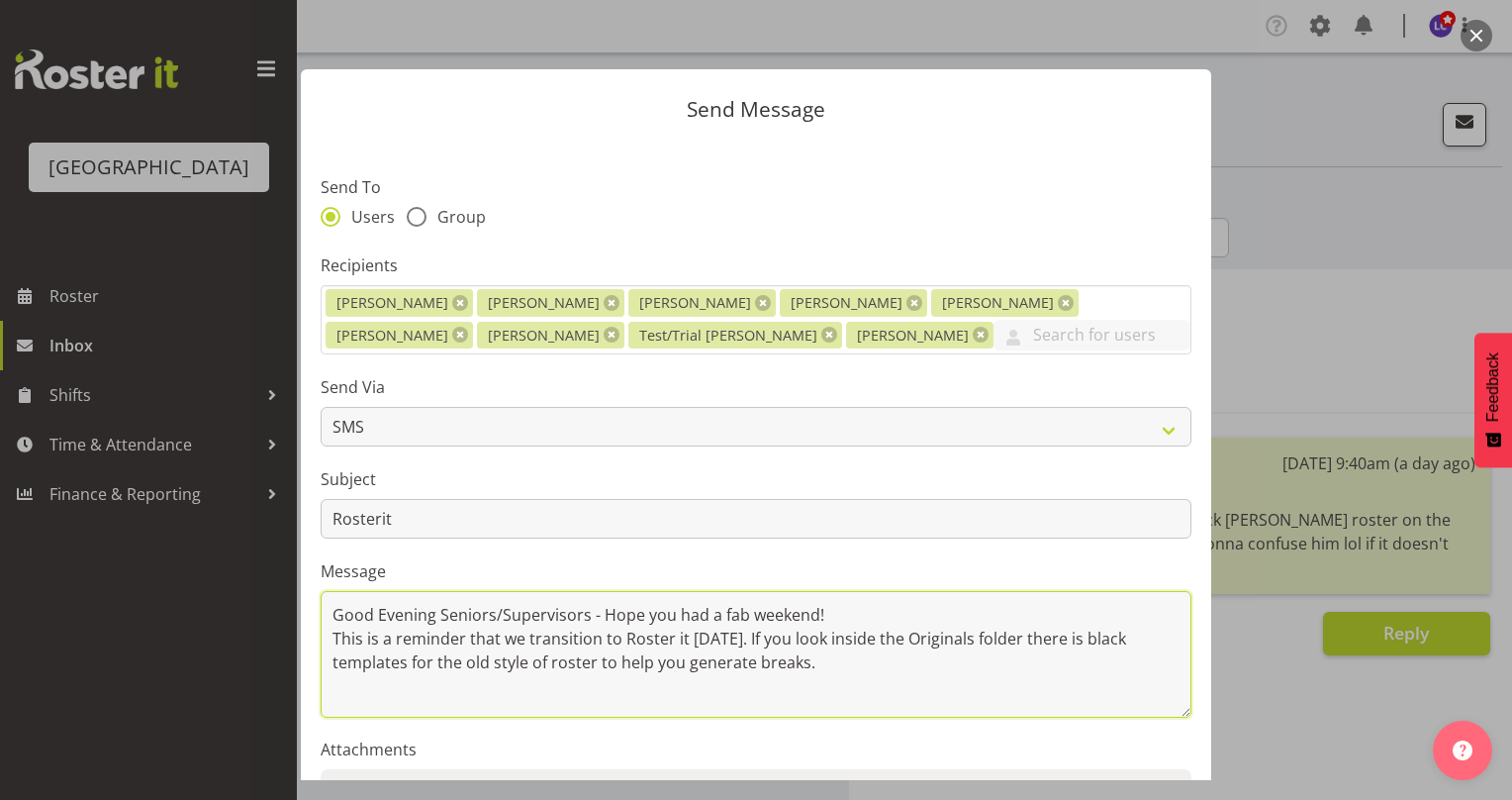 click on "Good Evening Seniors/Supervisors - Hope you had a fab weekend!
This is a reminder that we transition to Roster it tomorrow. If you look inside the Originals folder there is black templates for the old style of roster to help you generate breaks." at bounding box center [756, 654] 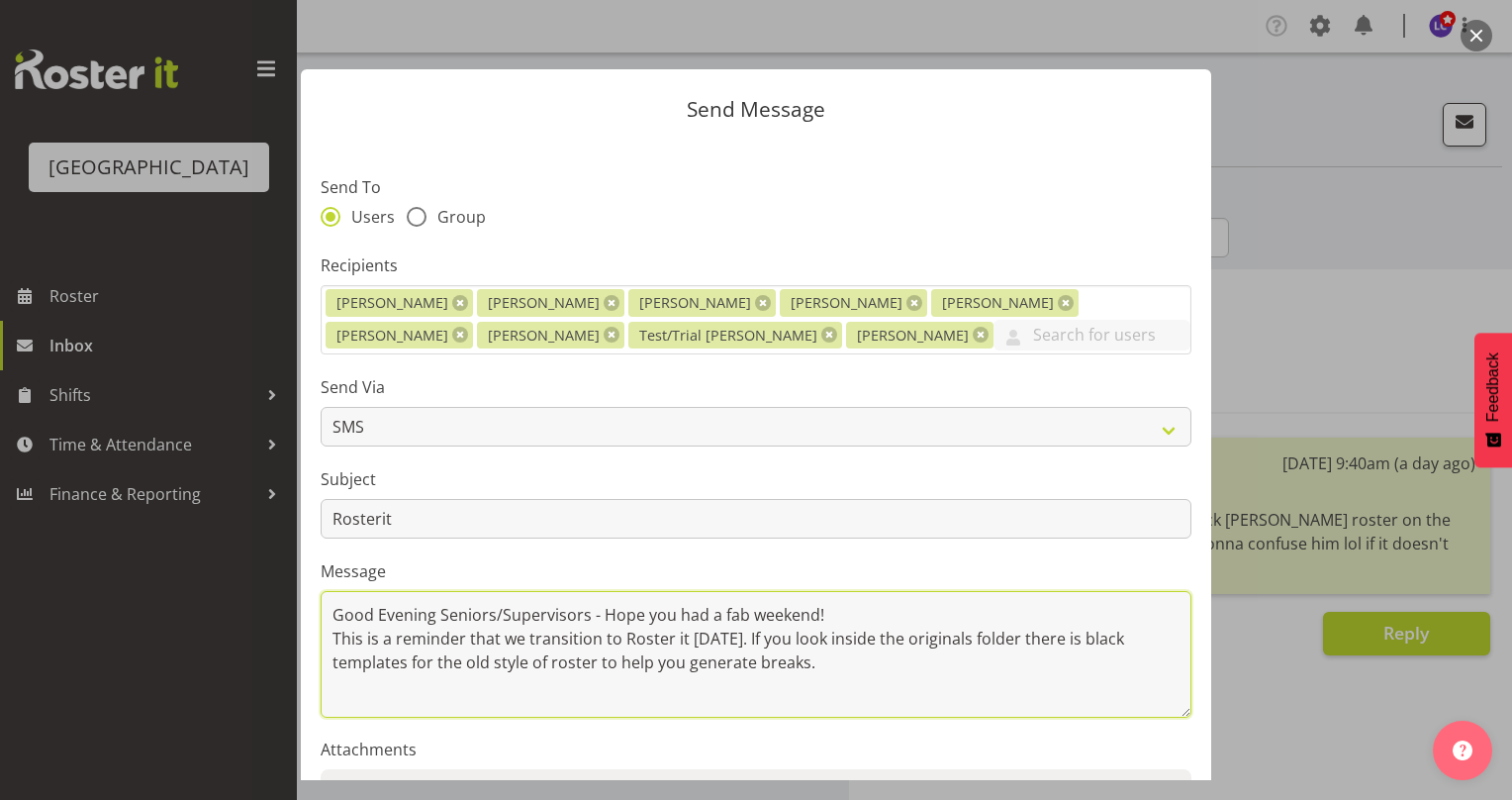 click on "Good Evening Seniors/Supervisors - Hope you had a fab weekend!
This is a reminder that we transition to Roster it tomorrow. If you look inside the originals folder there is black templates for the old style of roster to help you generate breaks." at bounding box center (756, 654) 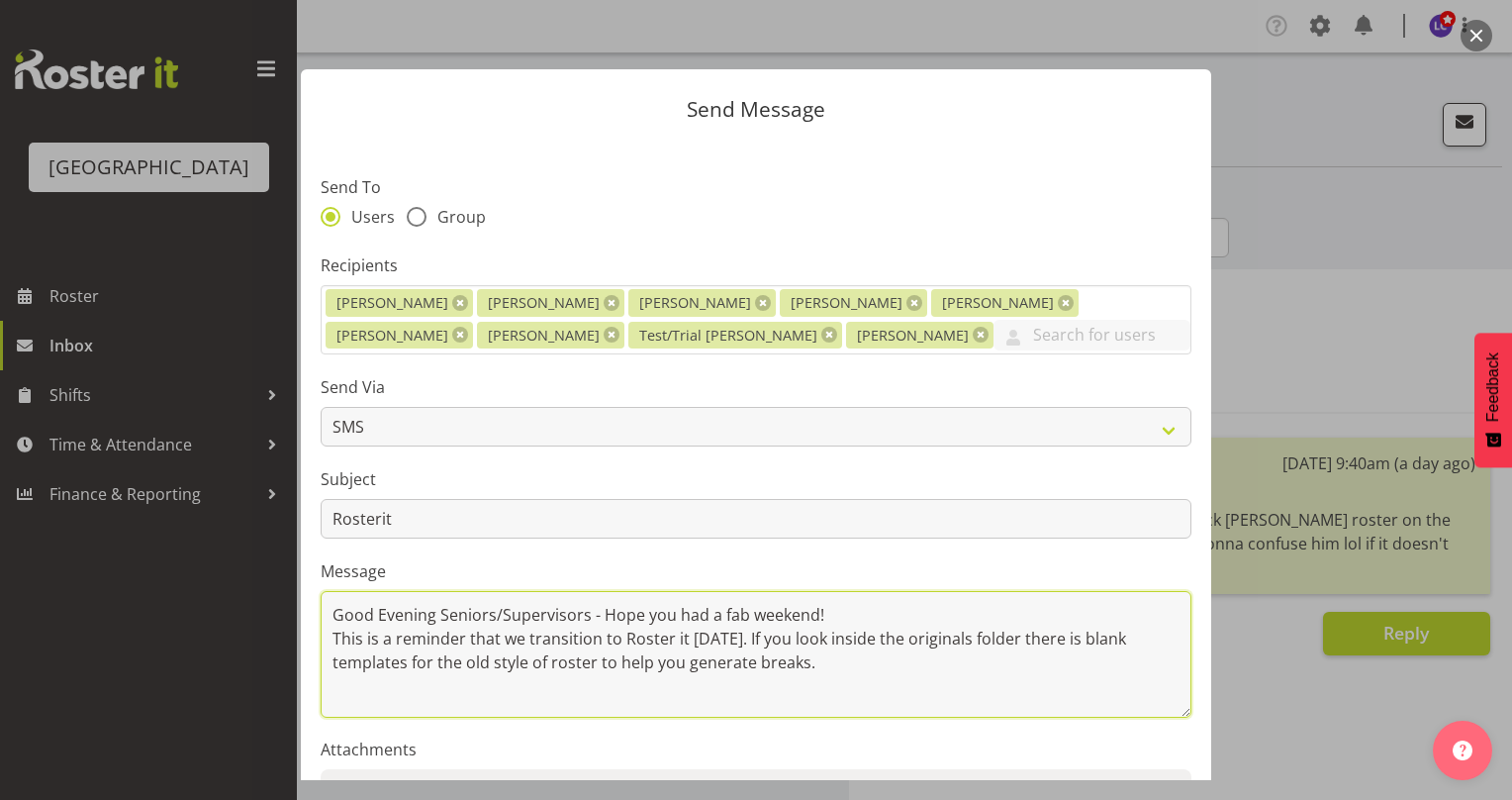 click on "Good Evening Seniors/Supervisors - Hope you had a fab weekend!
This is a reminder that we transition to Roster it tomorrow. If you look inside the originals folder there is blank templates for the old style of roster to help you generate breaks." at bounding box center (756, 654) 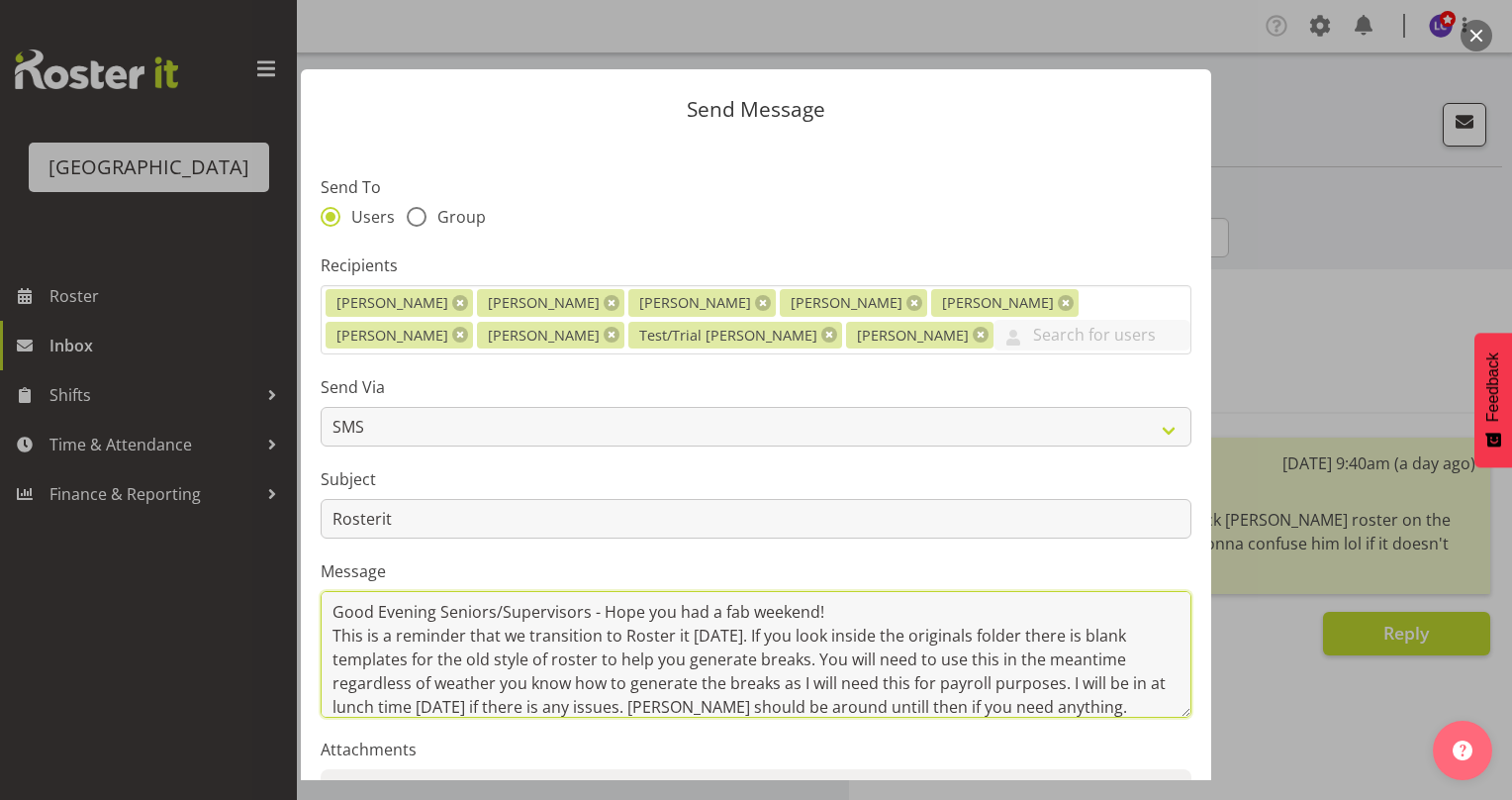 scroll, scrollTop: 27, scrollLeft: 0, axis: vertical 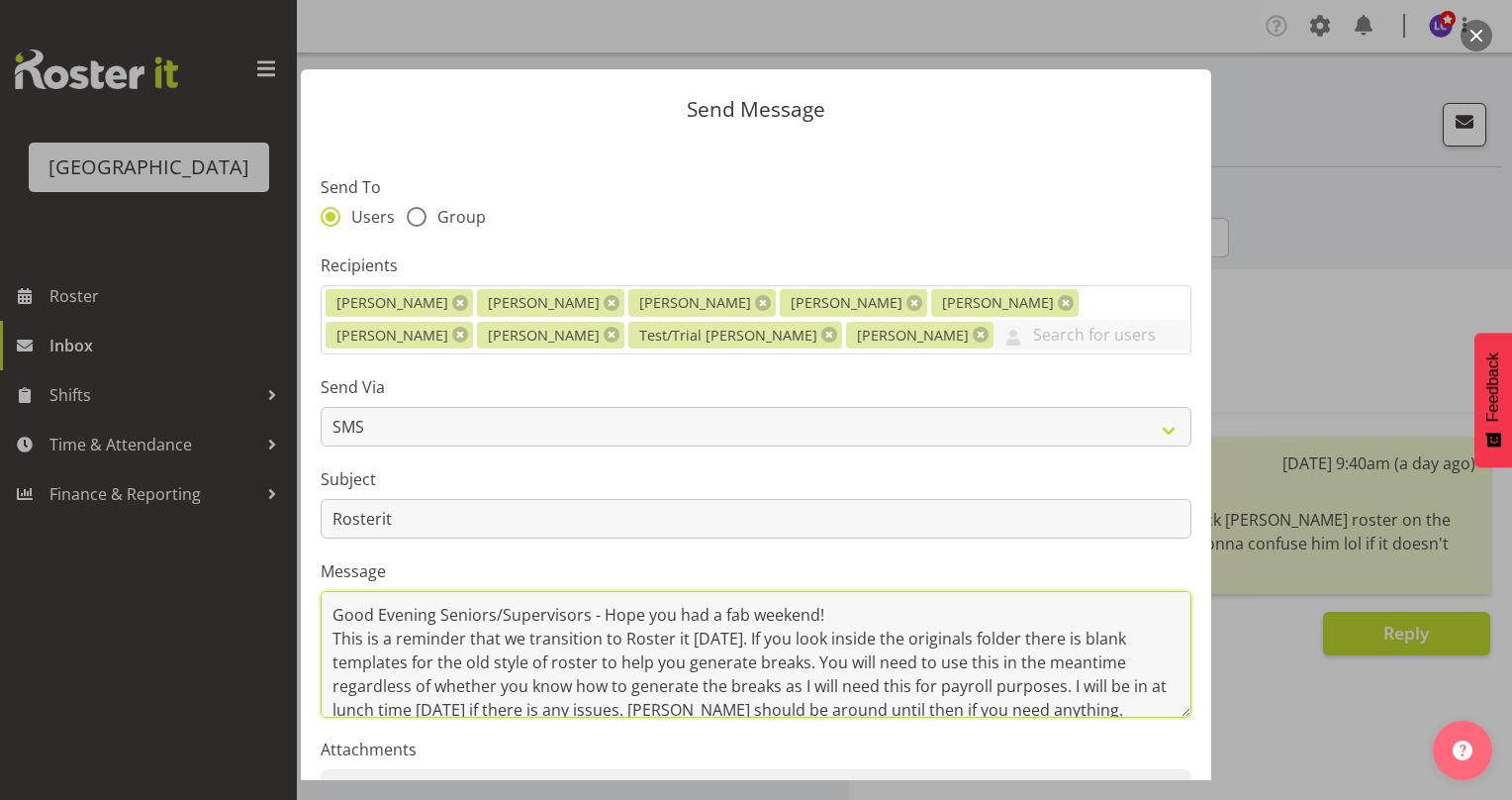 type on "Good Evening Seniors/Supervisors - Hope you had a fab weekend!
This is a reminder that we transition to Roster it tomorrow. If you look inside the originals folder there is blank templates for the old style of roster to help you generate breaks. You will need to use this in the meantime regardless of whether you know how to generate the breaks as I will need this for payroll purposes. I will be in at lunch time tomorrow if there is any issues. Jade should be around until then if you need anything. Fingers crossed for a smooth transition." 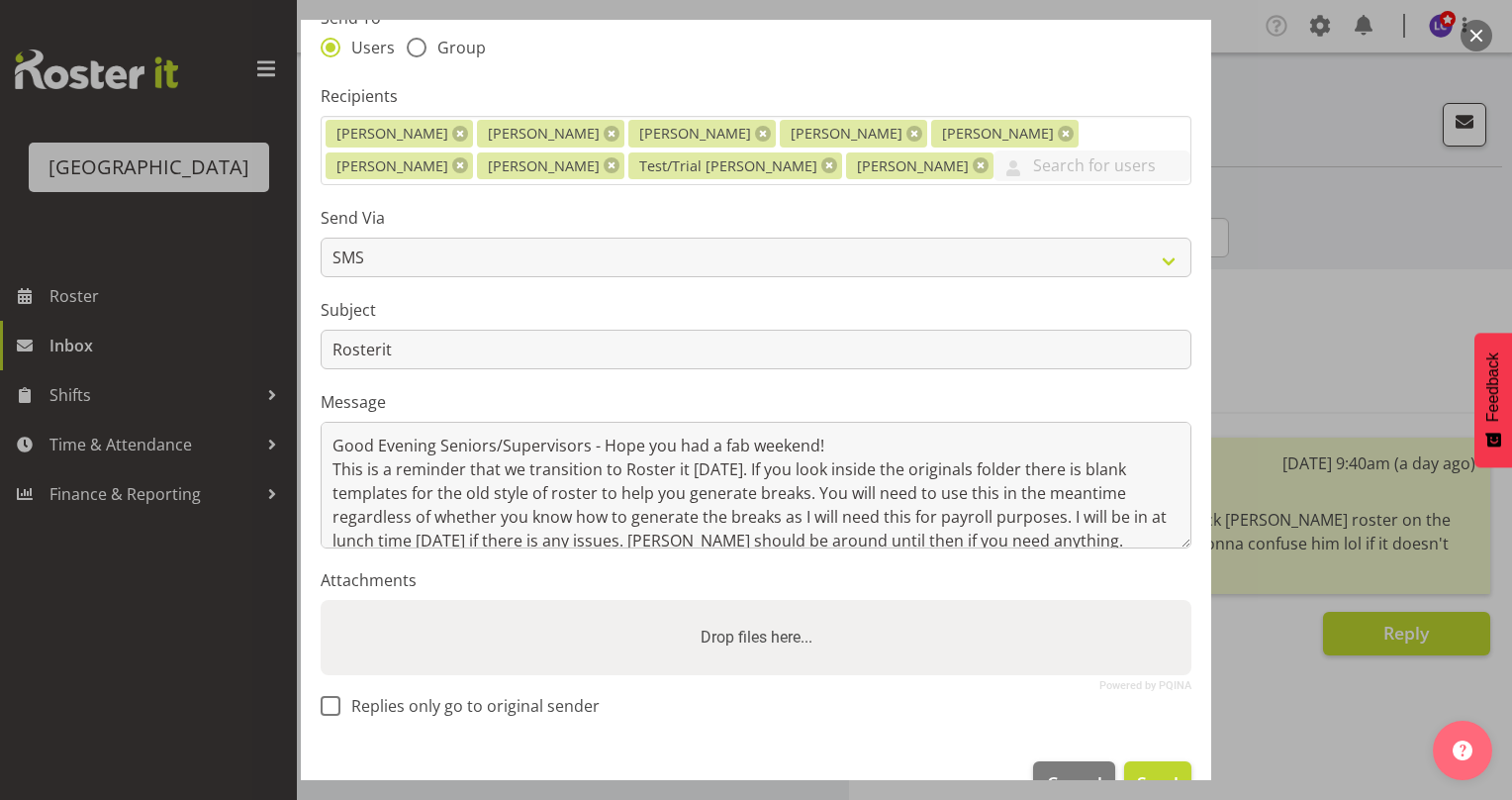 scroll, scrollTop: 174, scrollLeft: 0, axis: vertical 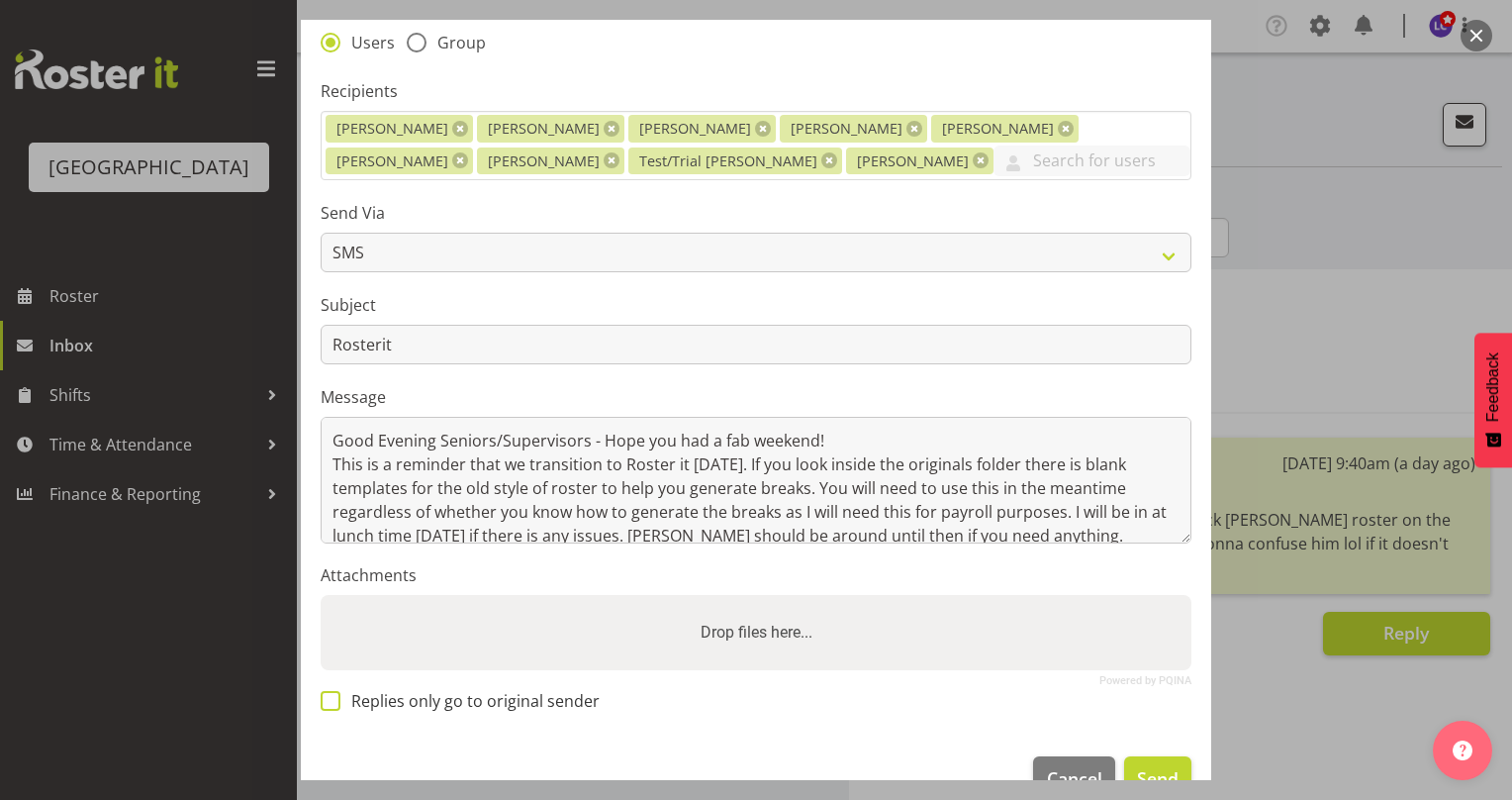 click on "Replies only go to original sender" at bounding box center (470, 701) 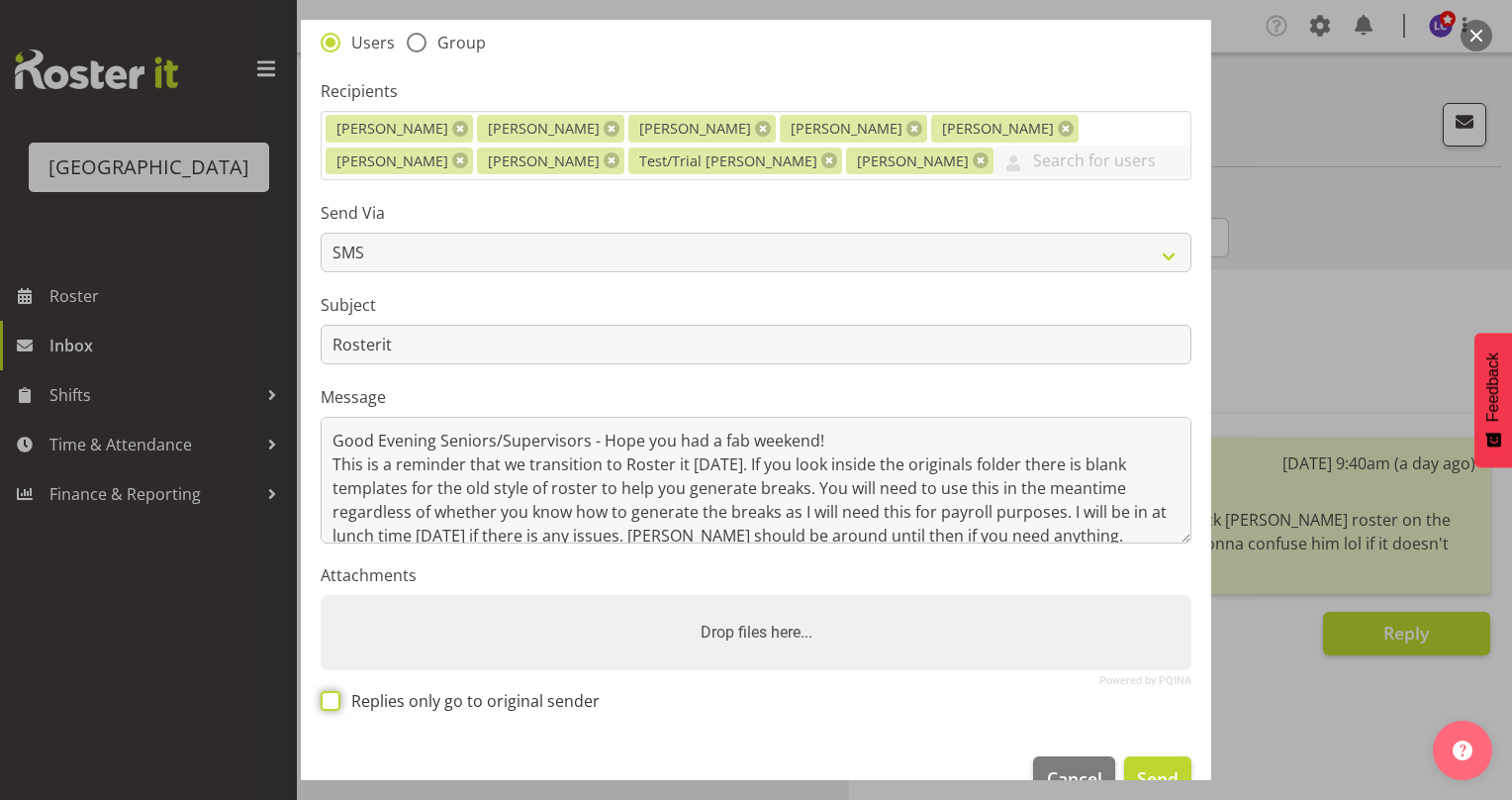 click on "Replies only go to original sender" at bounding box center (327, 701) 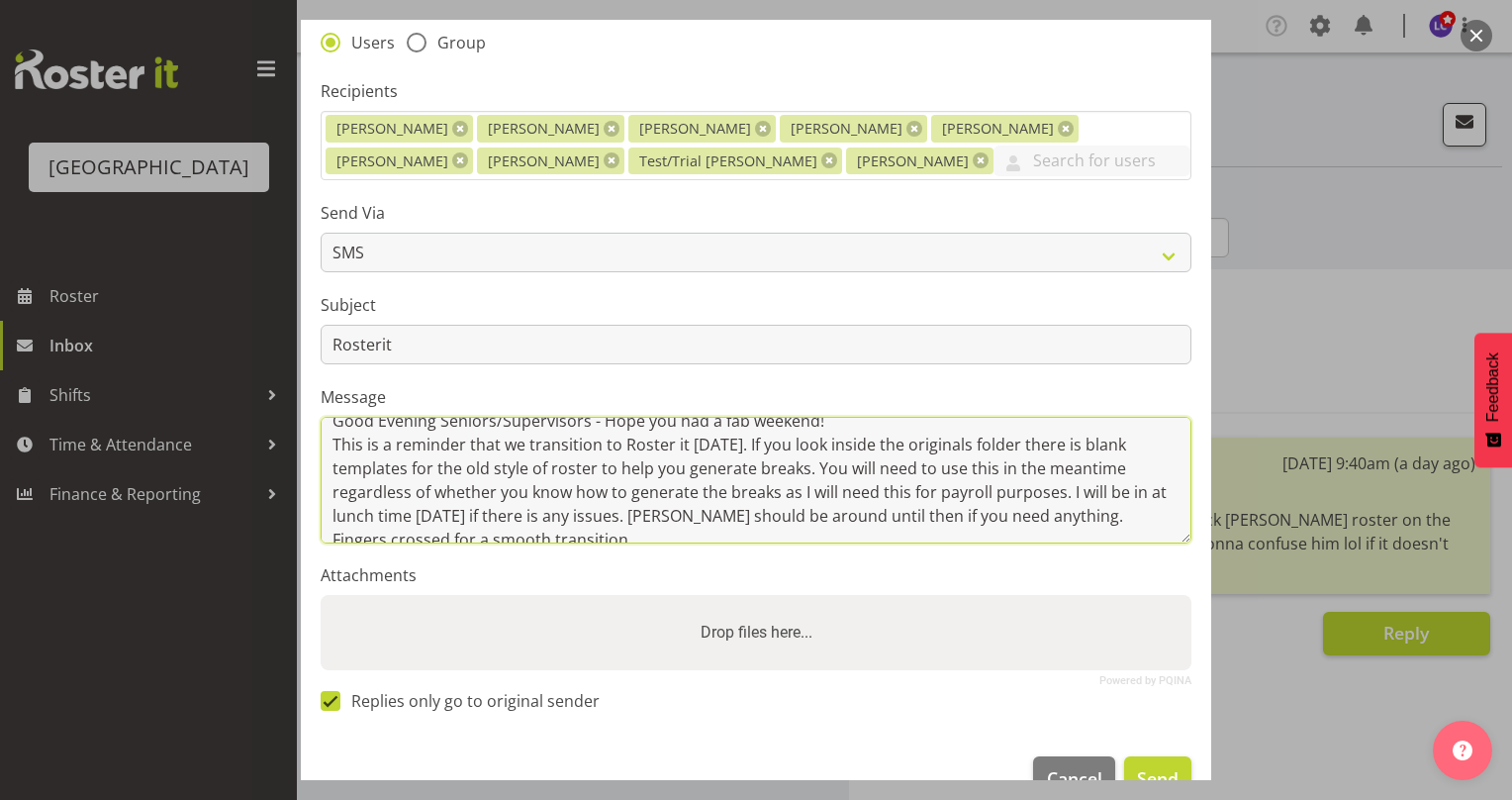 scroll, scrollTop: 39, scrollLeft: 0, axis: vertical 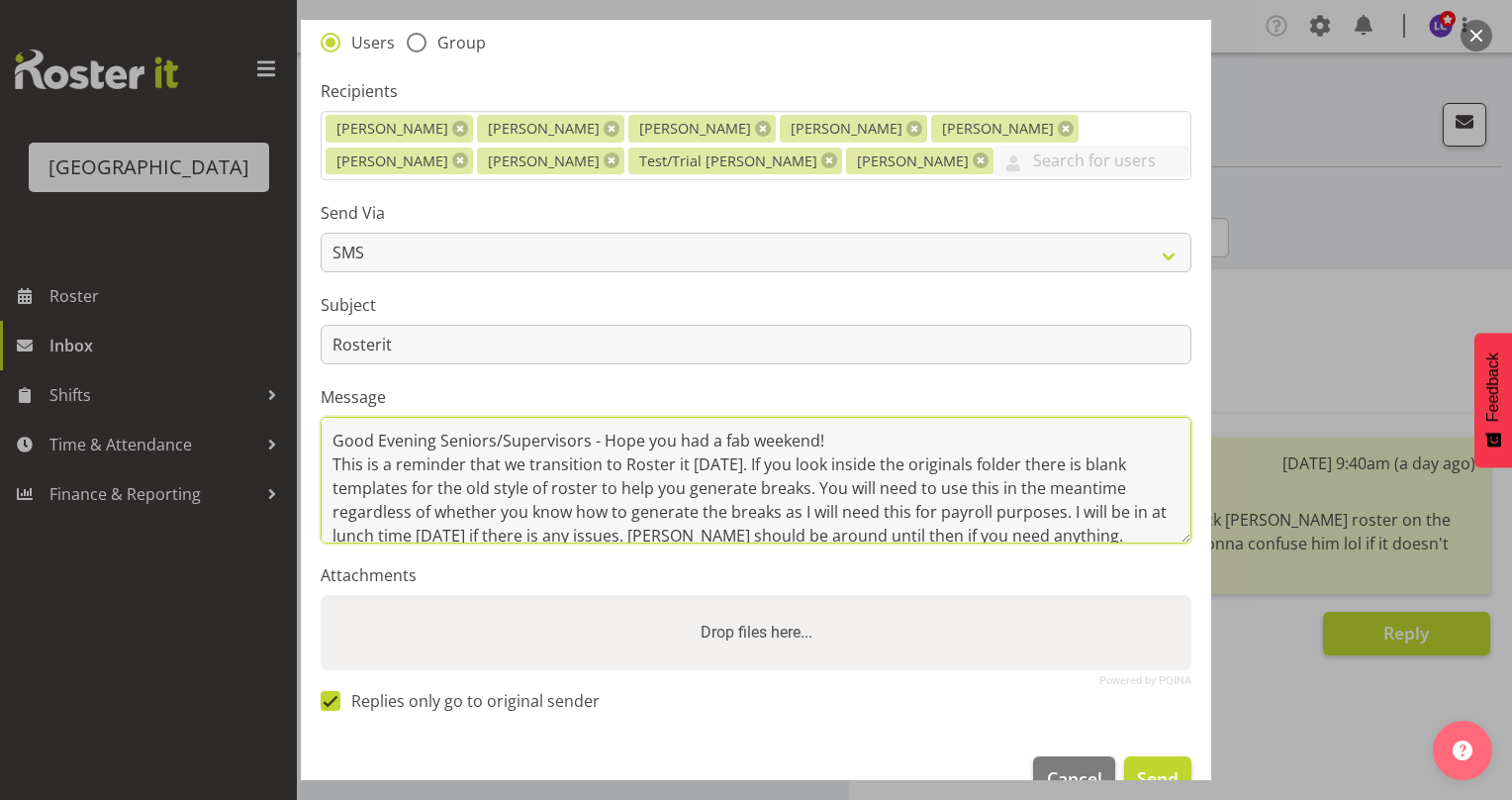 click on "Good Evening Seniors/Supervisors - Hope you had a fab weekend!
This is a reminder that we transition to Roster it tomorrow. If you look inside the originals folder there is blank templates for the old style of roster to help you generate breaks. You will need to use this in the meantime regardless of whether you know how to generate the breaks as I will need this for payroll purposes. I will be in at lunch time tomorrow if there is any issues. Jade should be around until then if you need anything. Fingers crossed for a smooth transition." at bounding box center [756, 480] 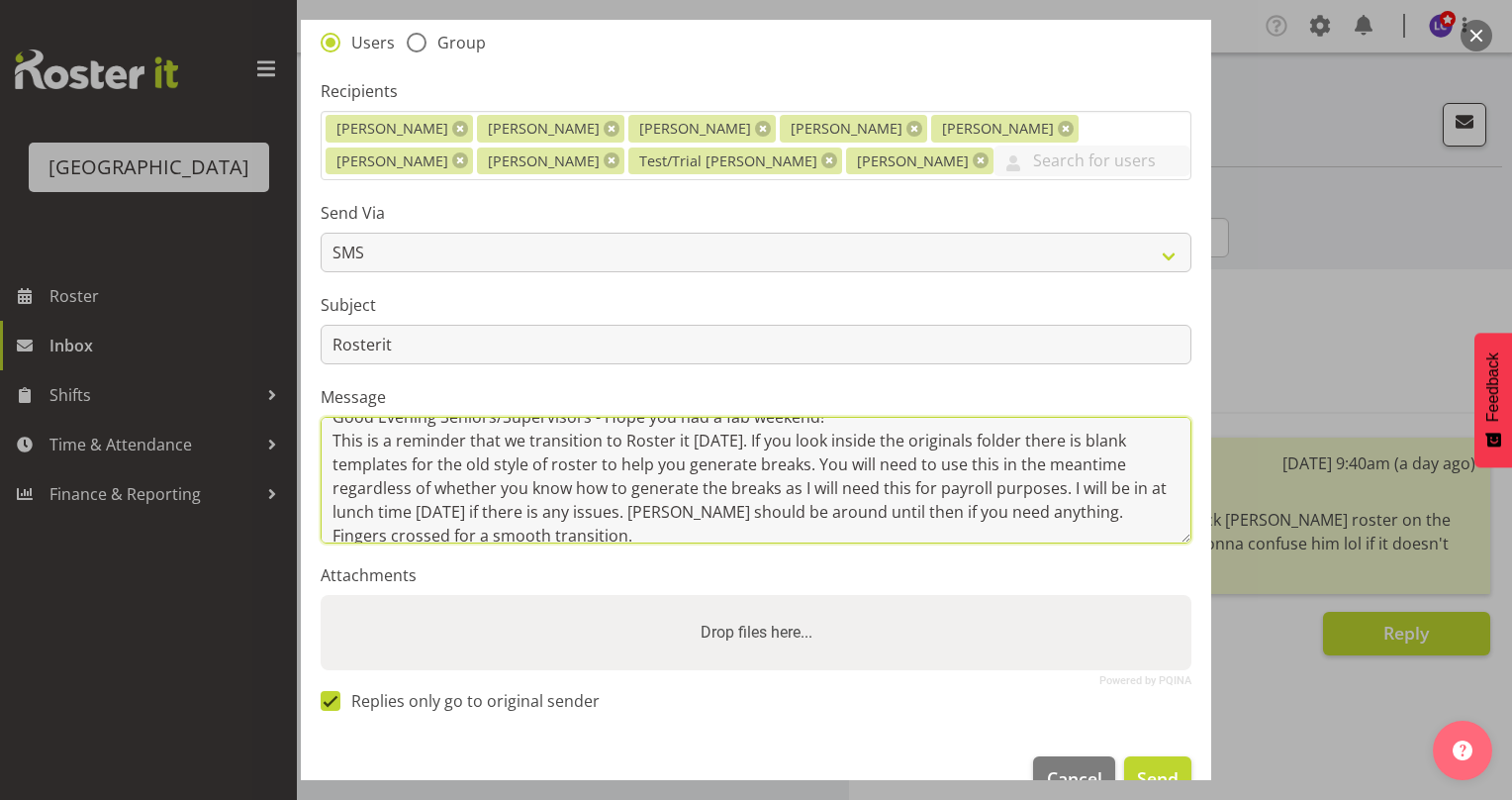 scroll, scrollTop: 39, scrollLeft: 0, axis: vertical 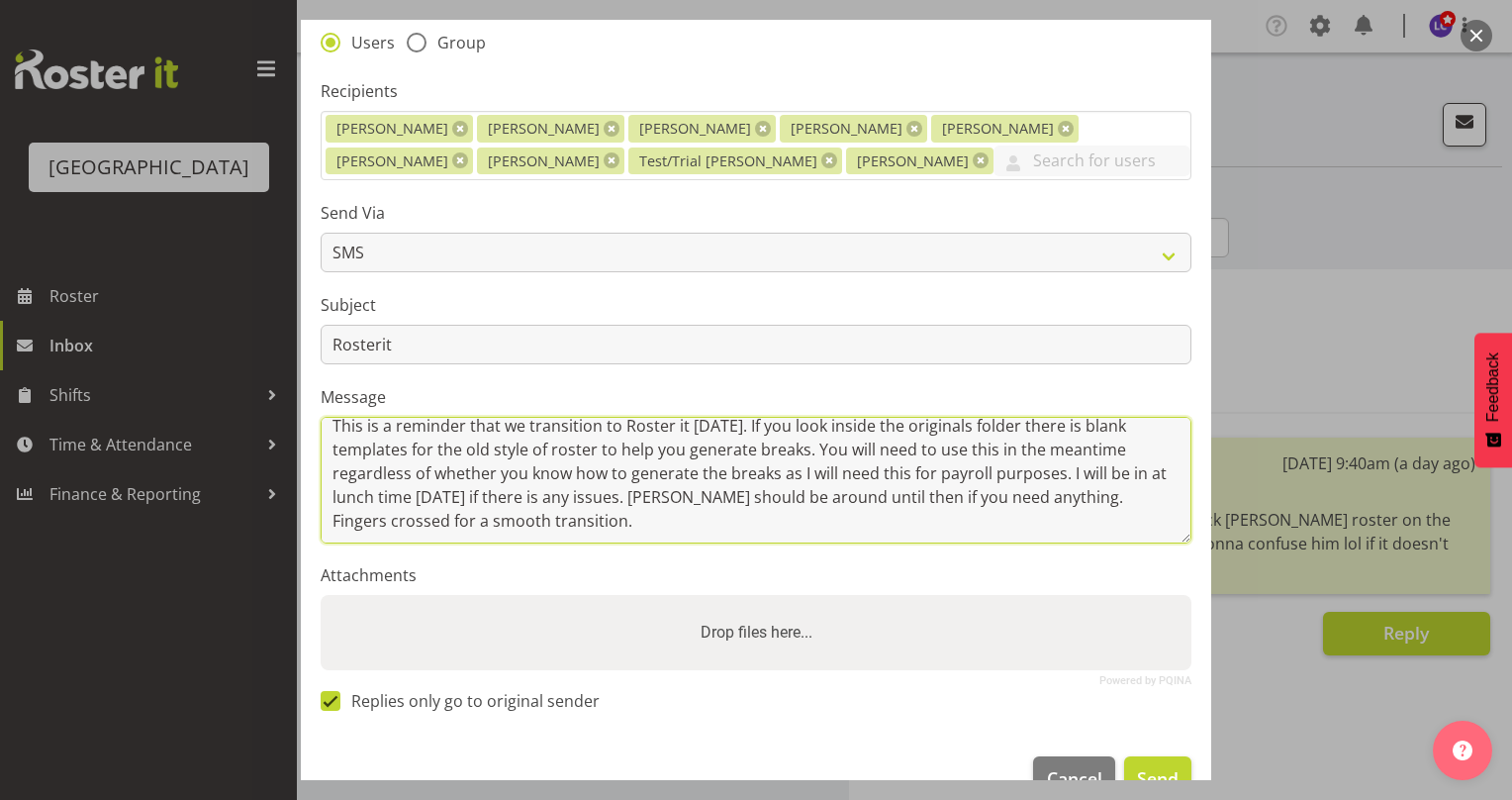 click on "Good Evening Seniors/Supervisors - Hope you had a fab weekend!
This is a reminder that we transition to Roster it tomorrow. If you look inside the originals folder there is blank templates for the old style of roster to help you generate breaks. You will need to use this in the meantime regardless of whether you know how to generate the breaks as I will need this for payroll purposes. I will be in at lunch time tomorrow if there is any issues. Jade should be around until then if you need anything. Fingers crossed for a smooth transition." at bounding box center [756, 480] 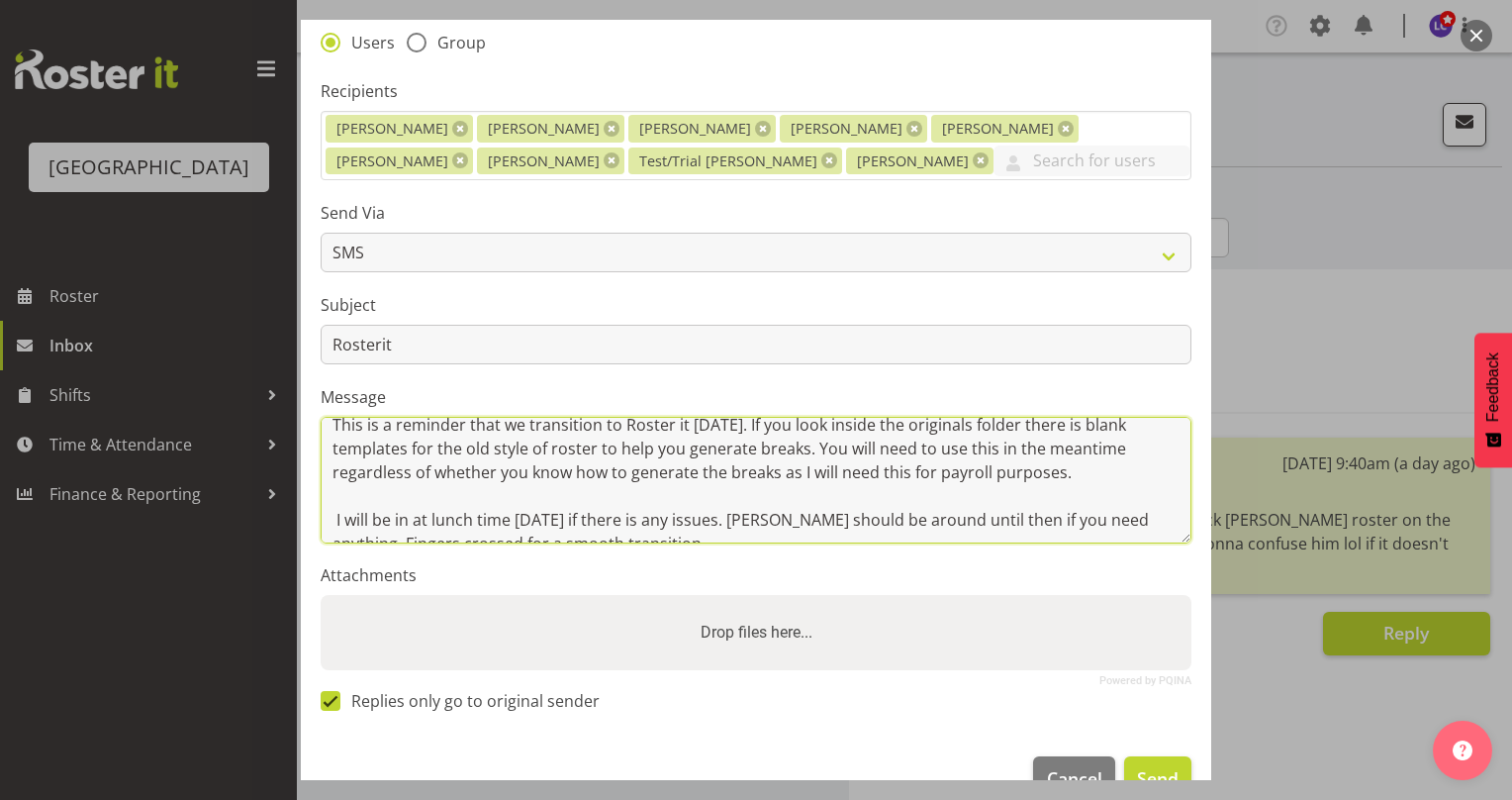 scroll, scrollTop: 63, scrollLeft: 0, axis: vertical 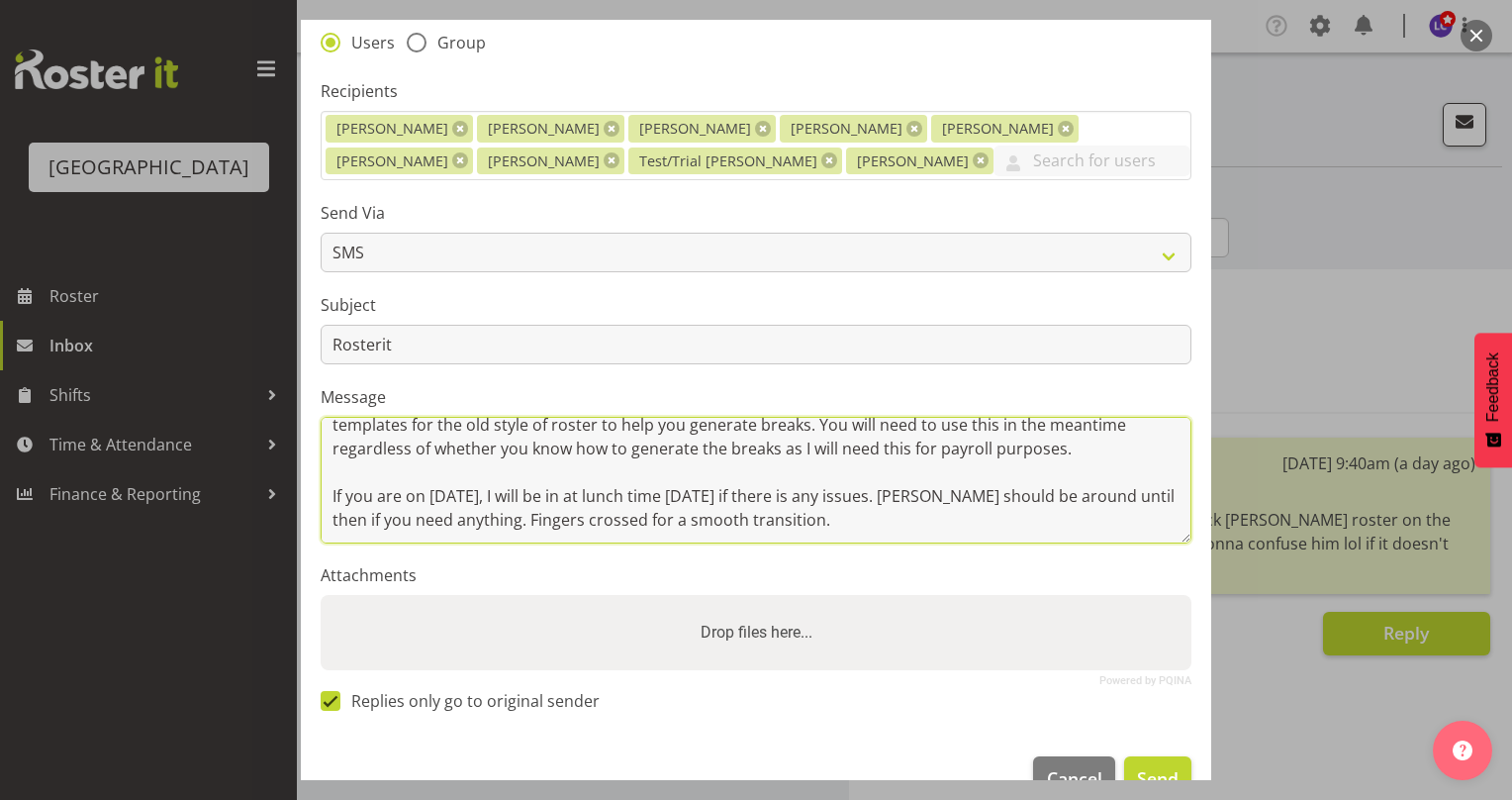 click on "Good Evening Seniors/Supervisors - Hope you had a fab weekend!
This is a reminder that we transition to Roster it tomorrow. If you look inside the originals folder there is blank templates for the old style of roster to help you generate breaks. You will need to use this in the meantime regardless of whether you know how to generate the breaks as I will need this for payroll purposes.
If you are on tomorrow, I will be in at lunch time tomorrow if there is any issues. Jade should be around until then if you need anything. Fingers crossed for a smooth transition." at bounding box center (756, 480) 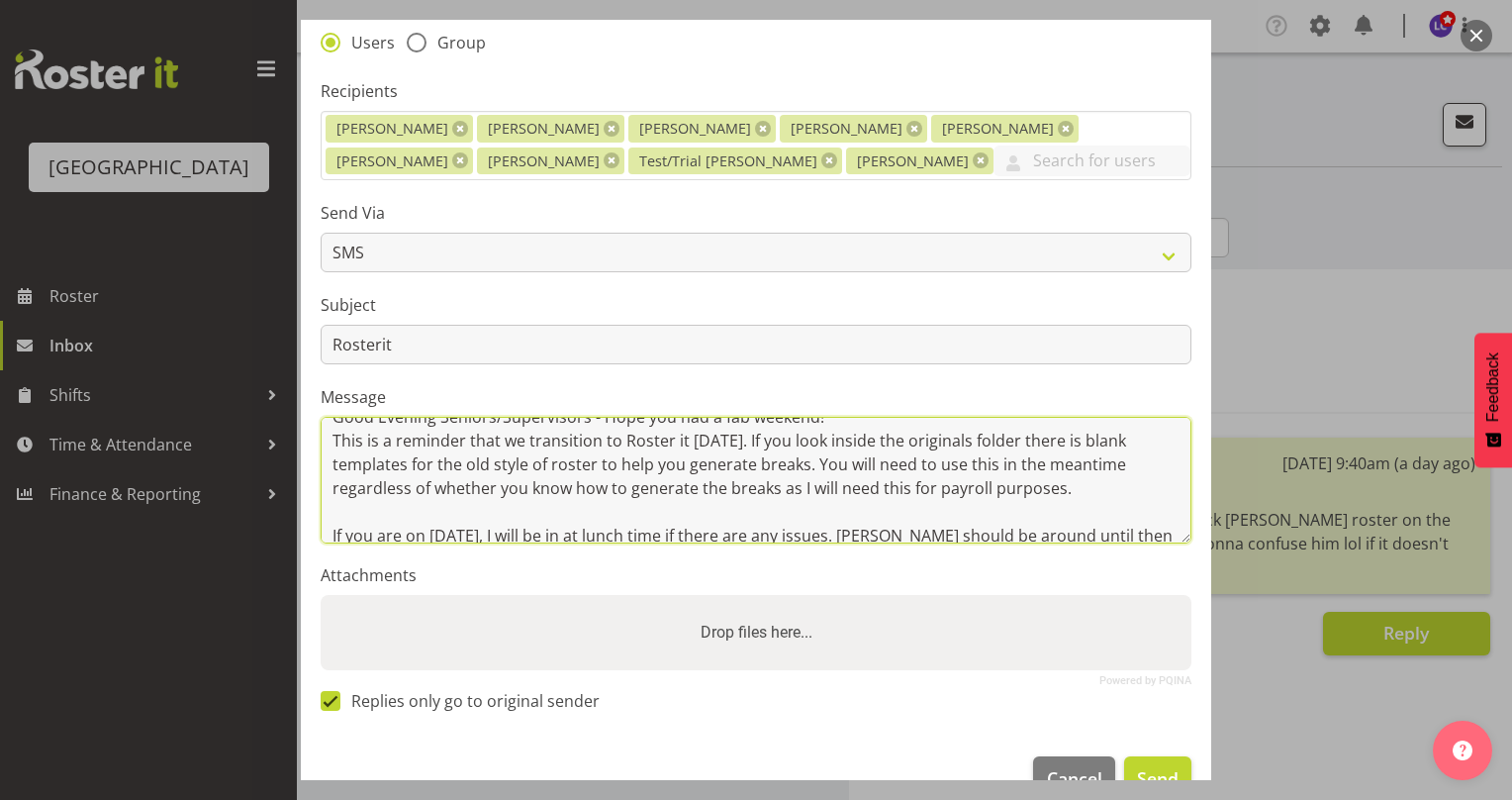 scroll, scrollTop: 4, scrollLeft: 0, axis: vertical 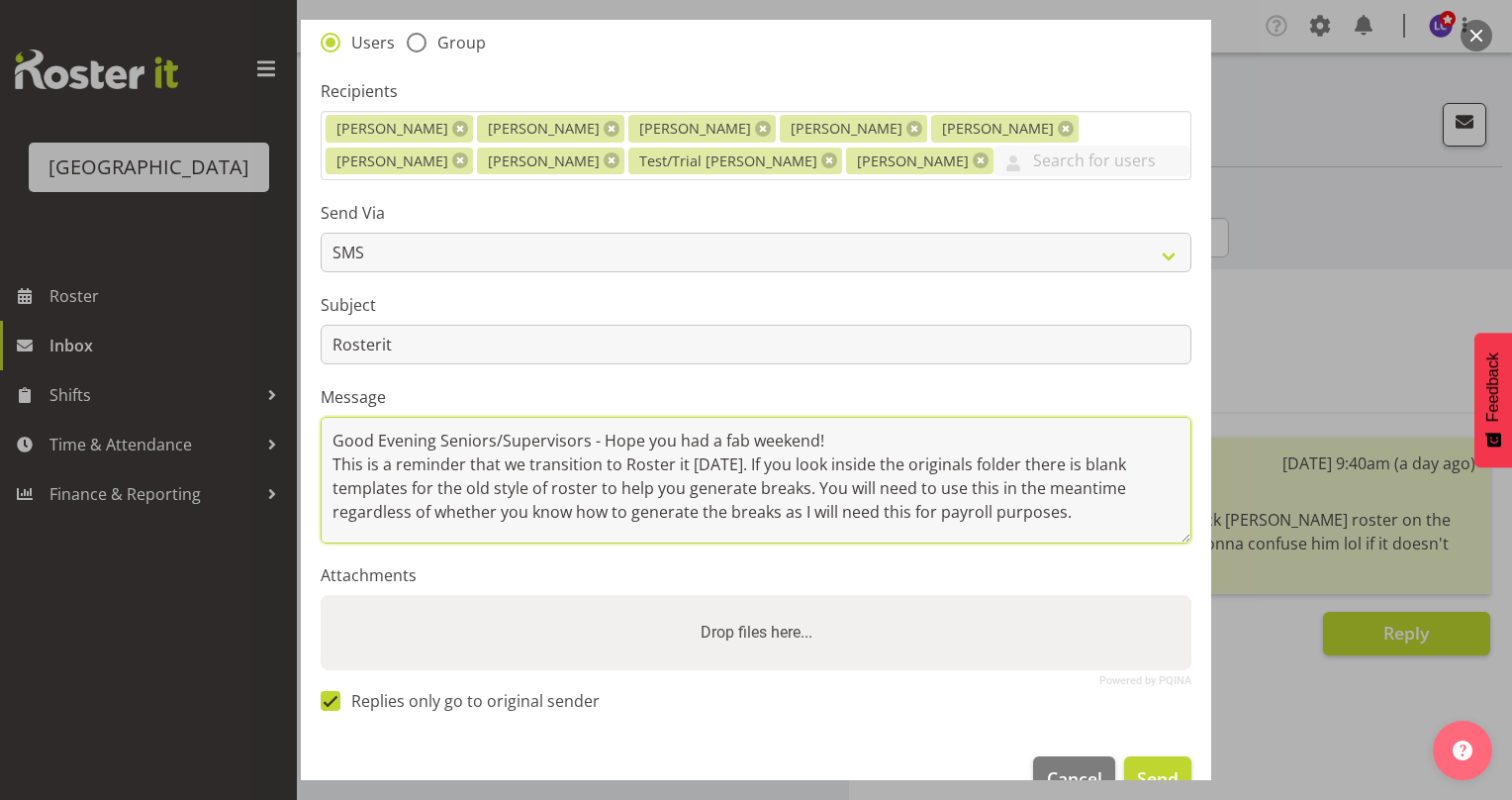 click on "Good Evening Seniors/Supervisors - Hope you had a fab weekend!
This is a reminder that we transition to Roster it tomorrow. If you look inside the originals folder there is blank templates for the old style of roster to help you generate breaks. You will need to use this in the meantime regardless of whether you know how to generate the breaks as I will need this for payroll purposes.
If you are on tomorrow, I will be in at lunch time if there are any issues. Jade should be around until then if you need anything. Fingers crossed for a smooth transition." at bounding box center [756, 480] 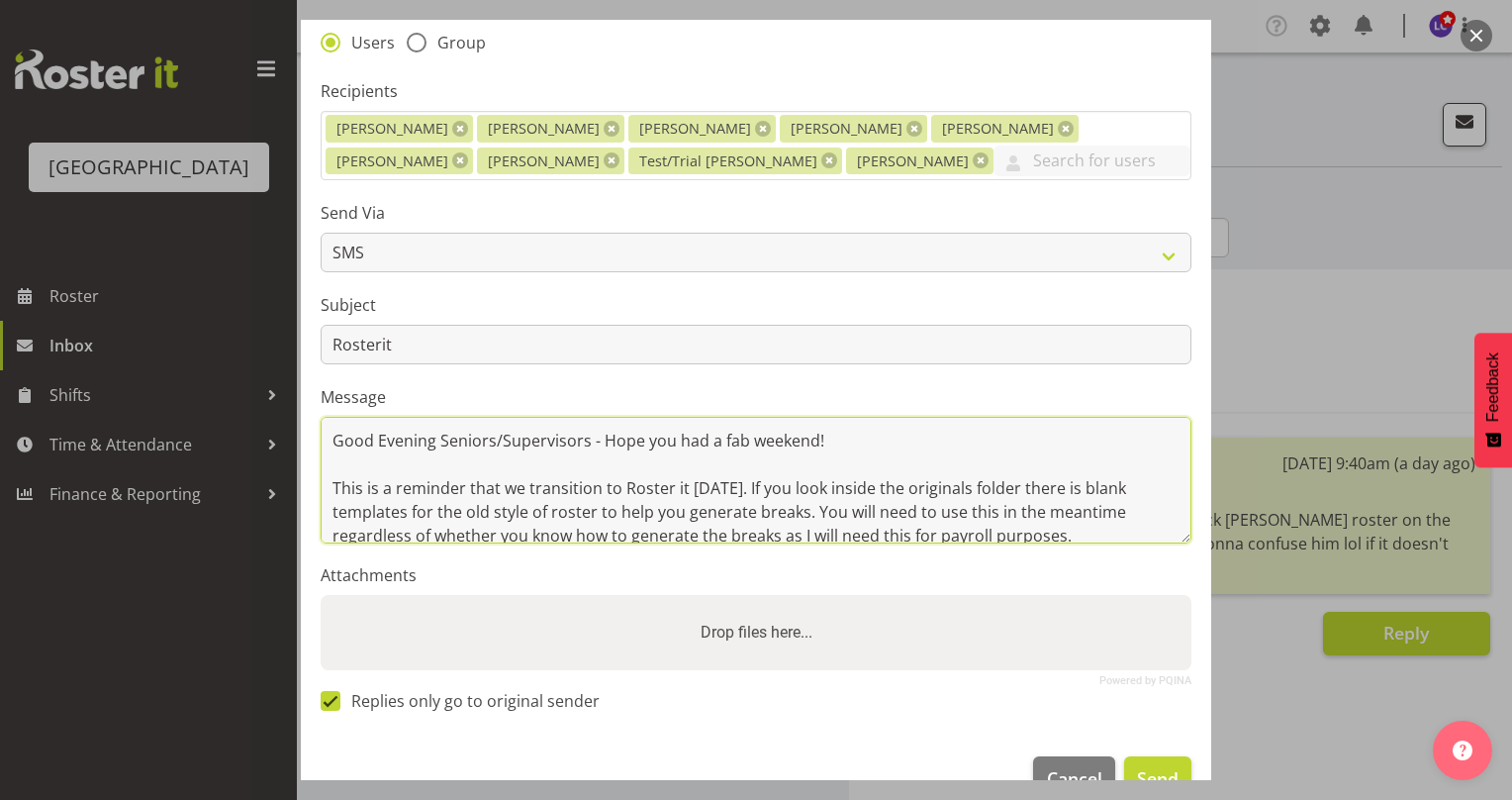 scroll, scrollTop: 40, scrollLeft: 0, axis: vertical 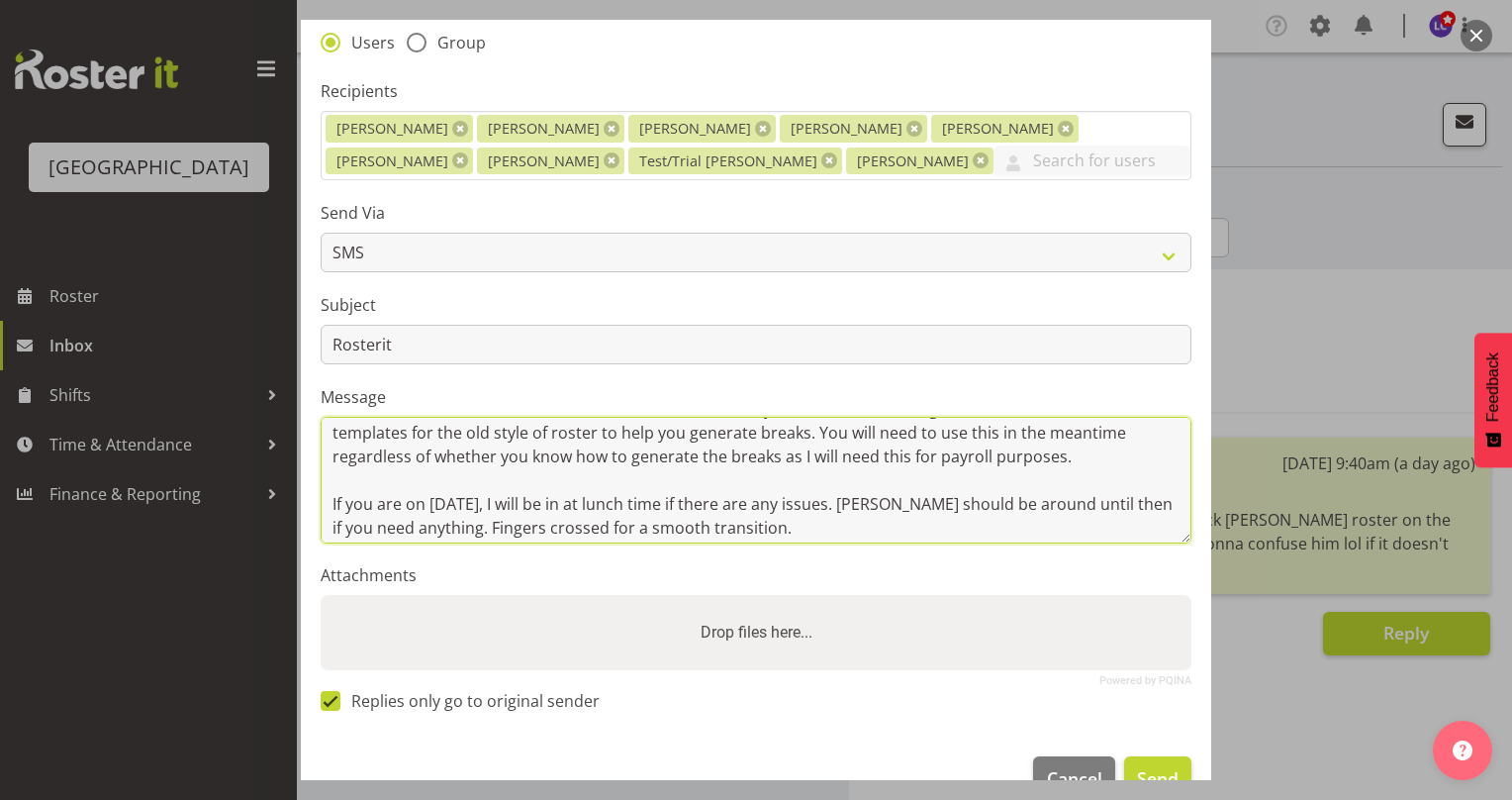 type on "Good Evening Seniors/Supervisors - Hope you had a fab weekend!
This is a reminder that we transition to Roster it tomorrow. If you look inside the originals folder there is blank templates for the old style of roster to help you generate breaks. You will need to use this in the meantime regardless of whether you know how to generate the breaks as I will need this for payroll purposes.
If you are on tomorrow, I will be in at lunch time if there are any issues. Jade should be around until then if you need anything. Fingers crossed for a smooth transition." 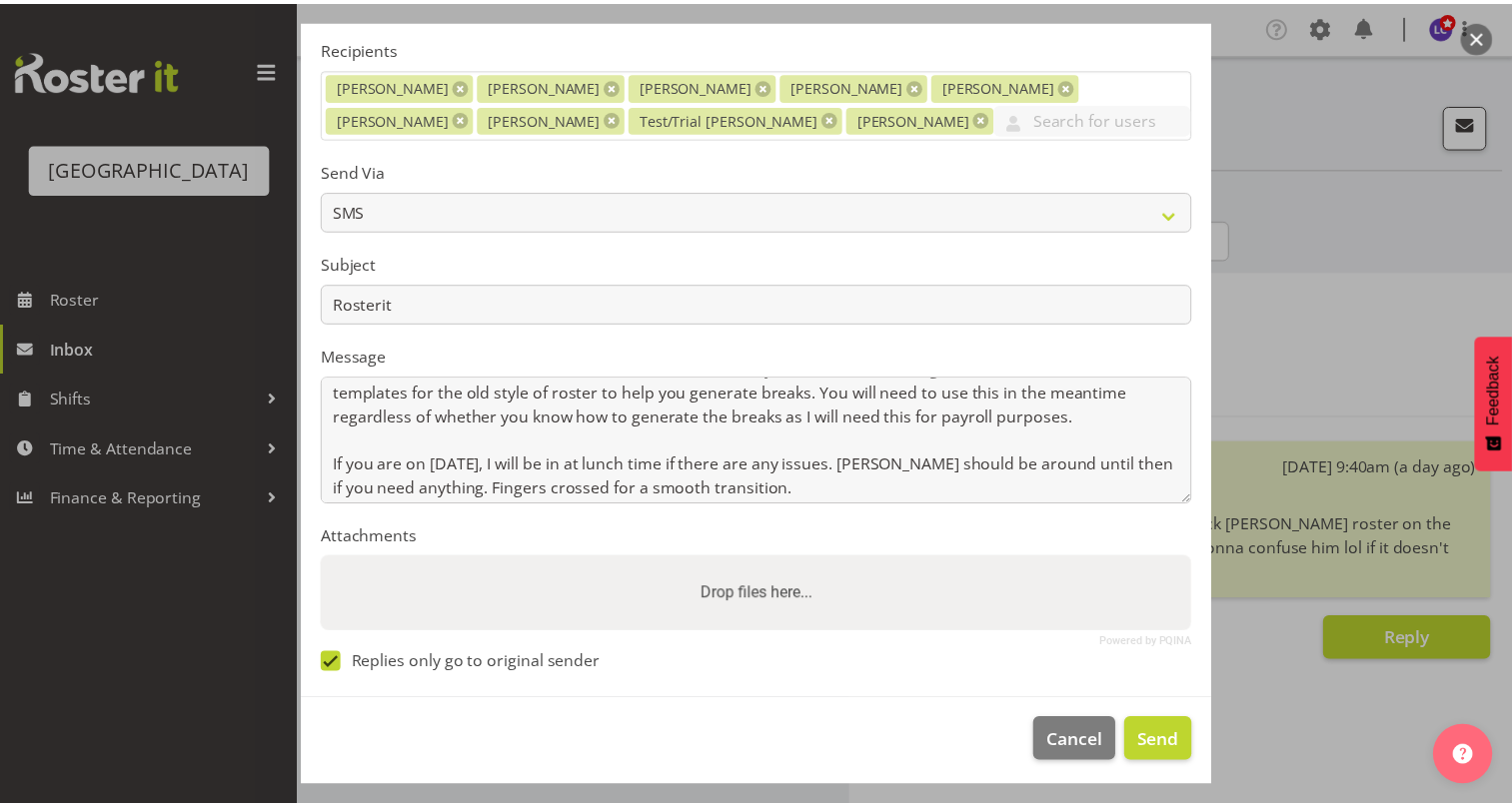 scroll, scrollTop: 226, scrollLeft: 0, axis: vertical 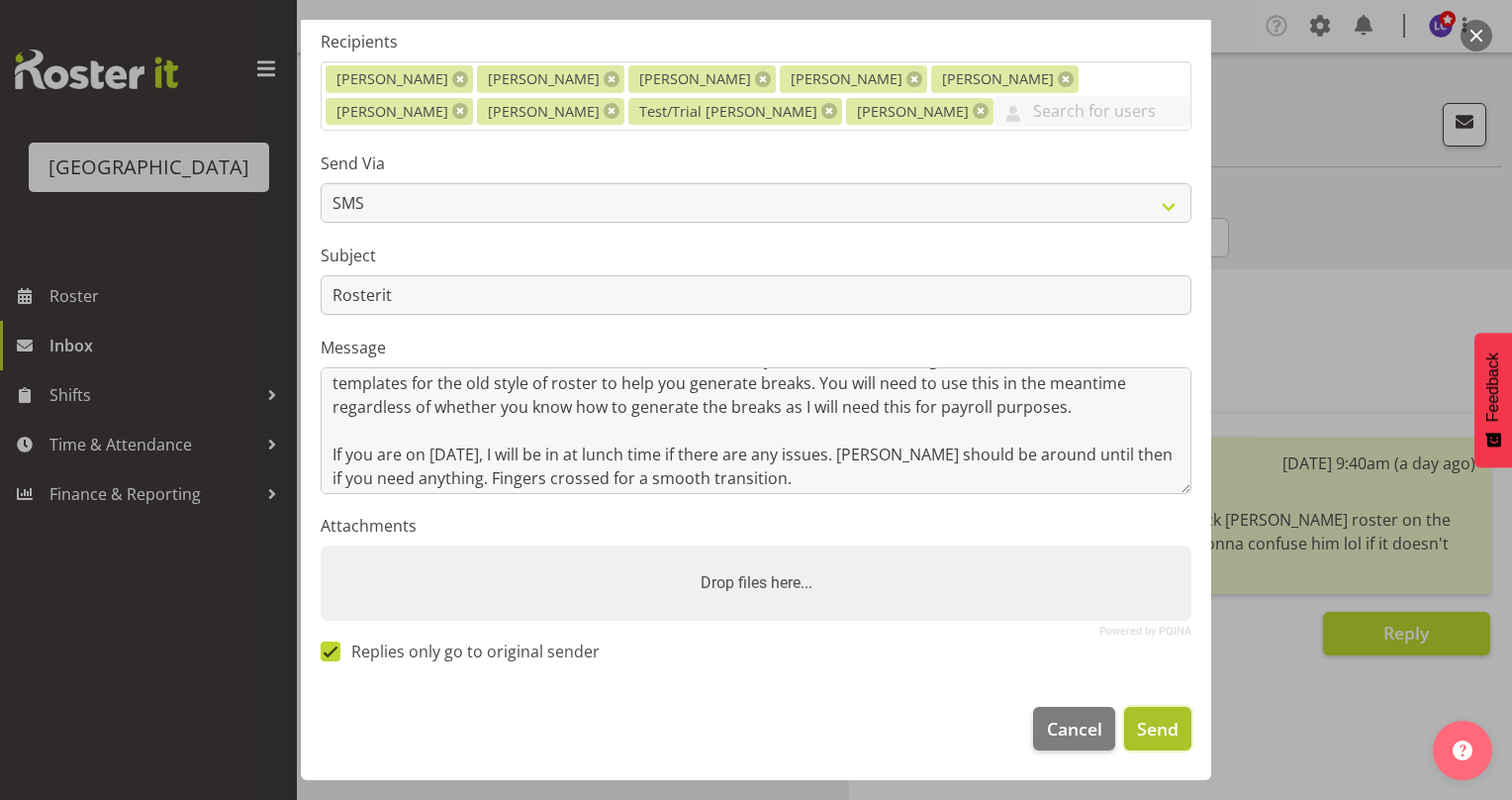 click on "Send" at bounding box center [1158, 729] 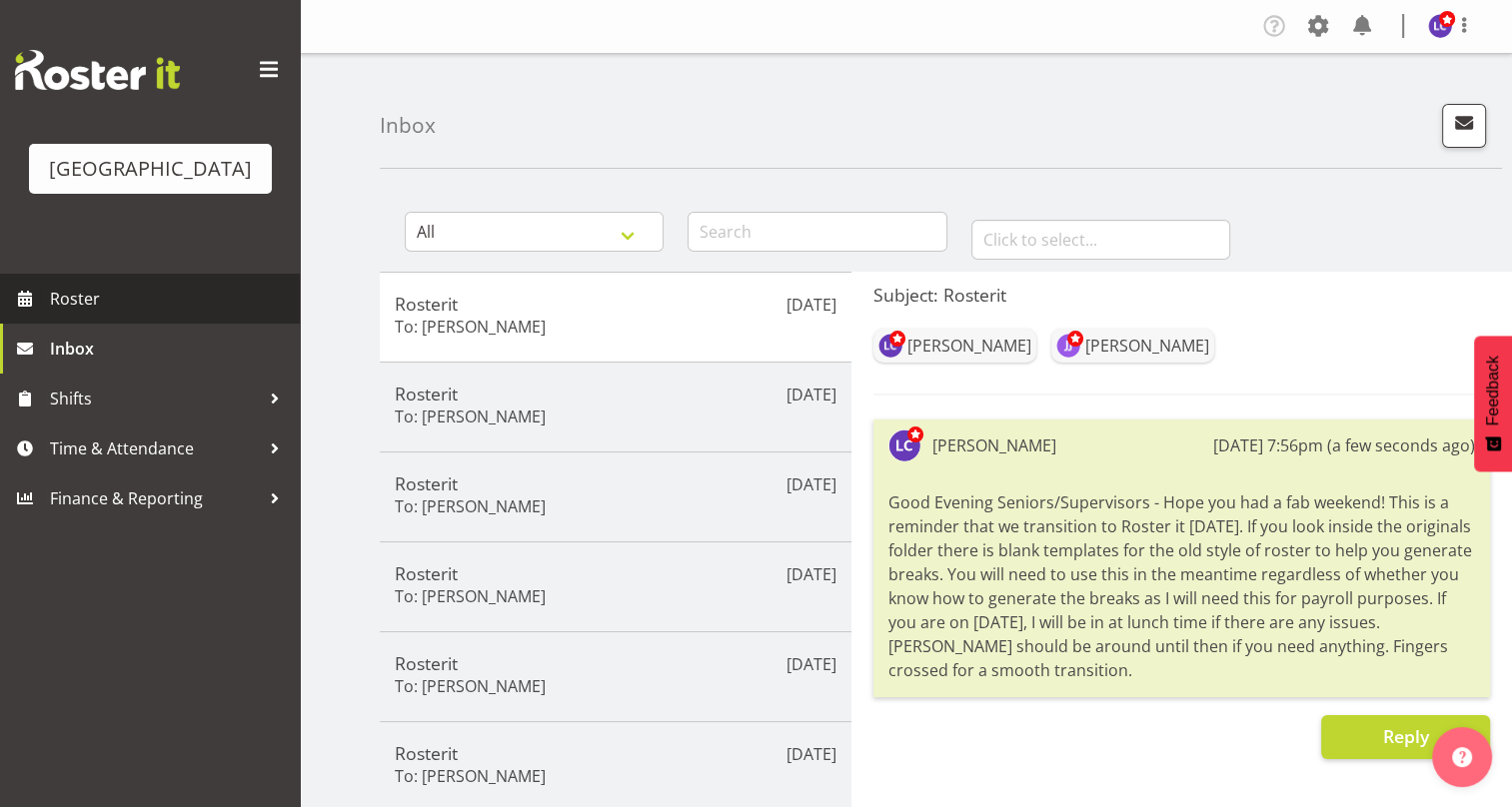 click on "Roster" at bounding box center [170, 299] 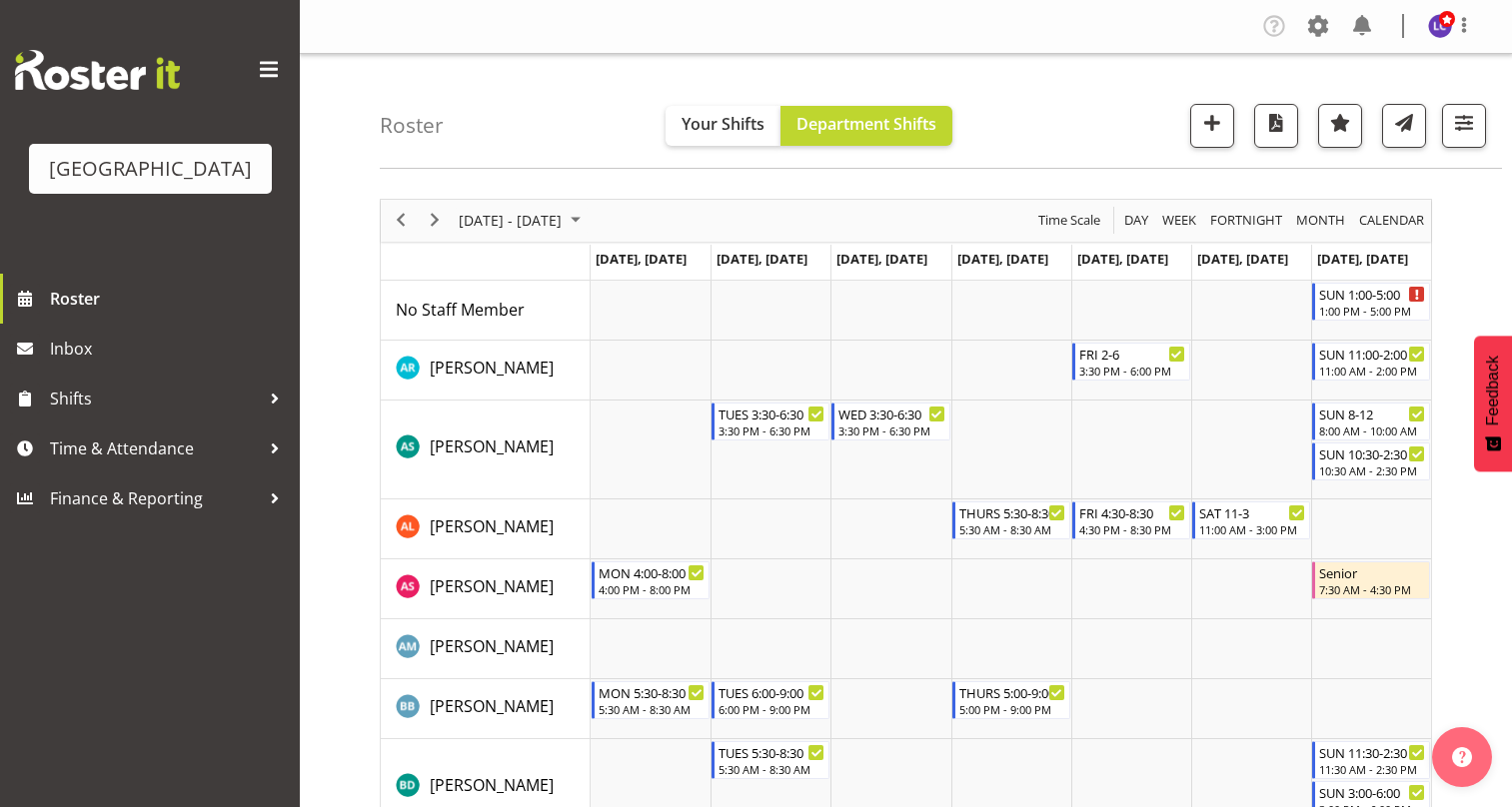 scroll, scrollTop: 0, scrollLeft: 0, axis: both 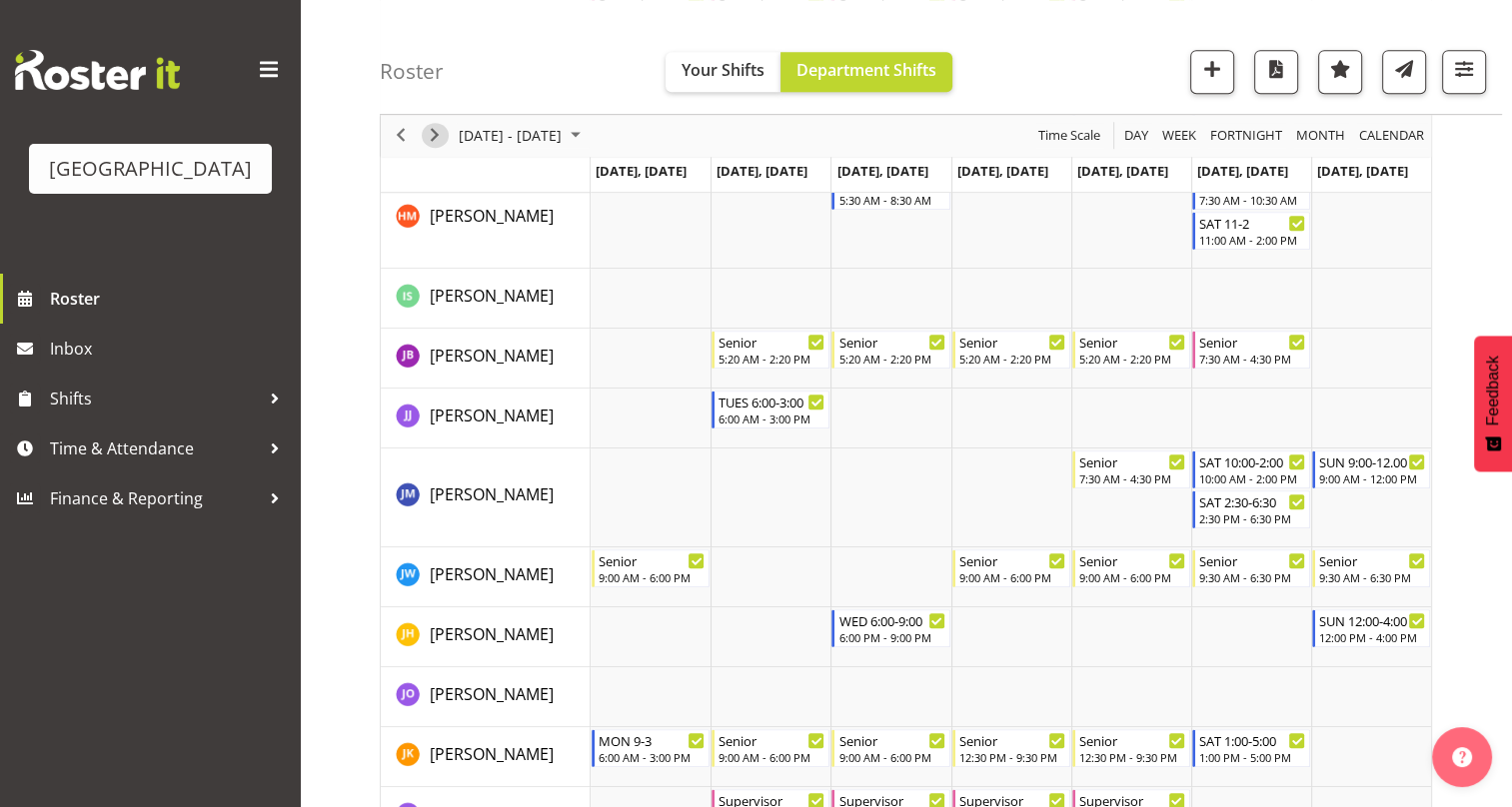 click at bounding box center (435, 136) 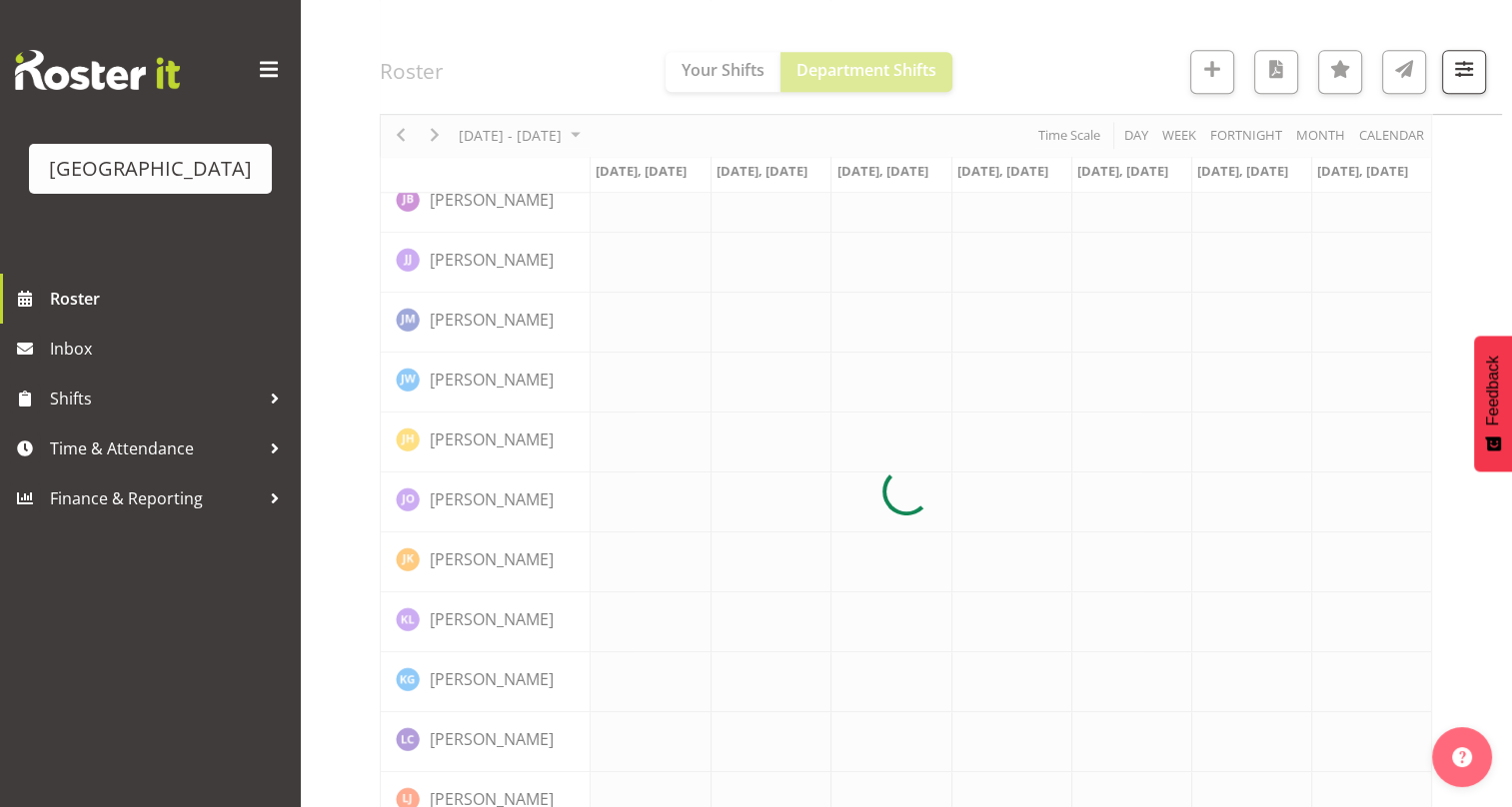 scroll, scrollTop: 0, scrollLeft: 0, axis: both 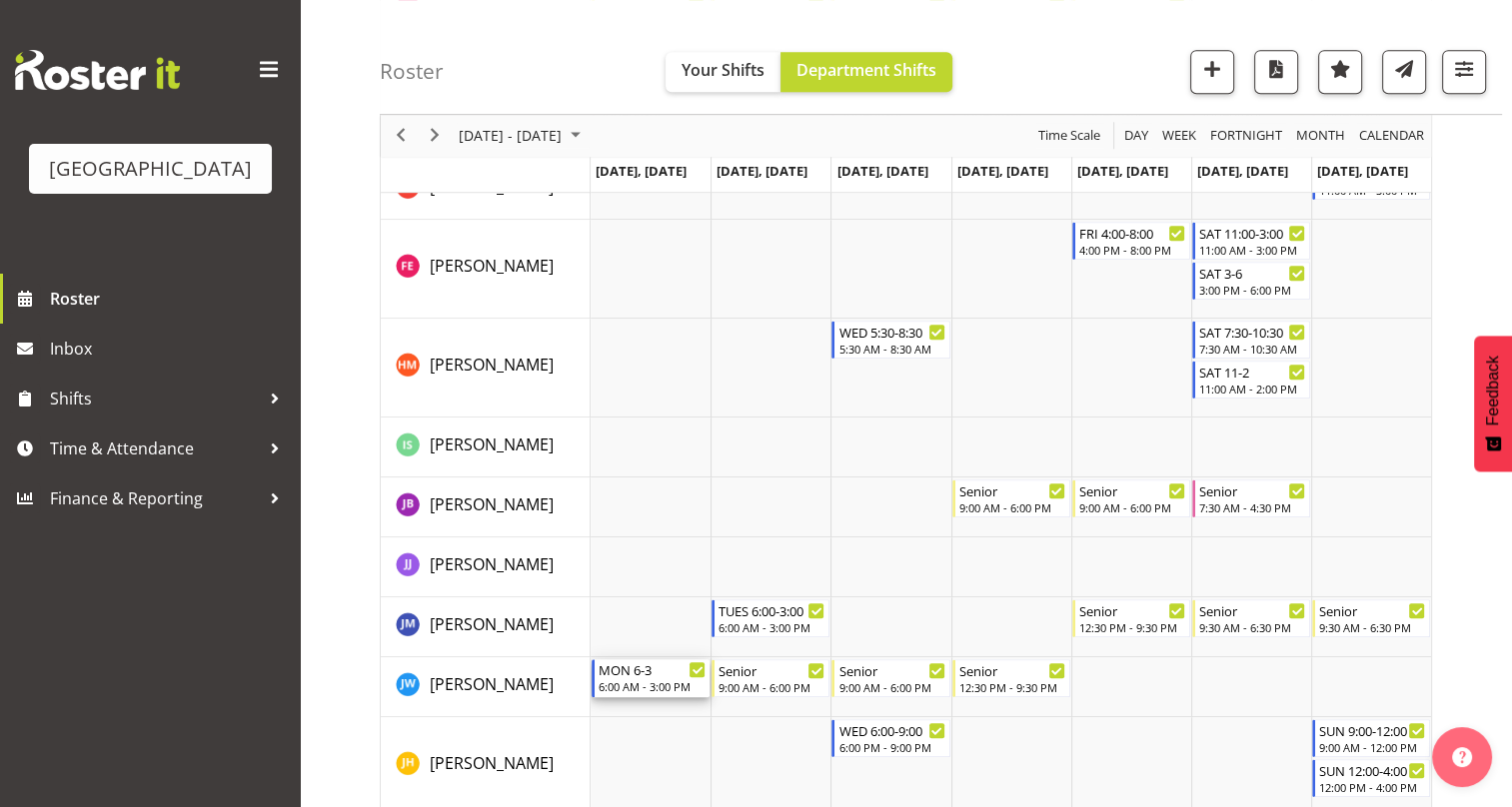 click on "6:00 AM - 3:00 PM" at bounding box center [652, 686] 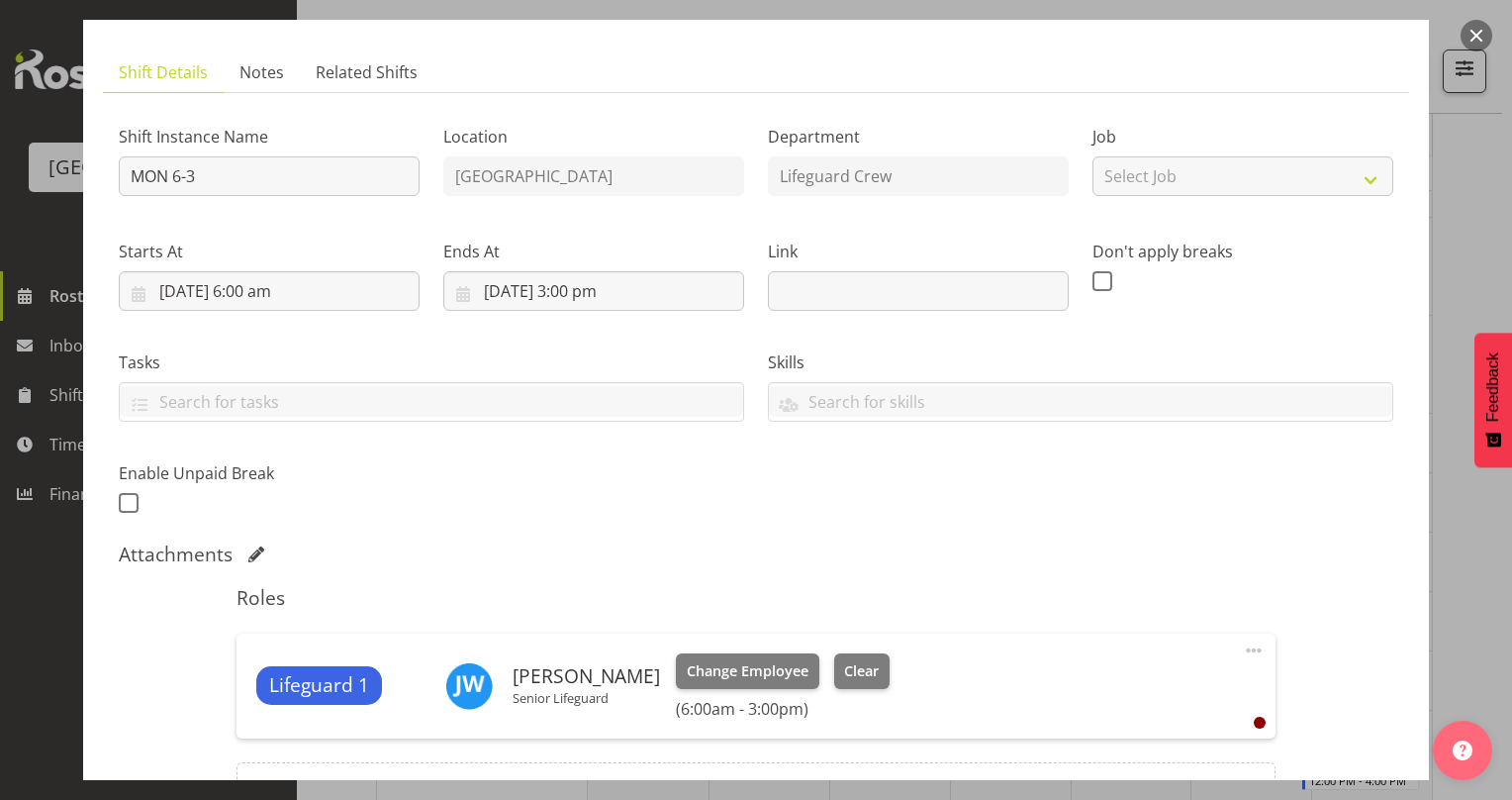 scroll, scrollTop: 115, scrollLeft: 0, axis: vertical 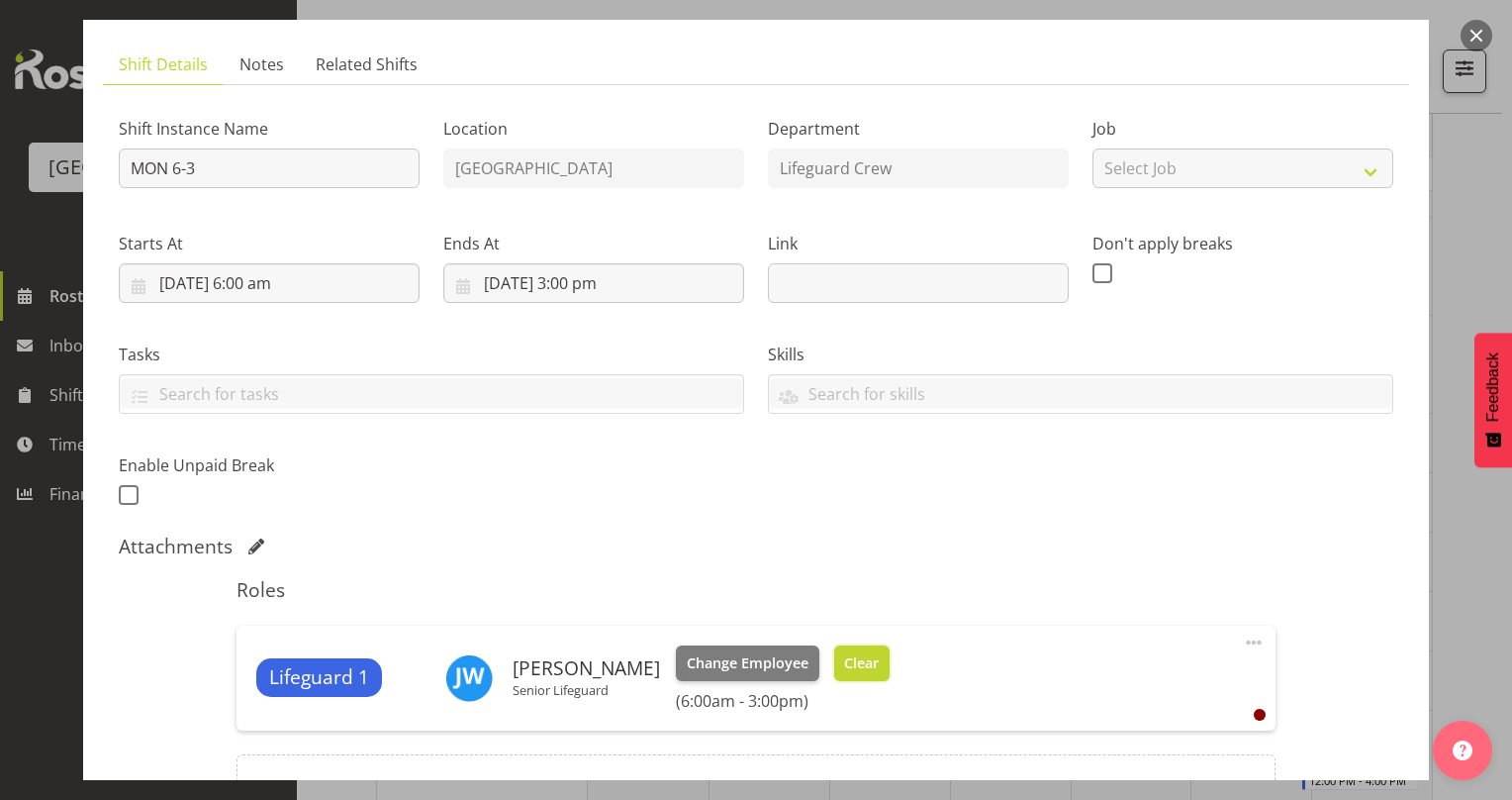 click on "Clear" at bounding box center (862, 663) 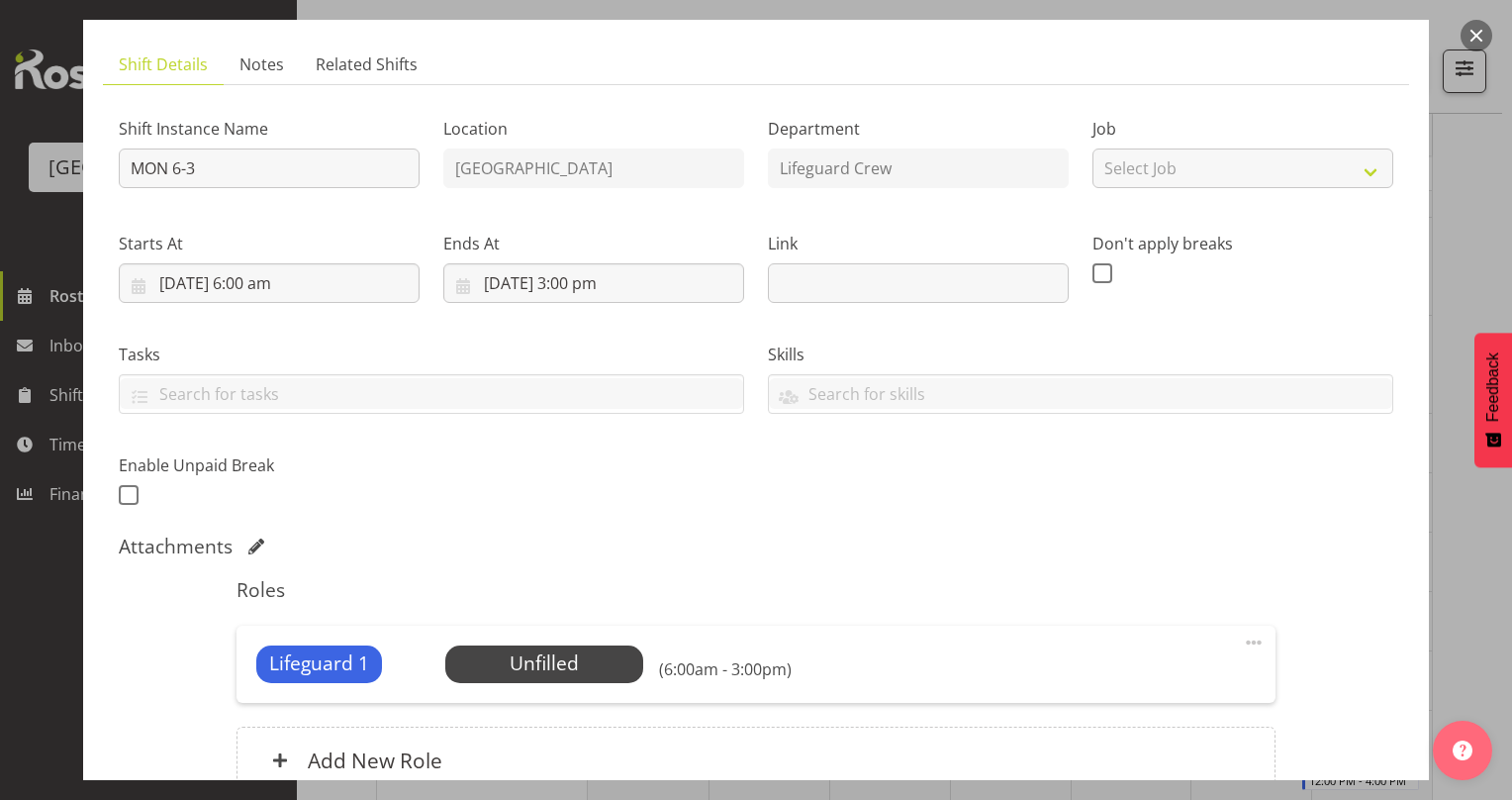 scroll, scrollTop: 304, scrollLeft: 0, axis: vertical 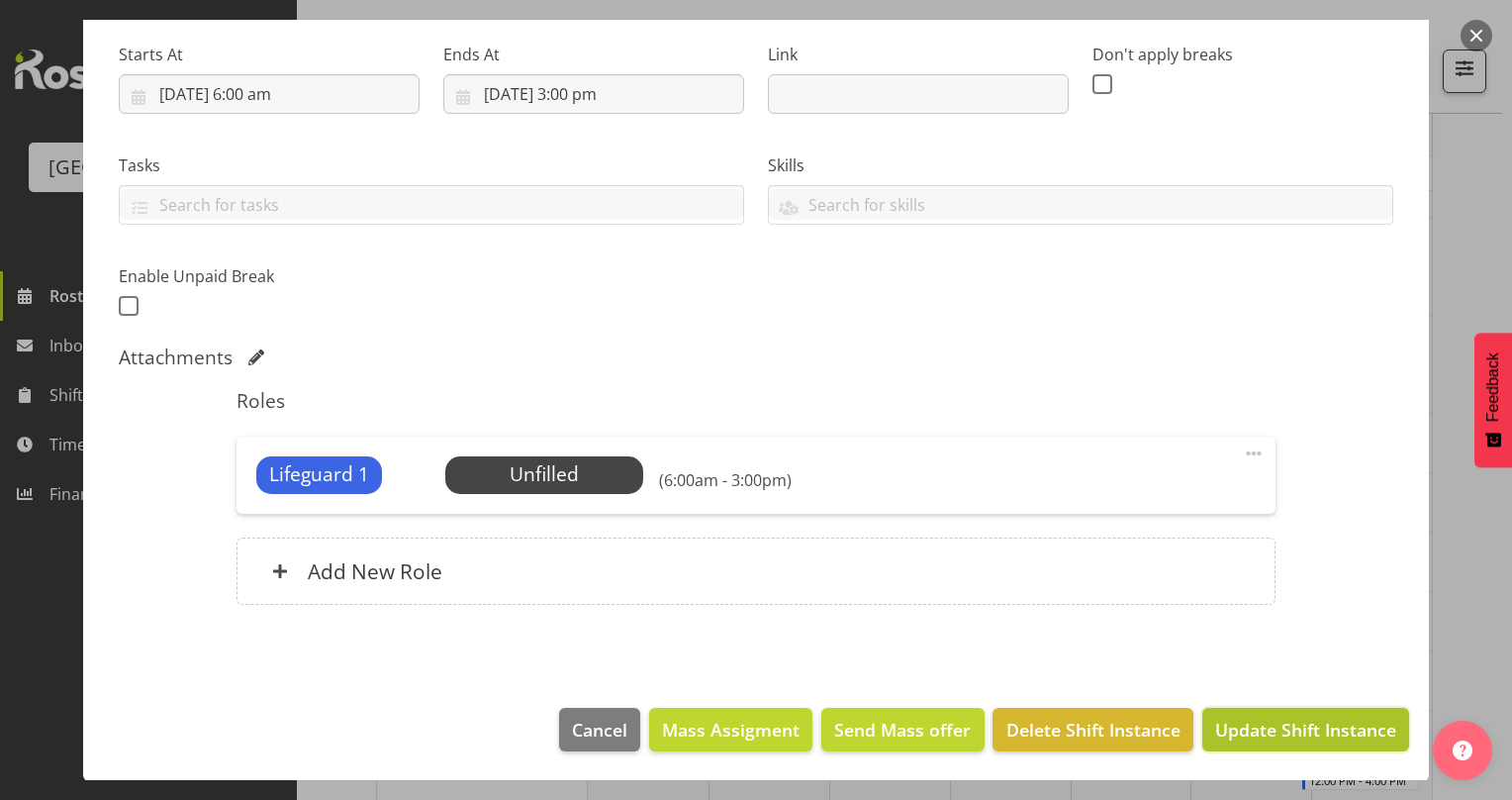 click on "Update Shift Instance" at bounding box center (1305, 730) 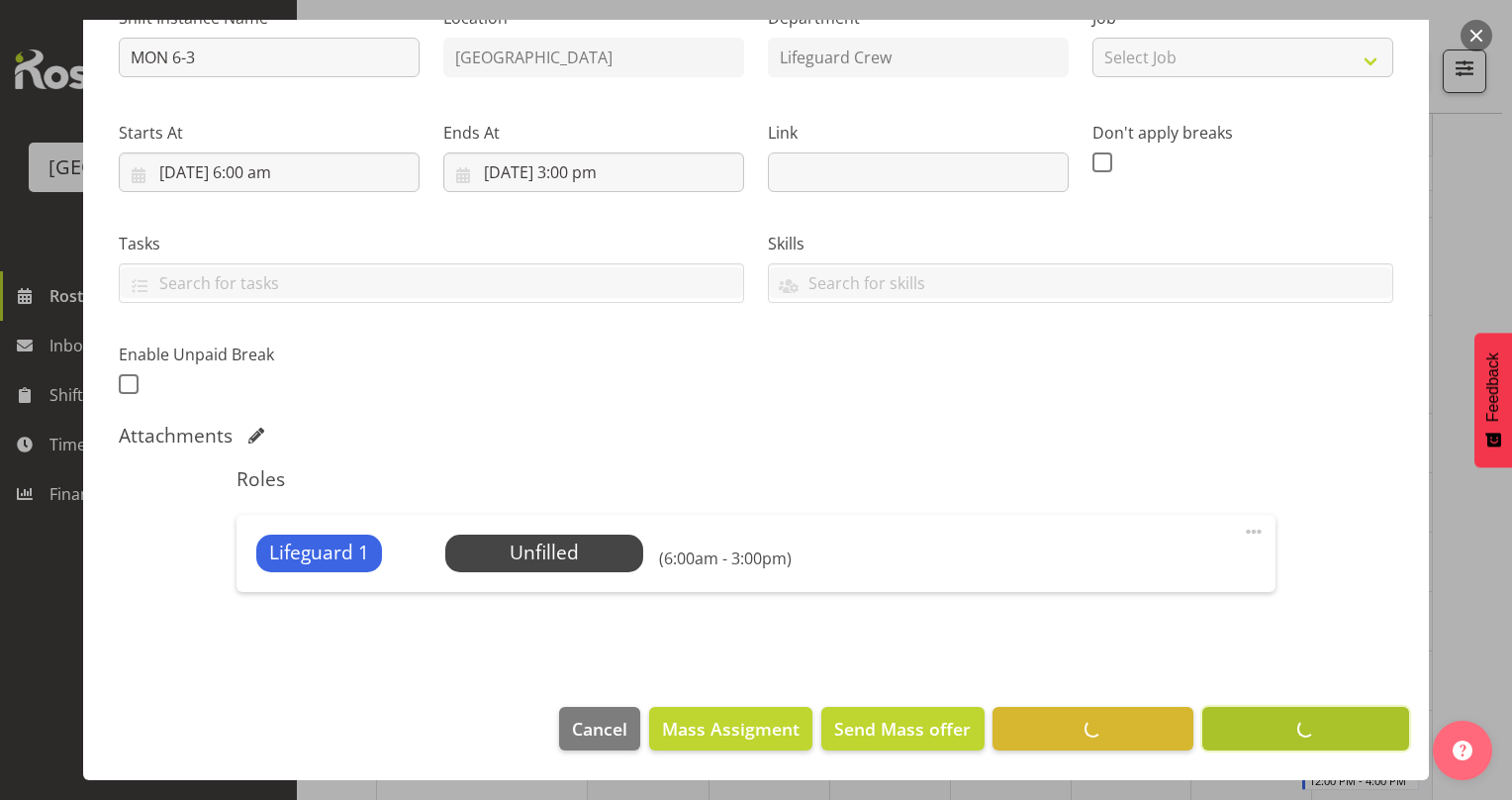 scroll, scrollTop: 226, scrollLeft: 0, axis: vertical 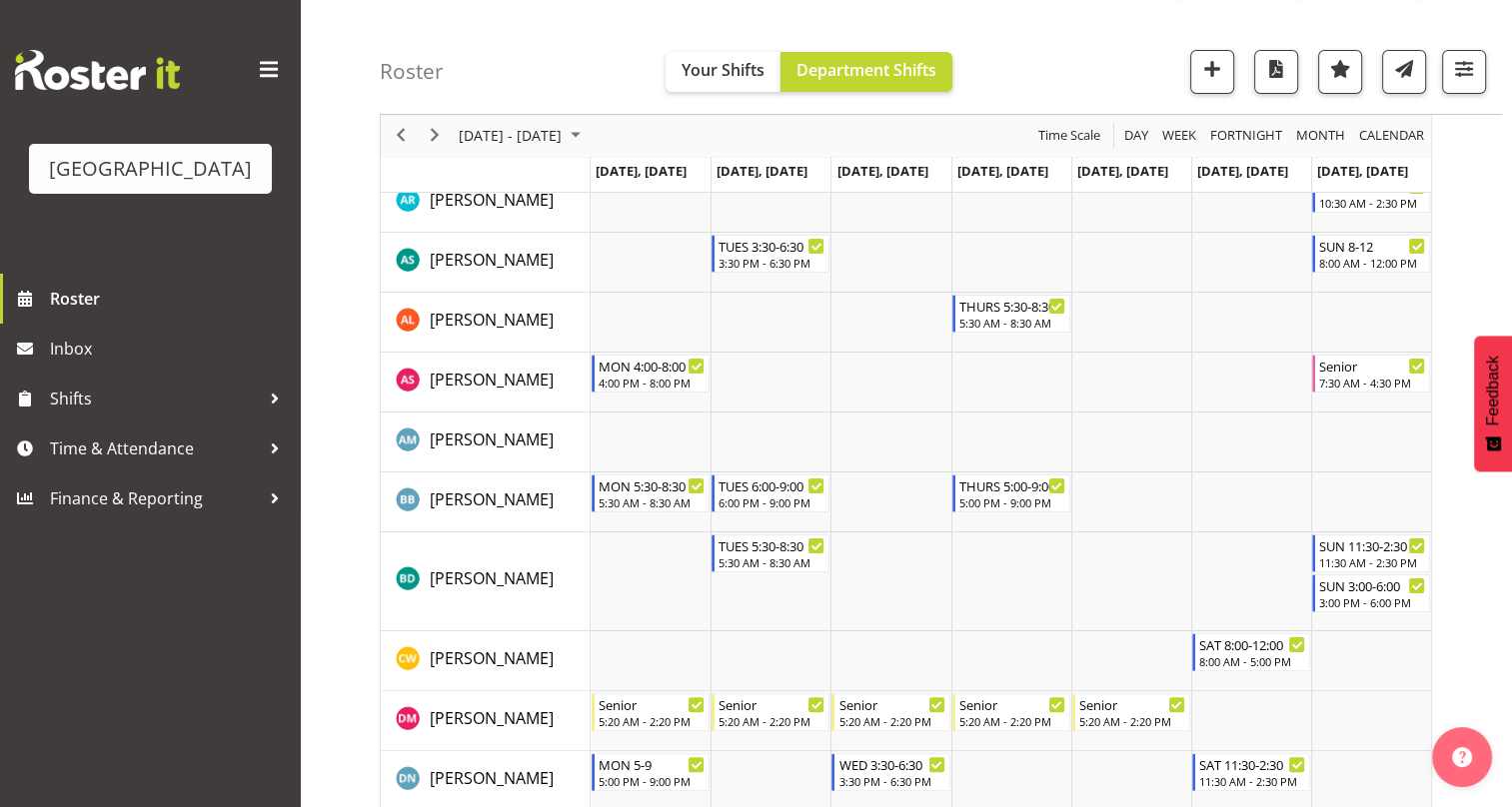 drag, startPoint x: 1511, startPoint y: 115, endPoint x: 1510, endPoint y: 38, distance: 77.00649 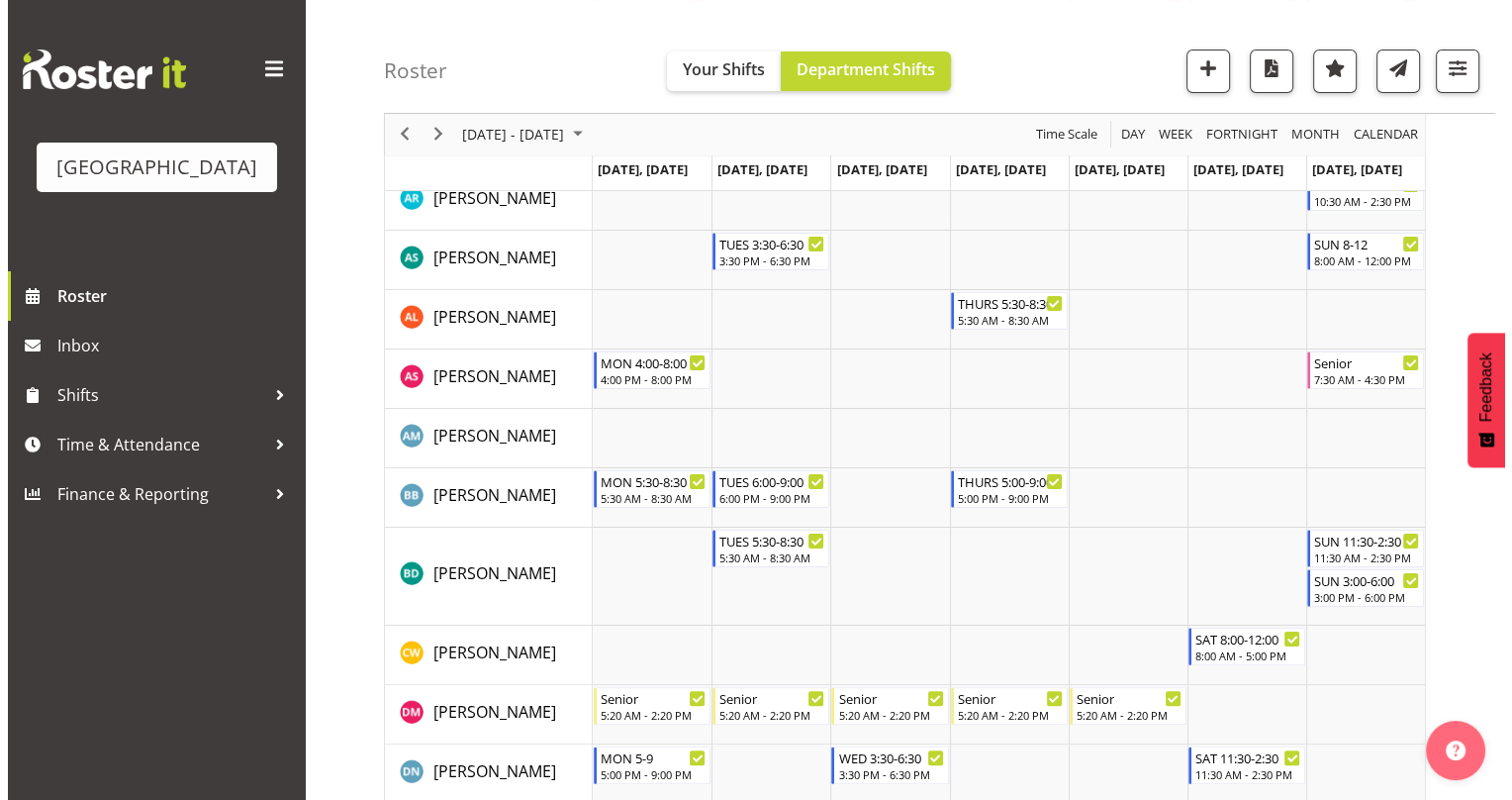 scroll, scrollTop: 0, scrollLeft: 0, axis: both 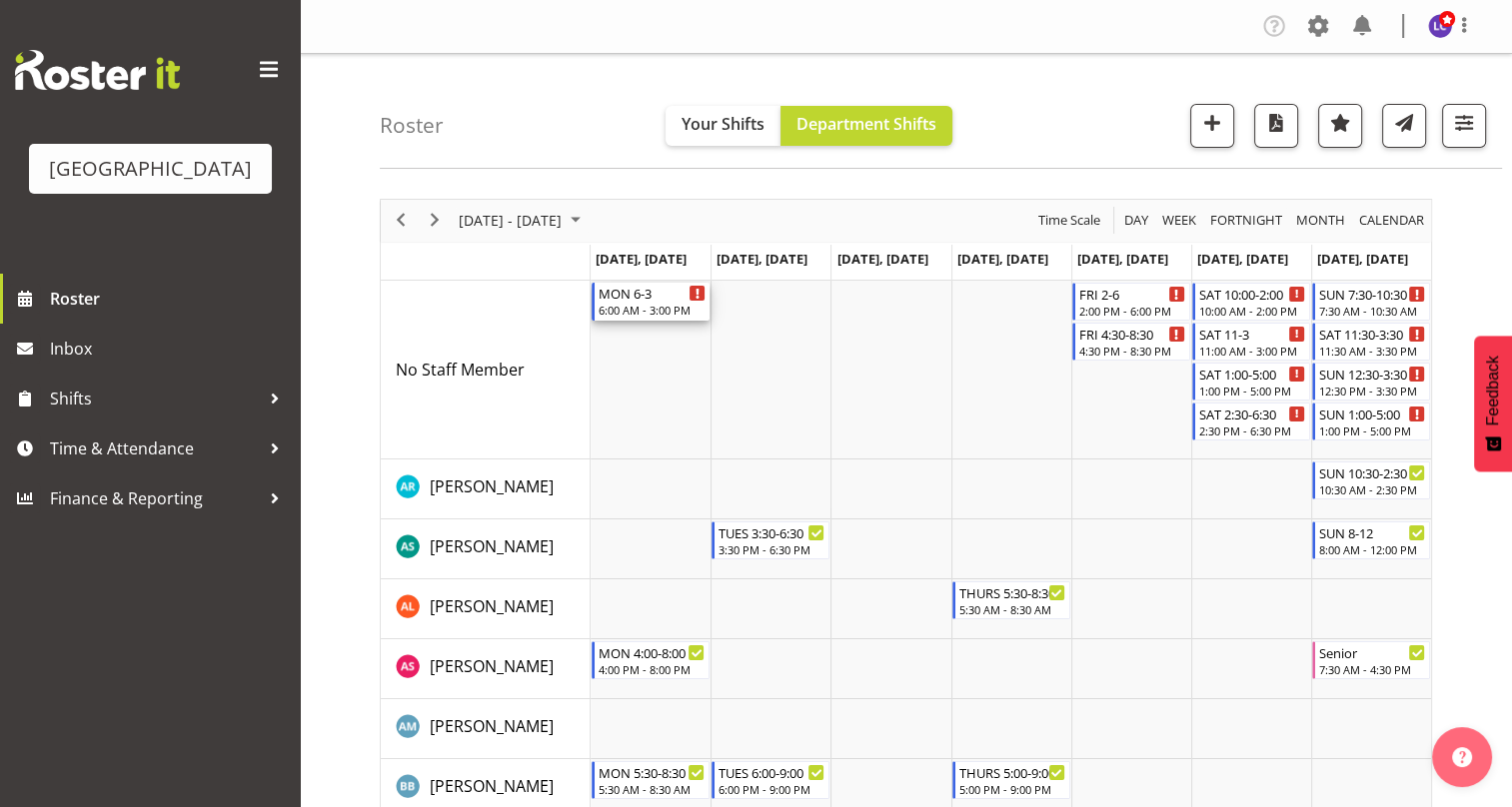 click on "6:00 AM - 3:00 PM" at bounding box center (652, 310) 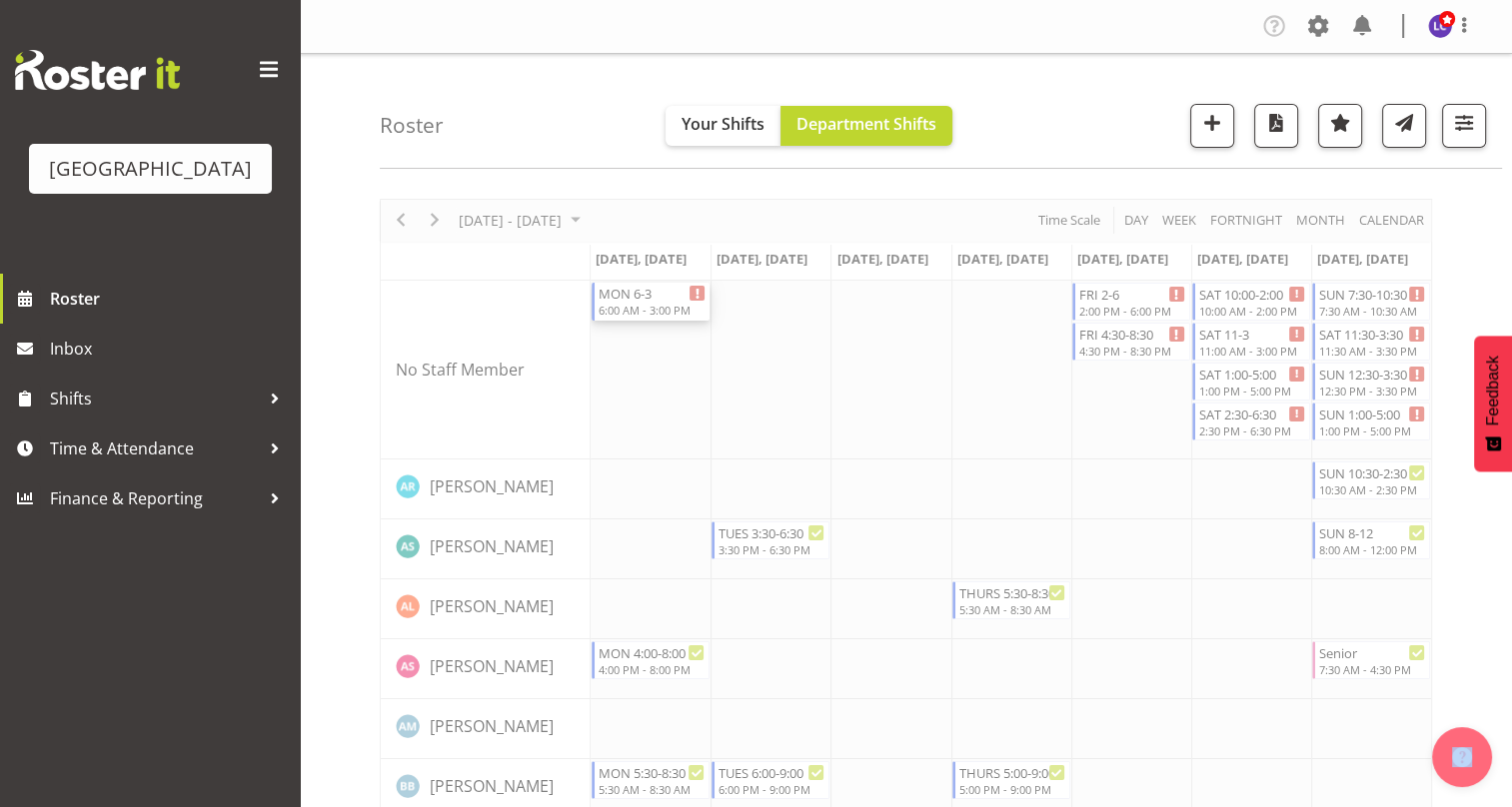 click at bounding box center (905, 1735) 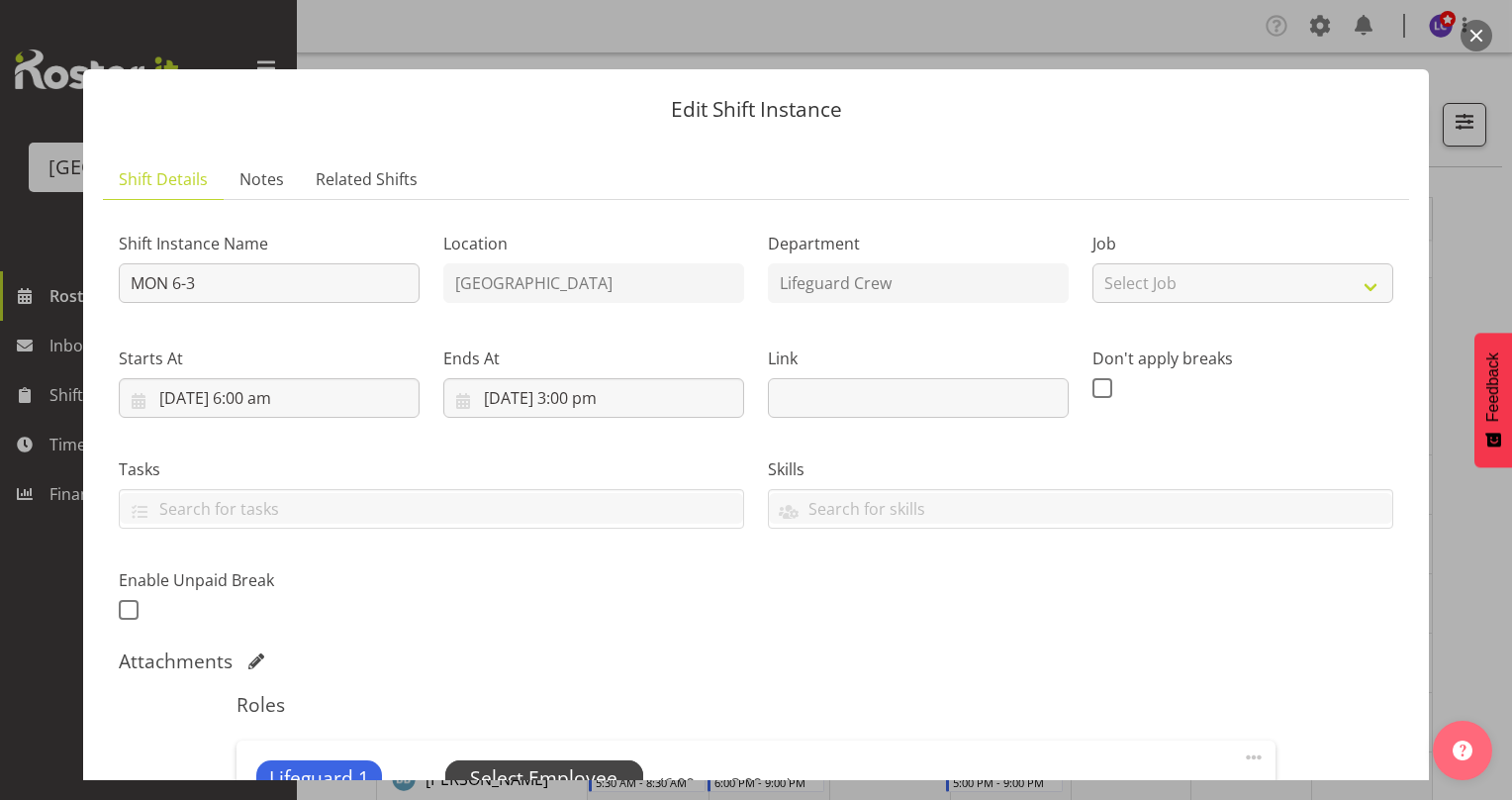 click on "Select Employee" at bounding box center [543, 778] 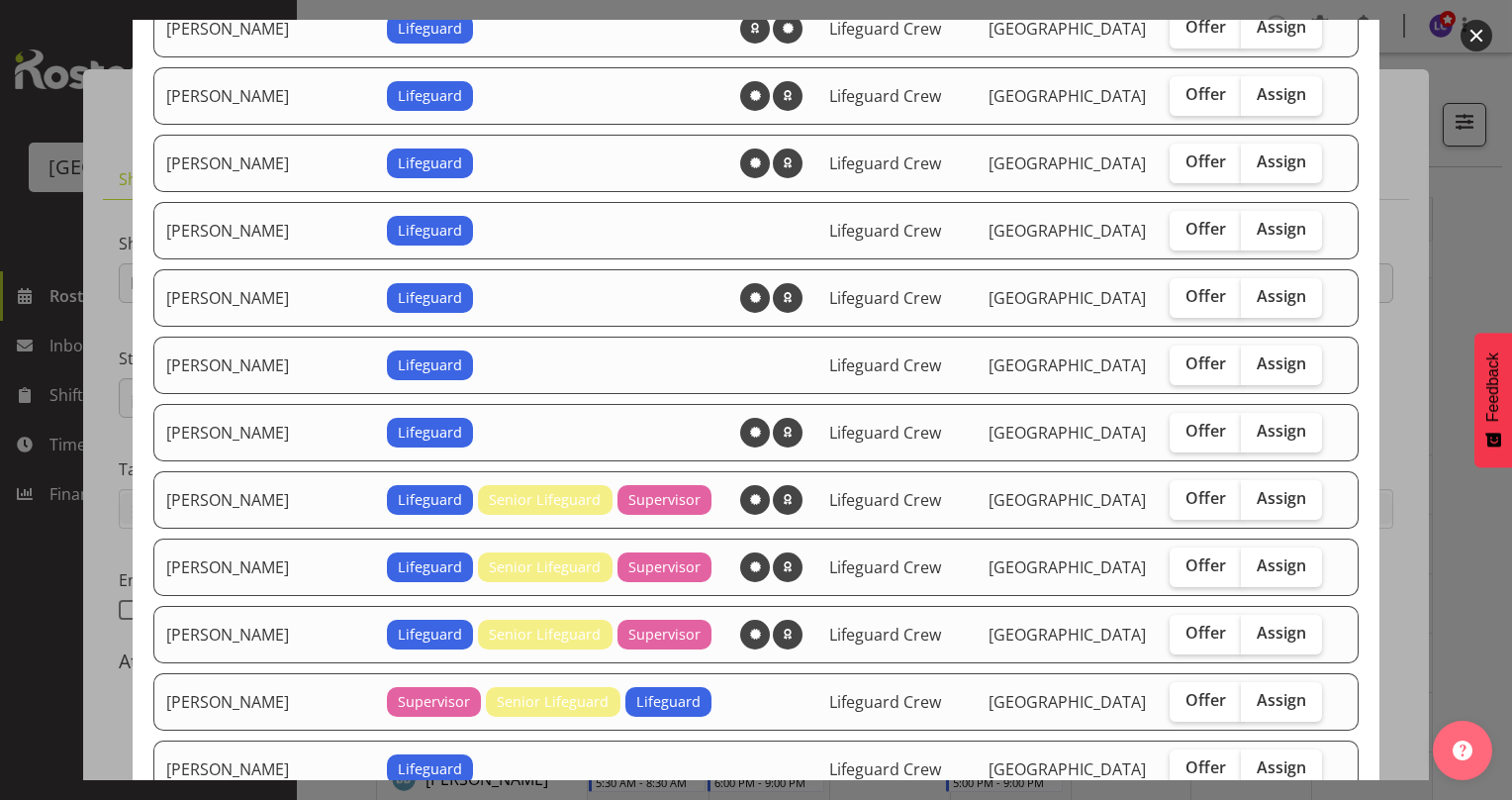 scroll, scrollTop: 562, scrollLeft: 0, axis: vertical 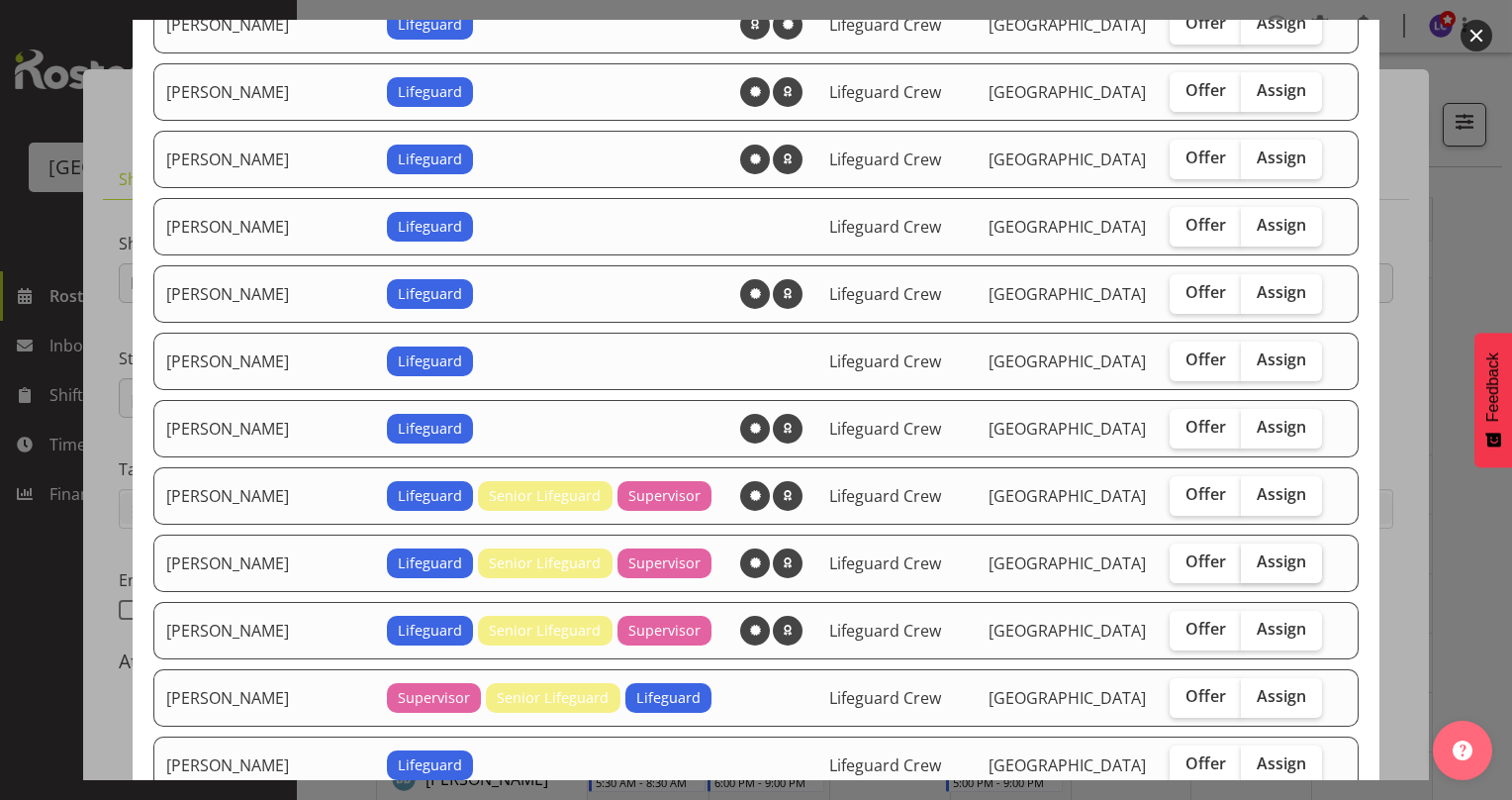 click on "Assign" at bounding box center [1281, 561] 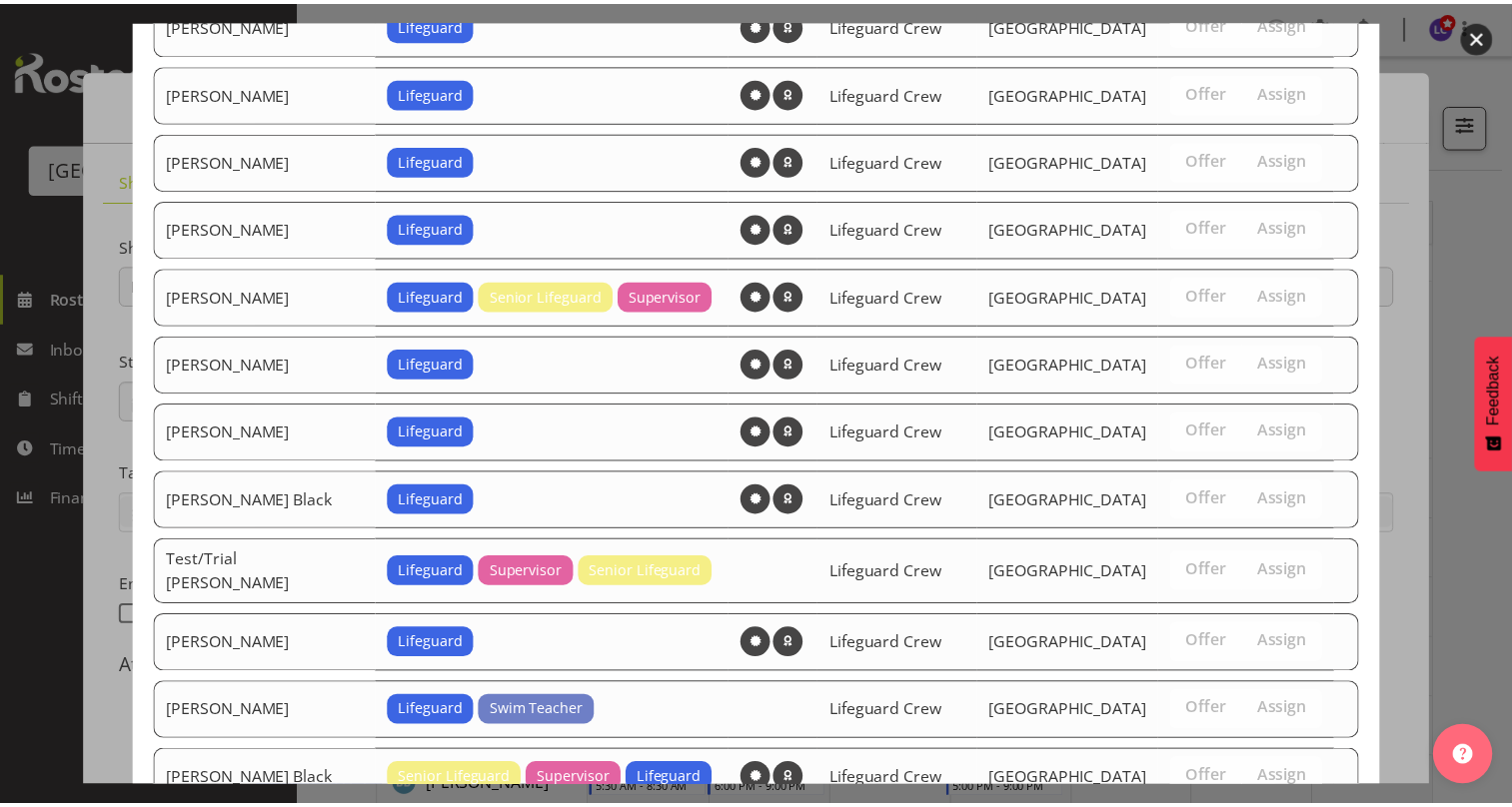 scroll, scrollTop: 1899, scrollLeft: 0, axis: vertical 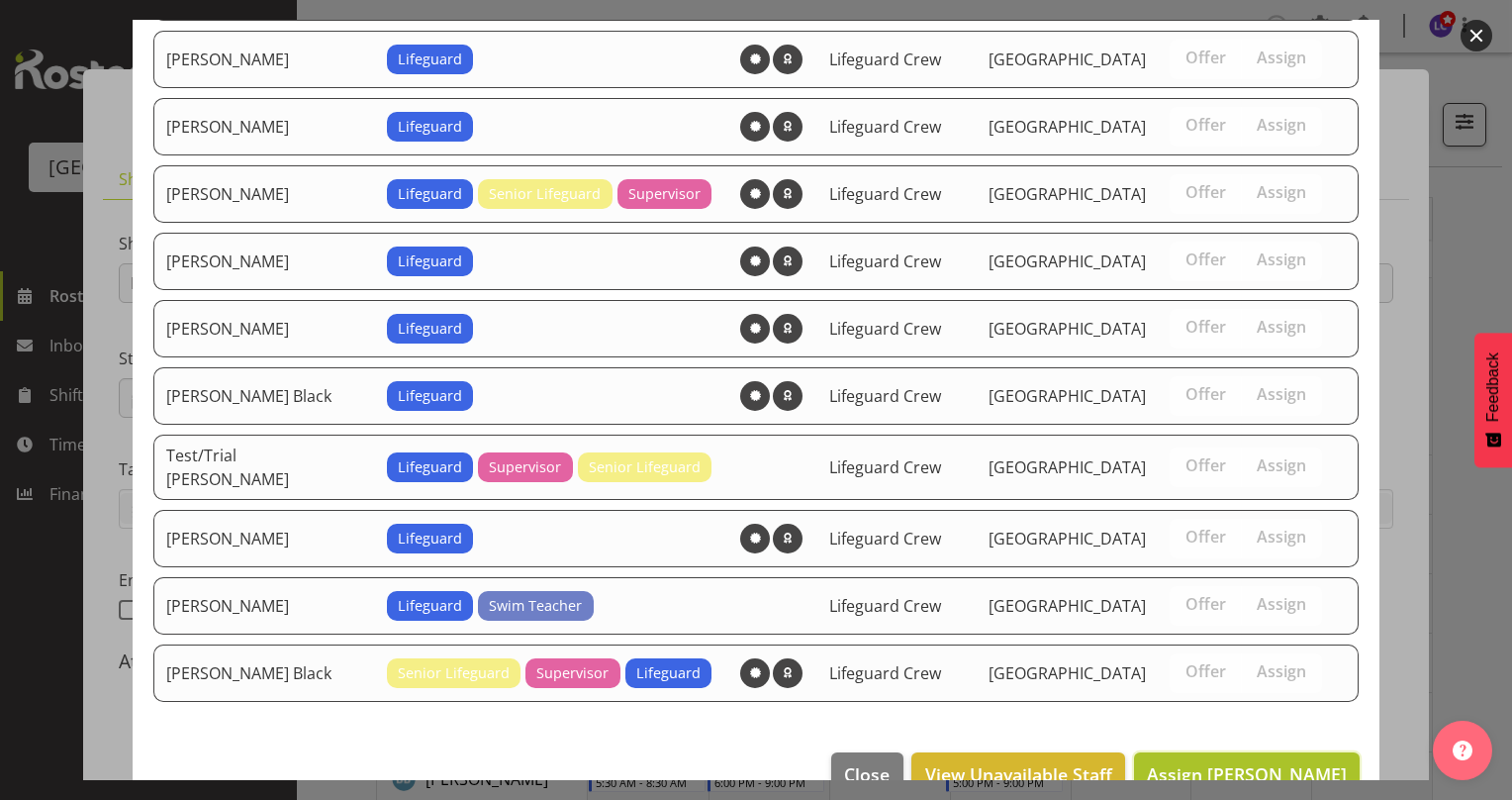 click on "Assign Jade Johnson" at bounding box center [1247, 774] 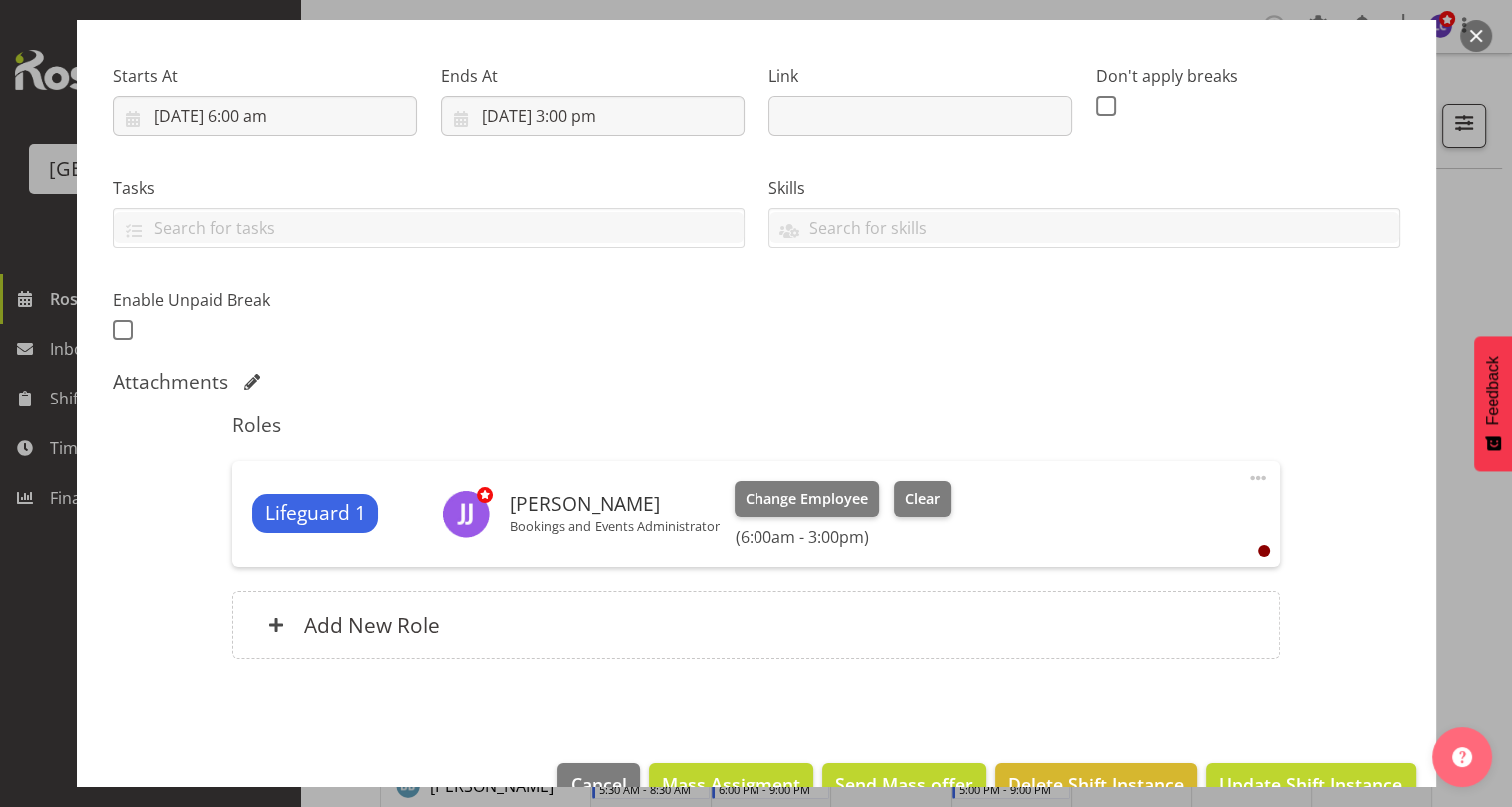 scroll, scrollTop: 335, scrollLeft: 0, axis: vertical 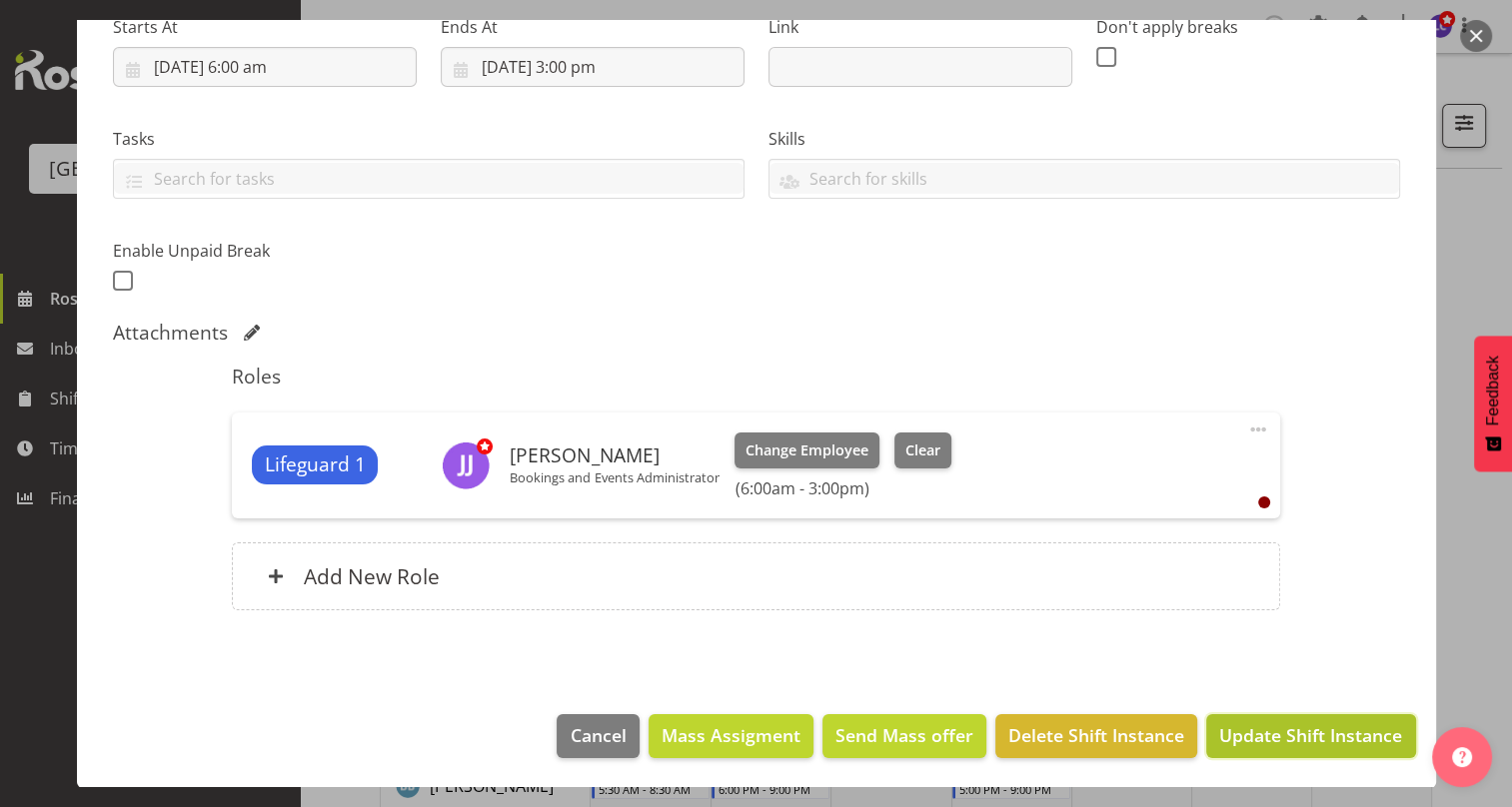 click on "Update Shift Instance" at bounding box center [1310, 735] 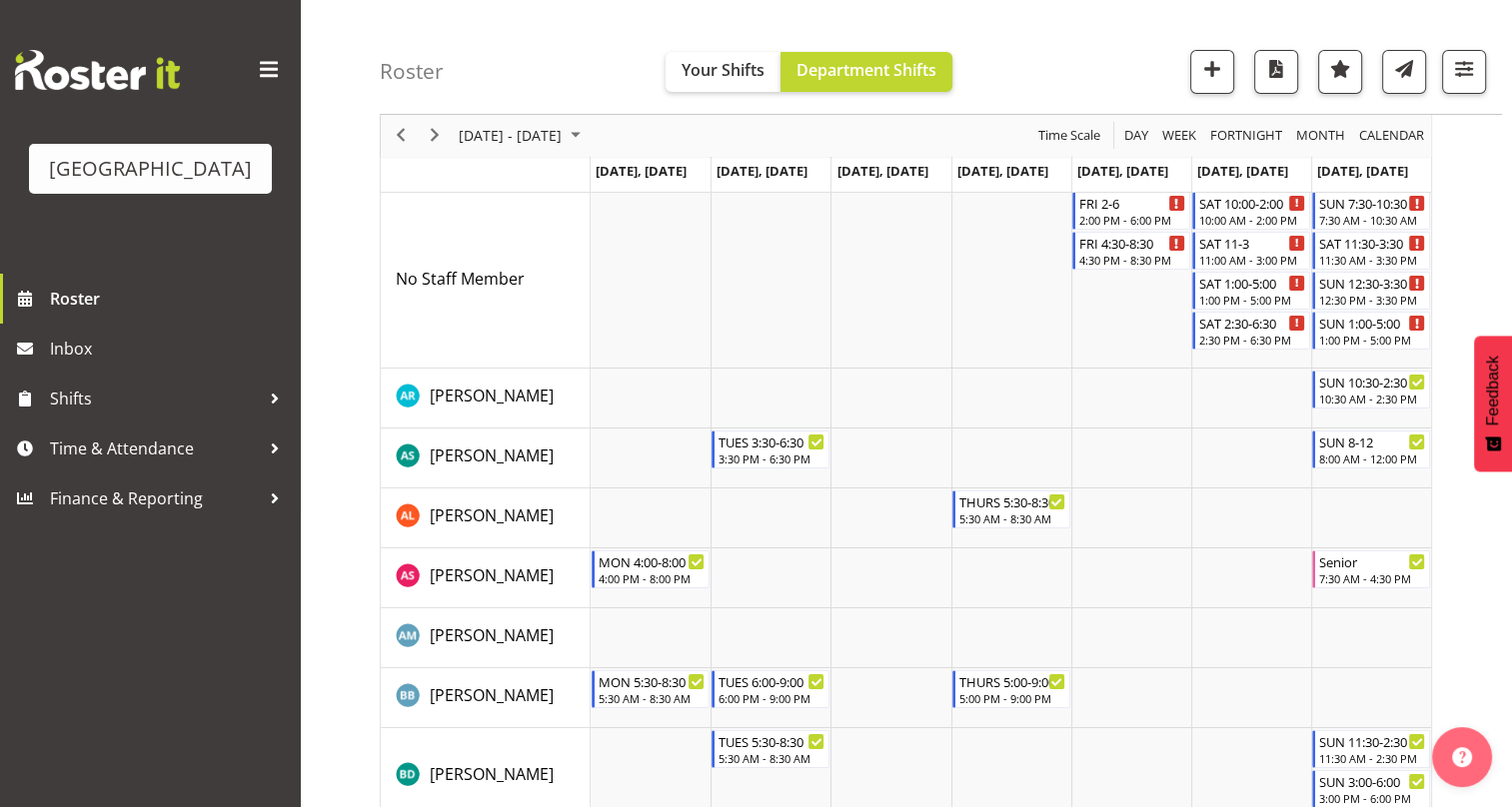 scroll, scrollTop: 0, scrollLeft: 0, axis: both 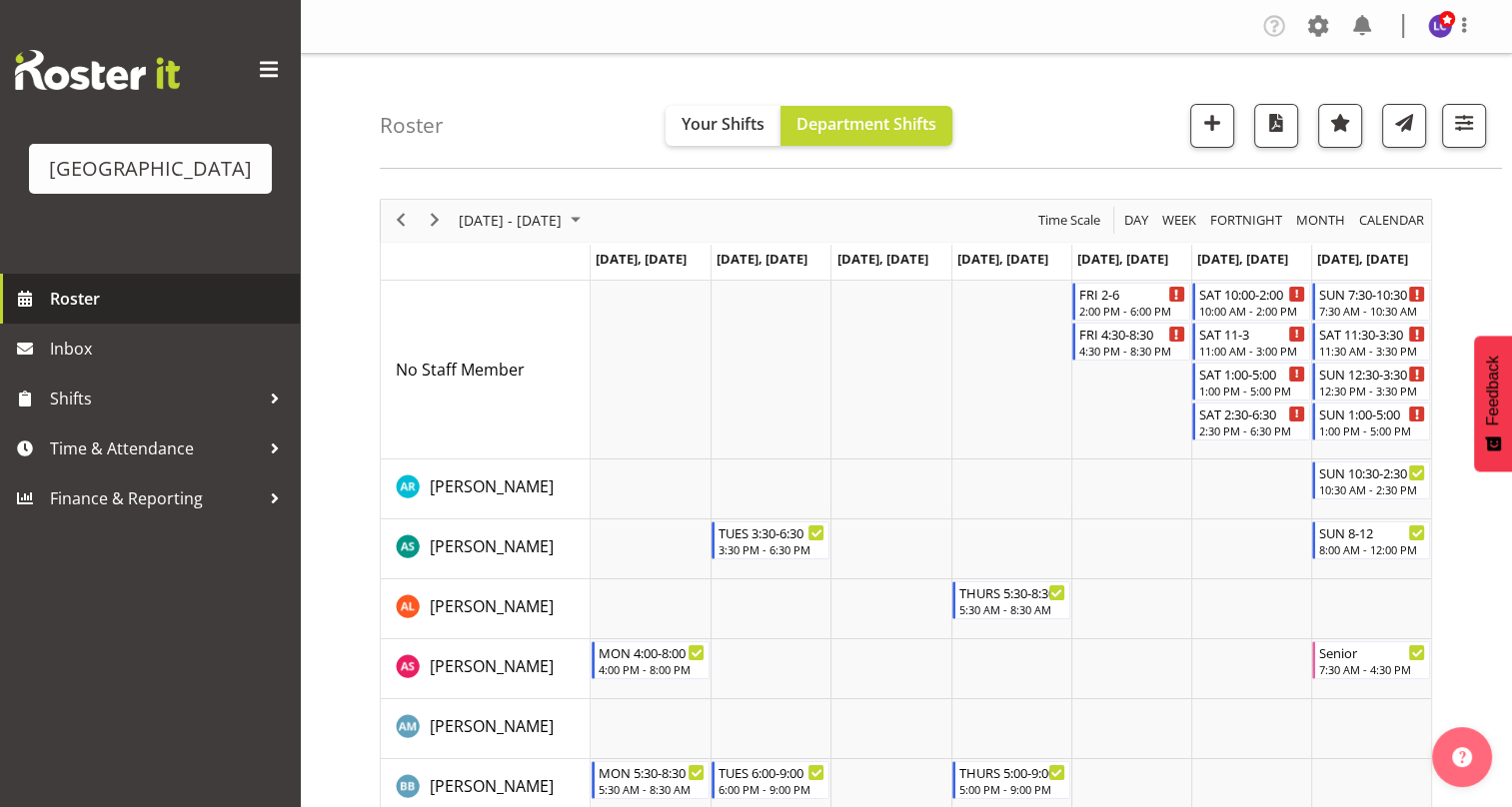 click on "Roster" at bounding box center (170, 299) 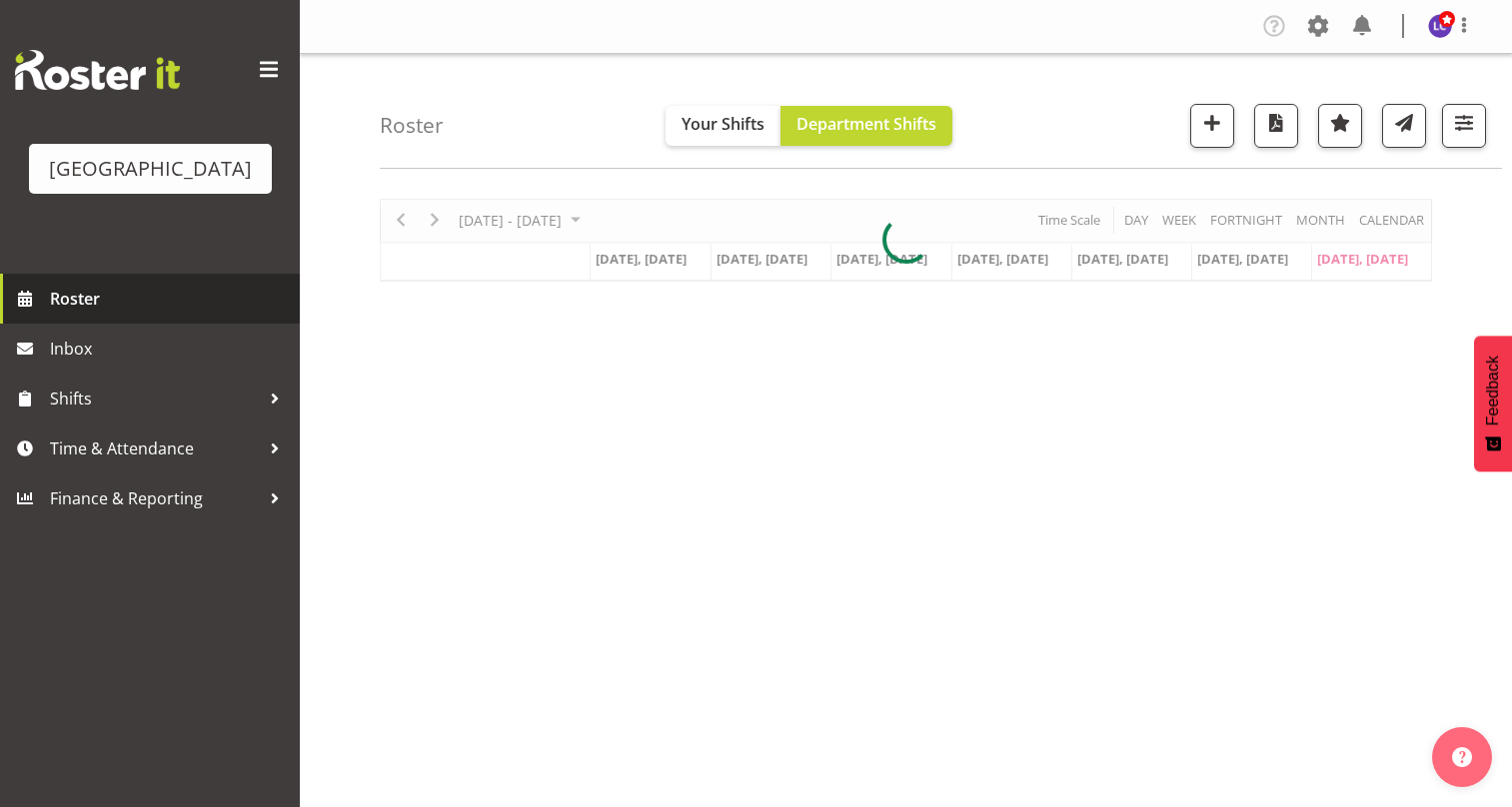 scroll, scrollTop: 0, scrollLeft: 0, axis: both 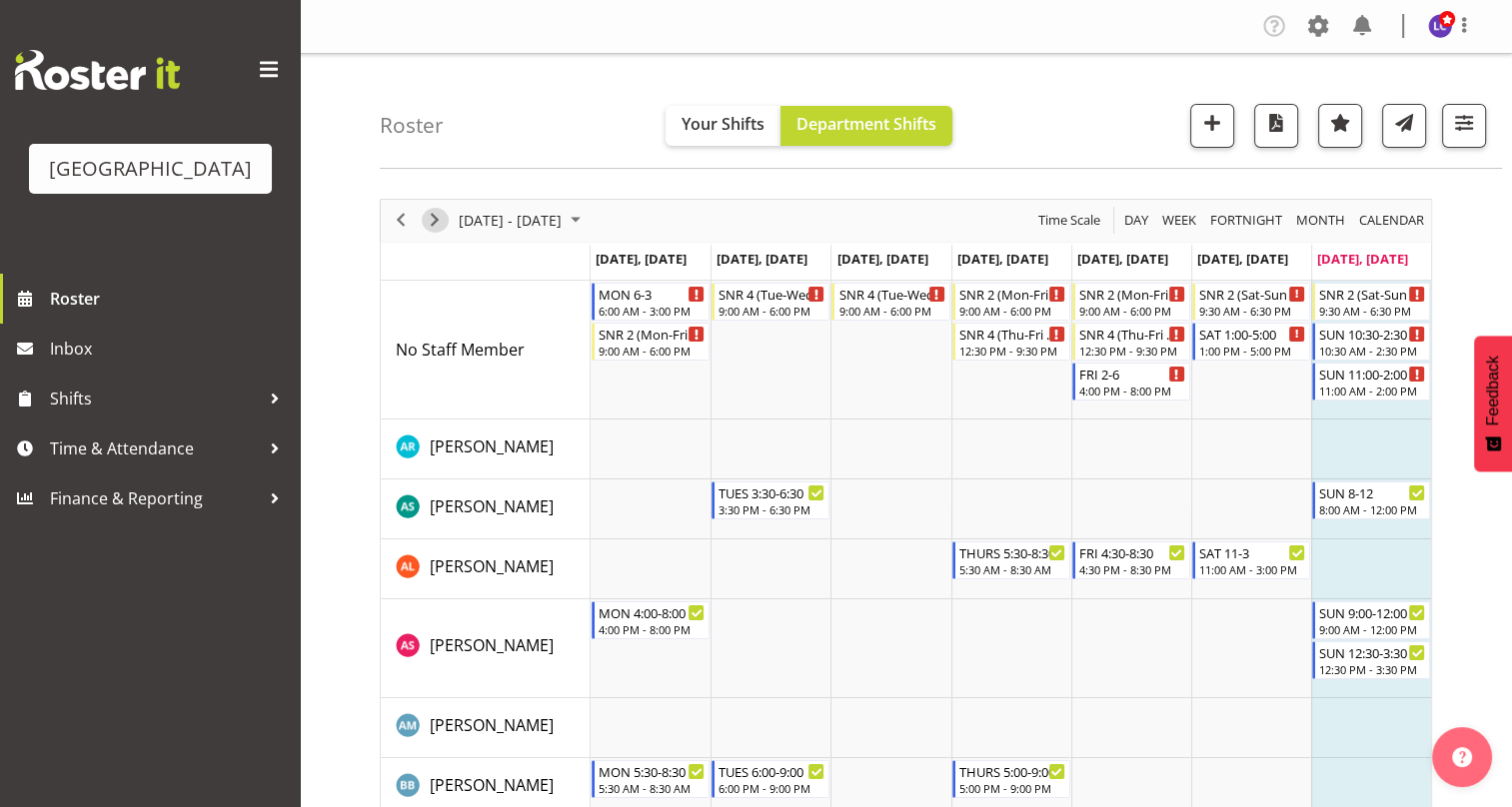 click at bounding box center (435, 220) 